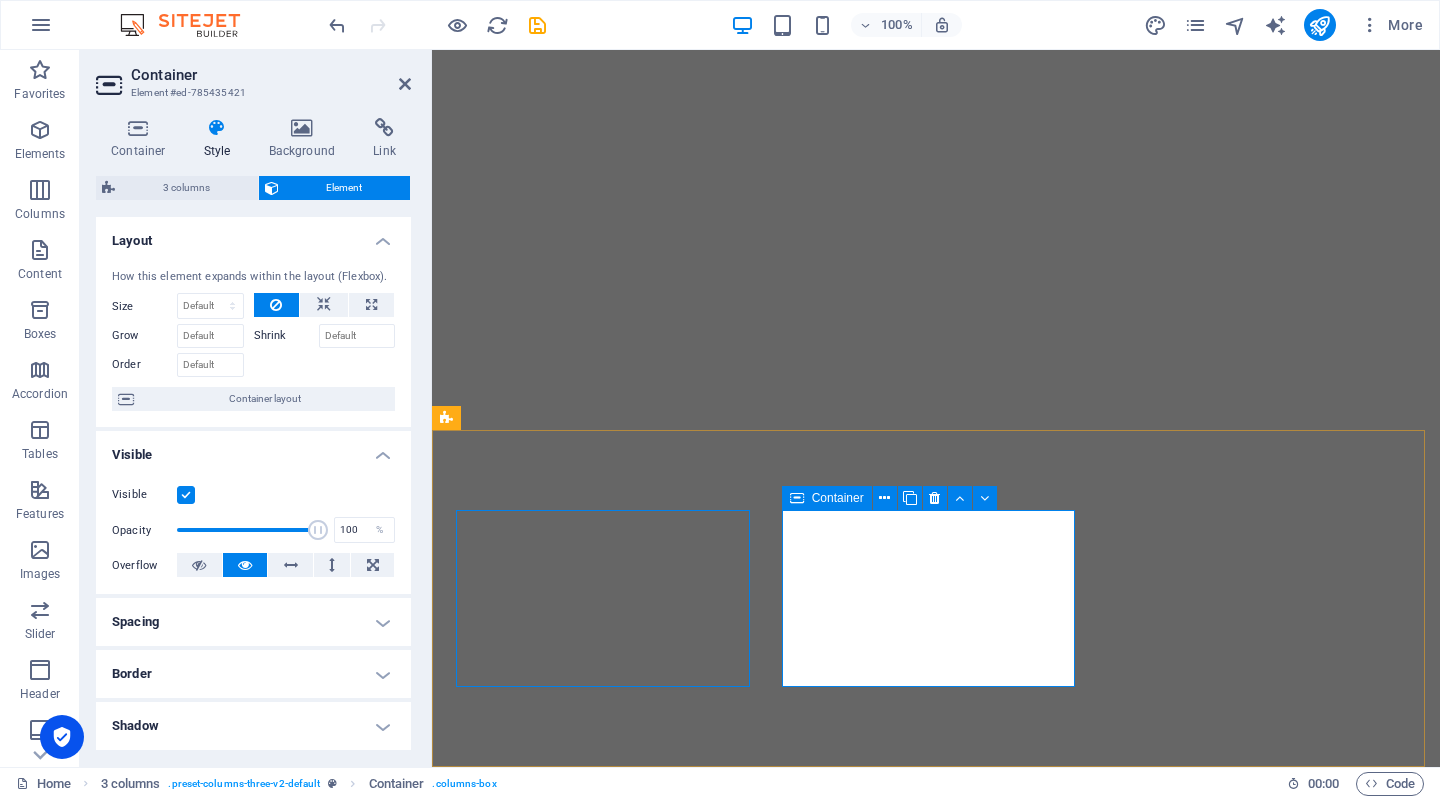 scroll, scrollTop: 0, scrollLeft: 0, axis: both 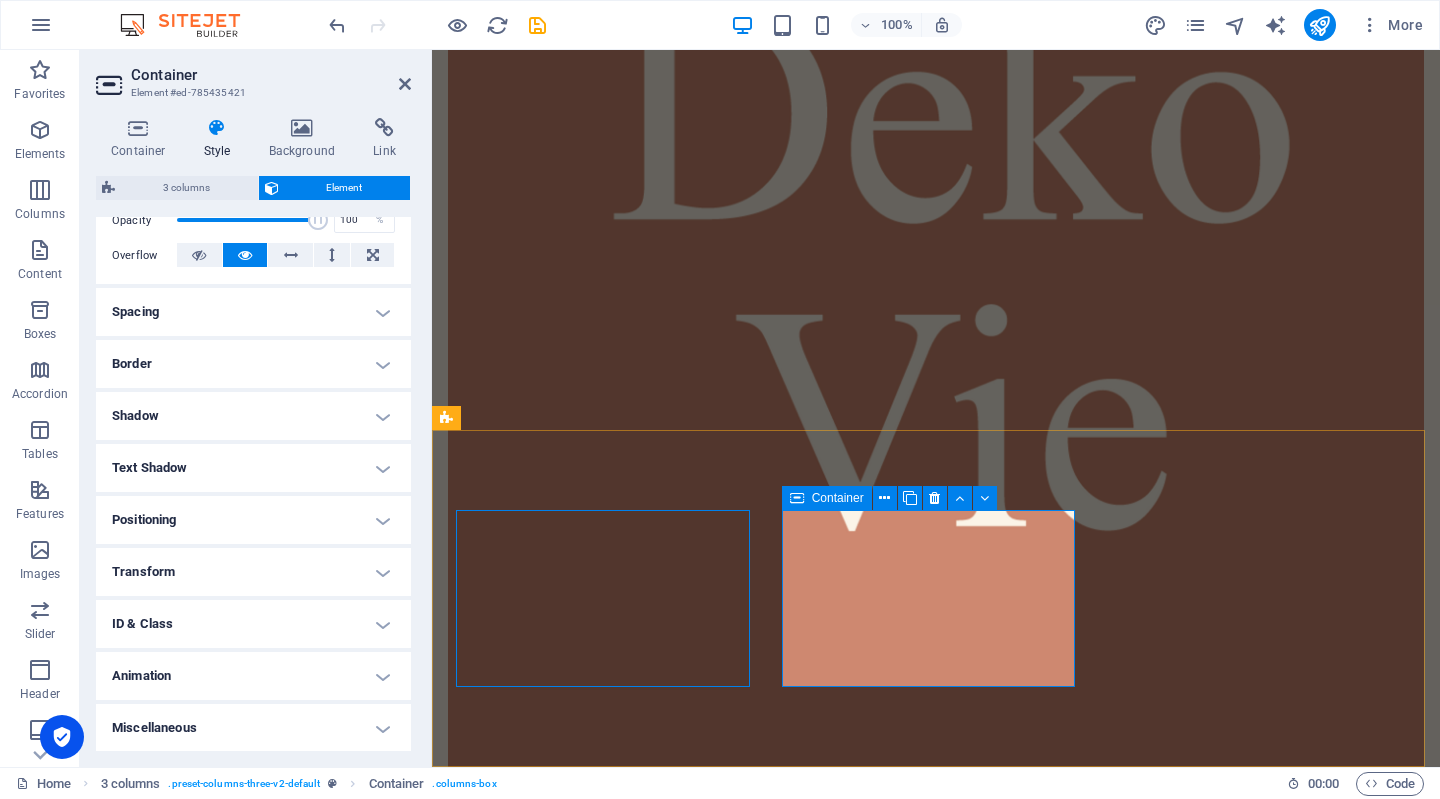 click on "Add elements" at bounding box center (535, 8931) 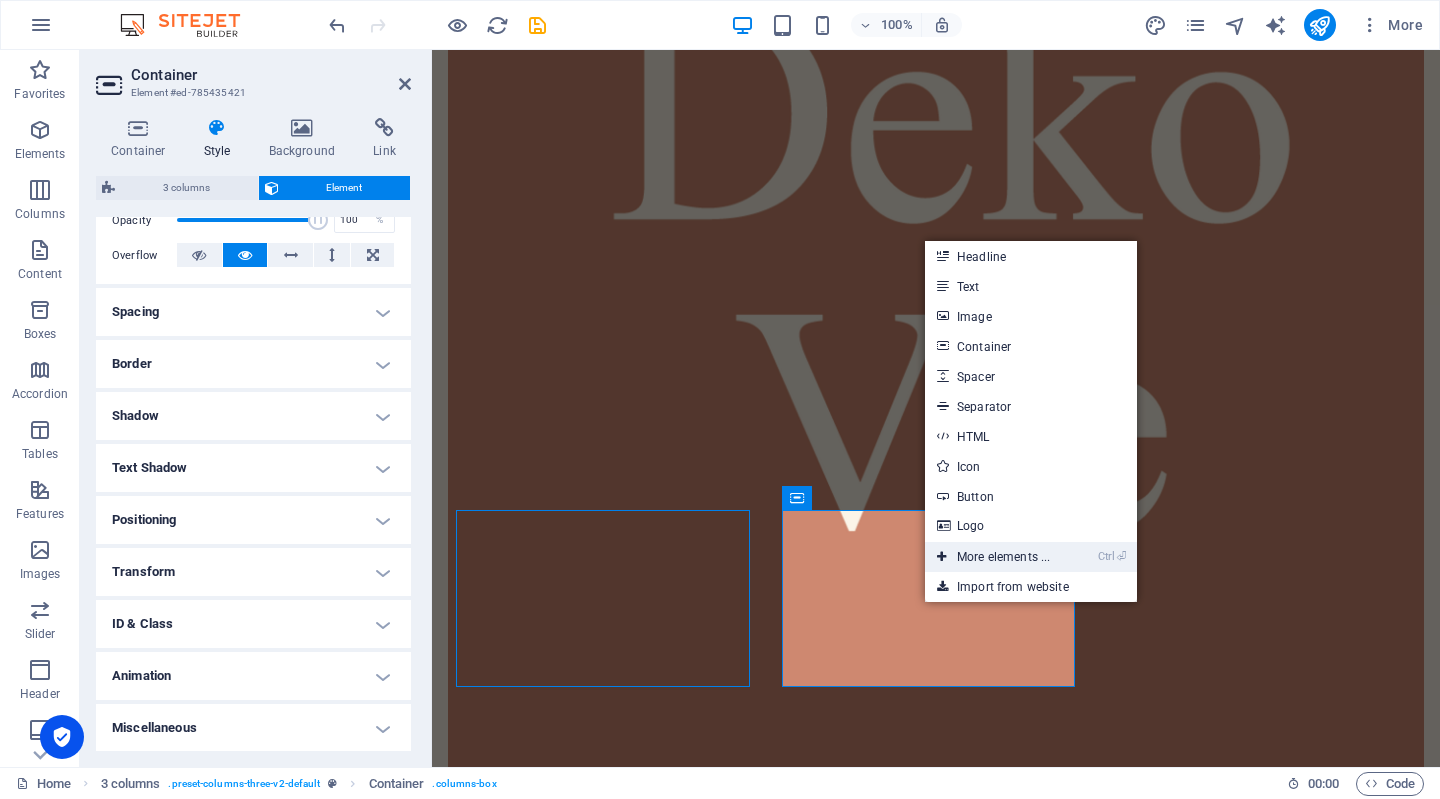 click on "Ctrl ⏎  More elements ..." at bounding box center (993, 557) 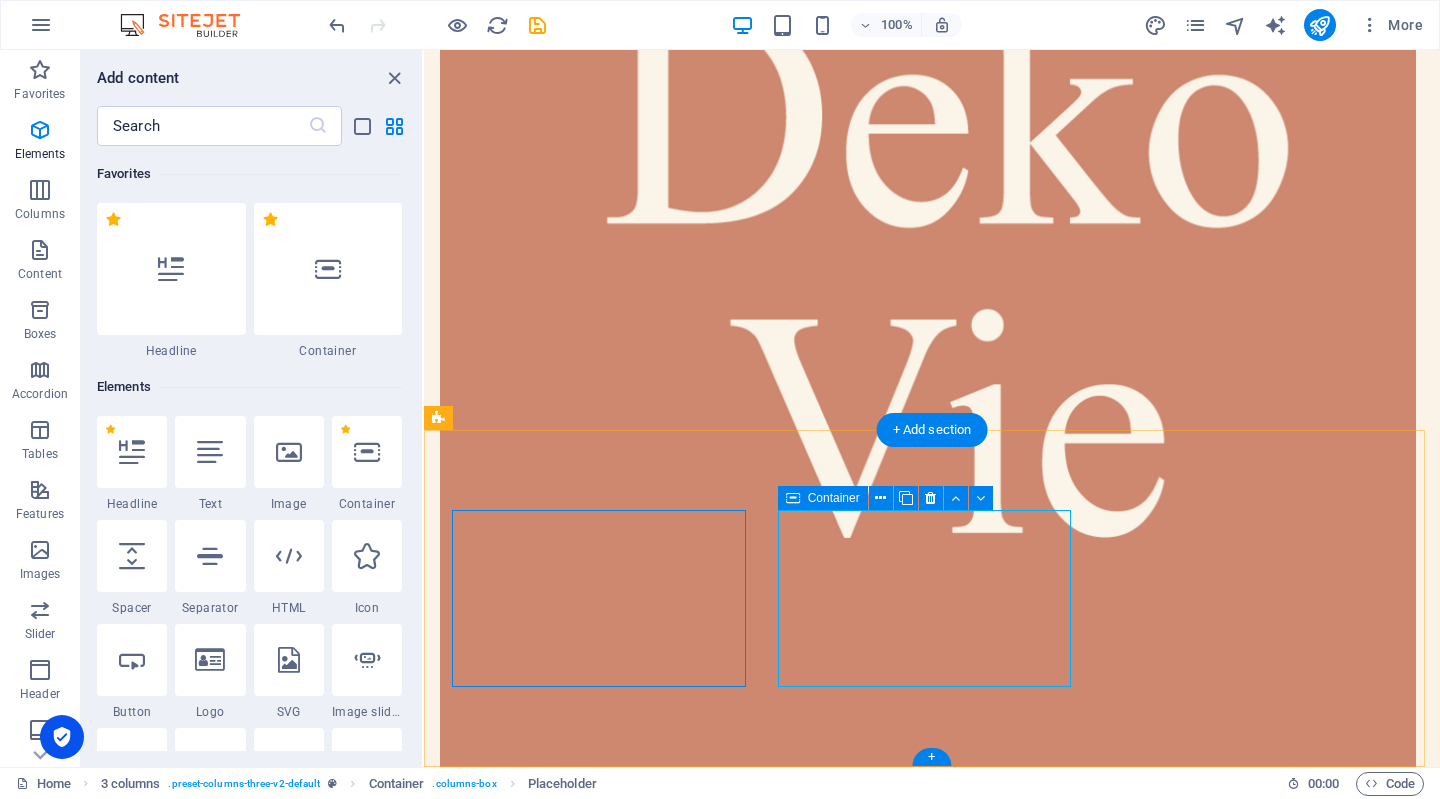 drag, startPoint x: 1432, startPoint y: 605, endPoint x: 1008, endPoint y: 555, distance: 426.93793 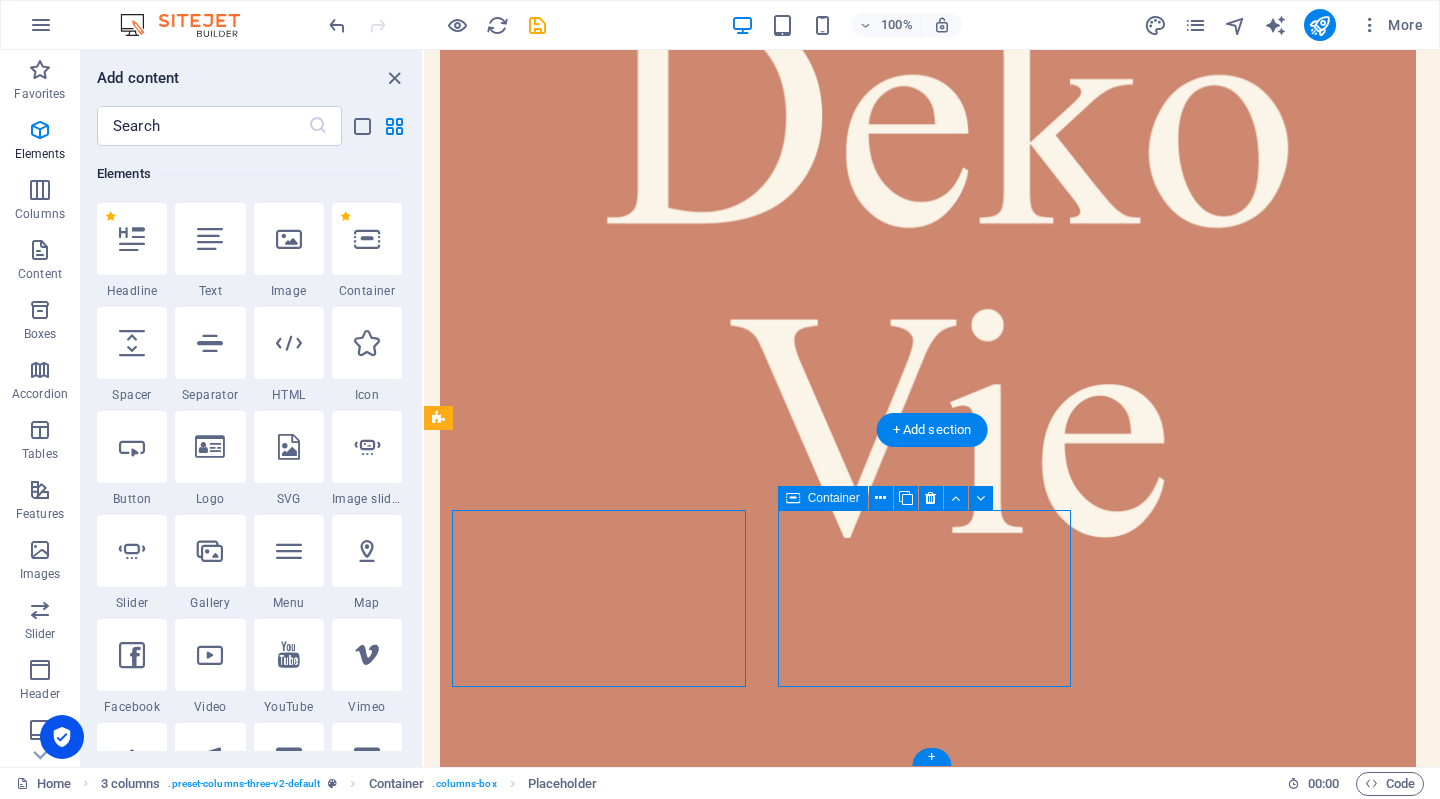 scroll, scrollTop: 213, scrollLeft: 0, axis: vertical 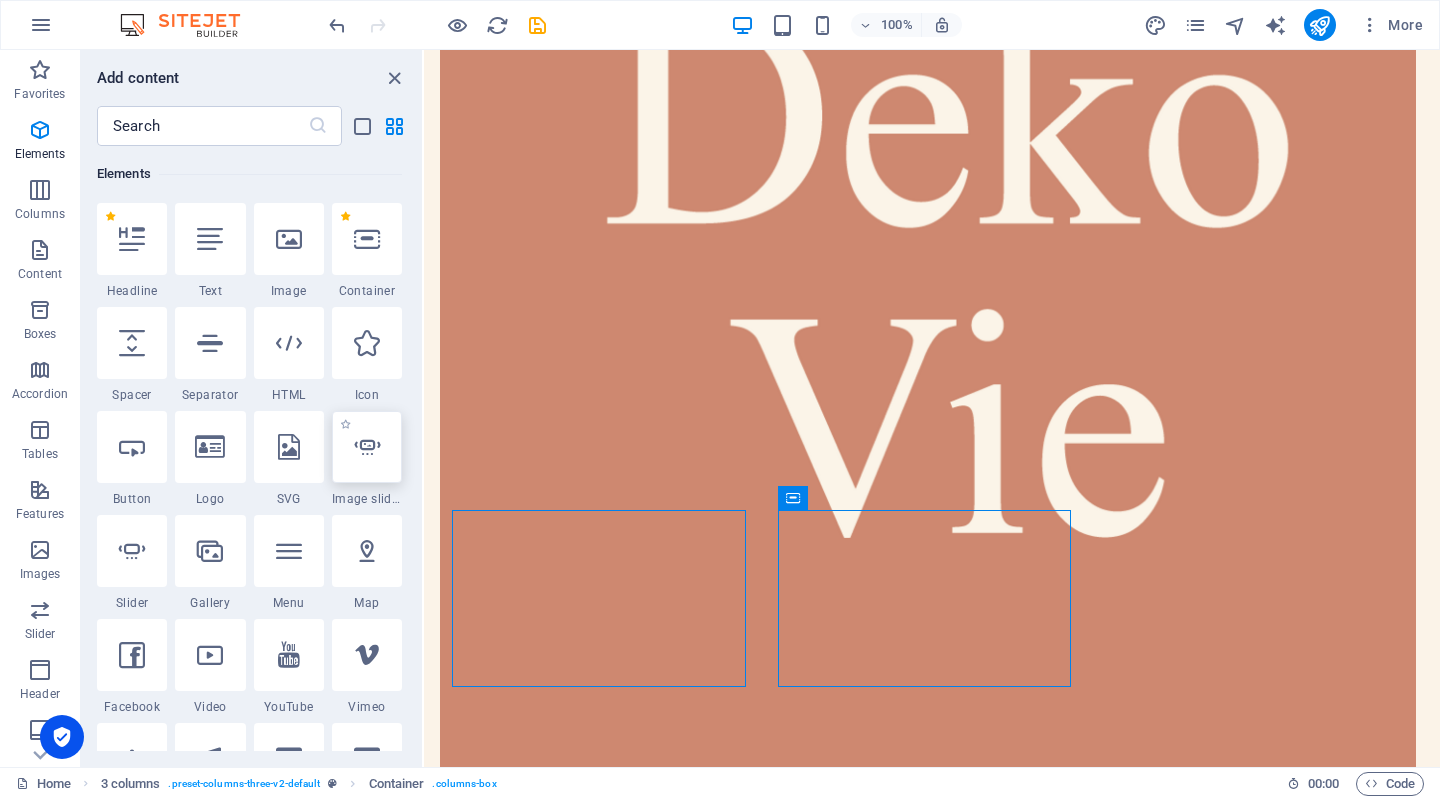 click at bounding box center [367, 447] 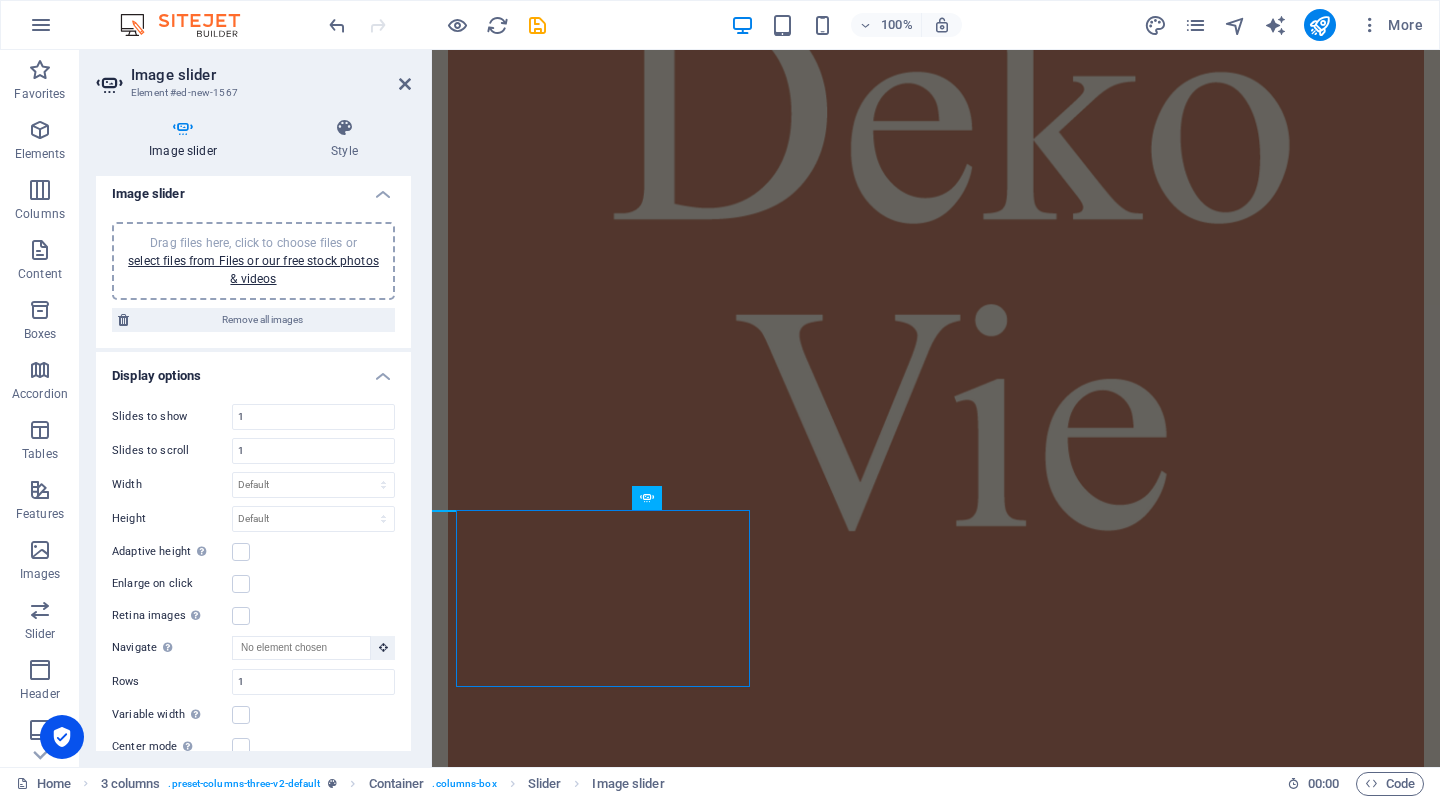 scroll, scrollTop: 0, scrollLeft: 0, axis: both 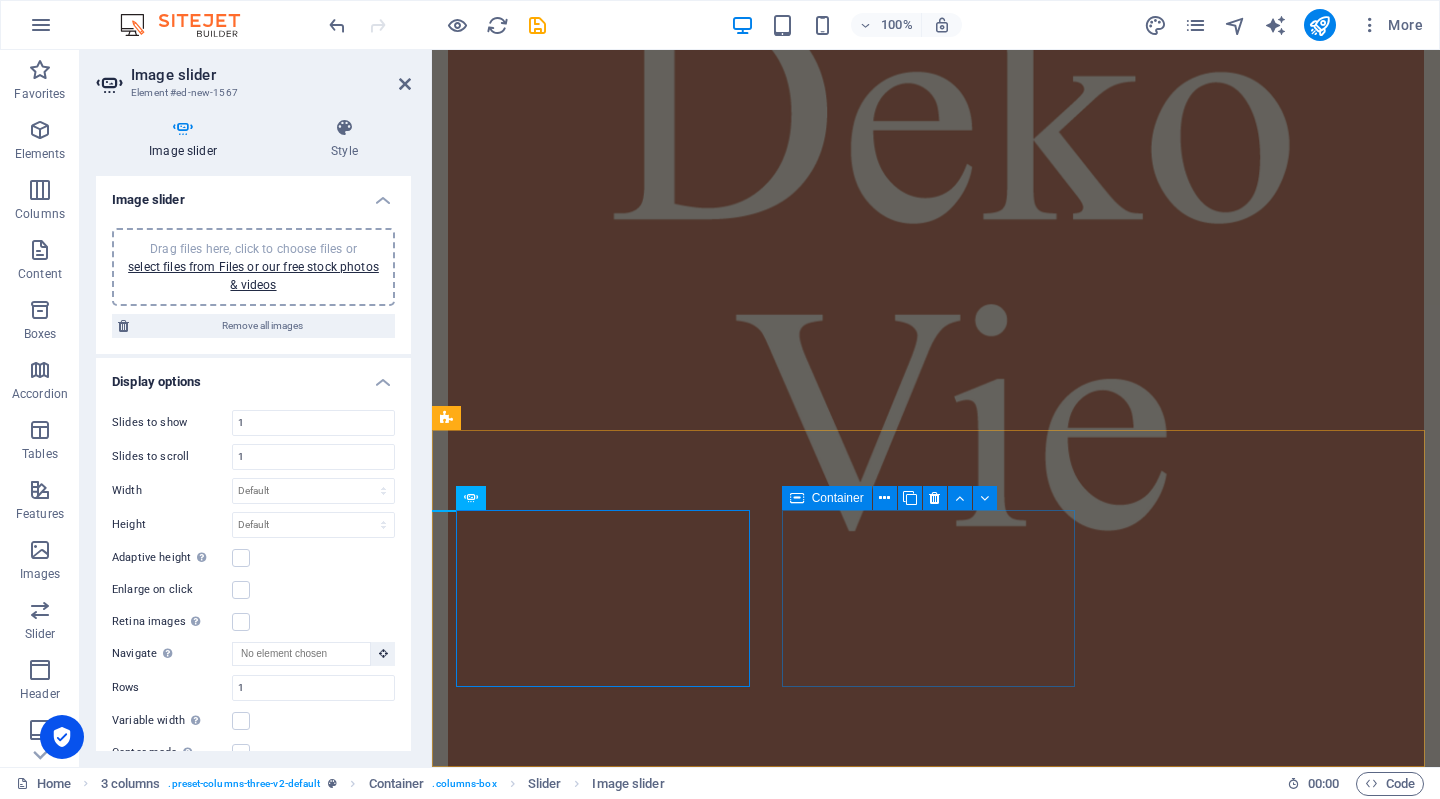 click on "Add elements" at bounding box center [535, 8647] 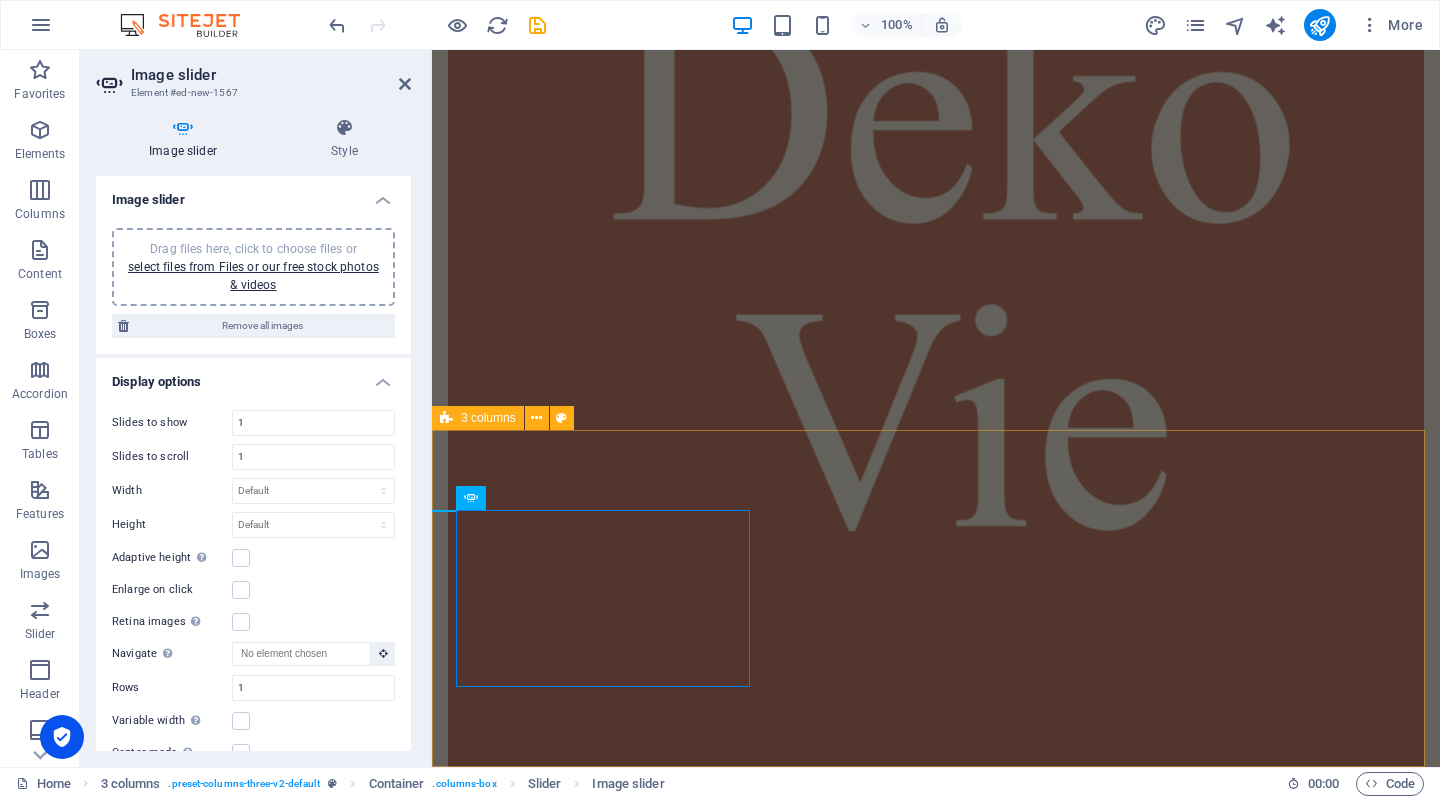 click on "Drop content here or  Add elements  Paste clipboard Drop content here or  Add elements  Paste clipboard Drop content here or  Add elements  Paste clipboard Drop content here or  Add elements  Paste clipboard Drop content here or  Add elements  Paste clipboard" at bounding box center (936, 8451) 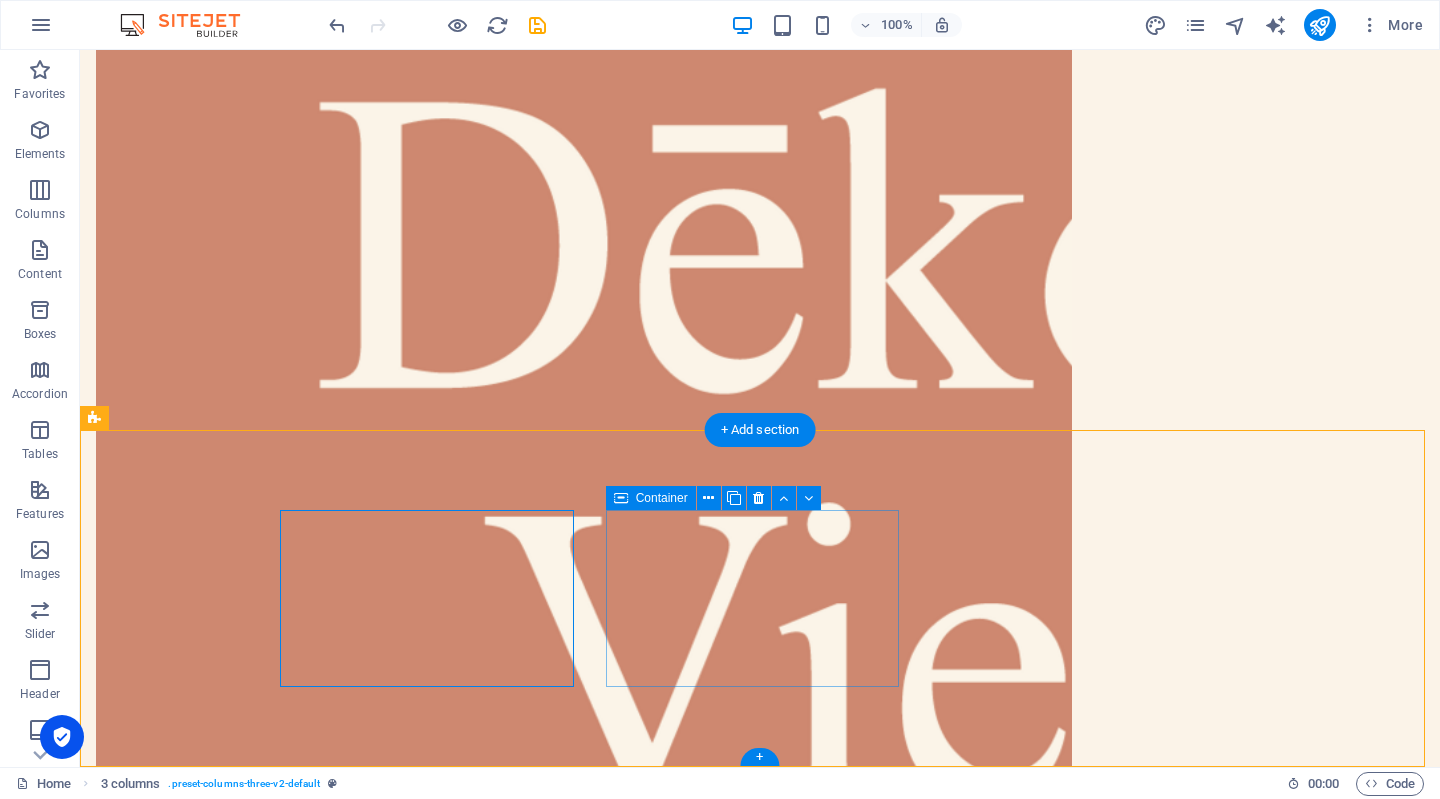 click on "Add elements" at bounding box center [183, 10899] 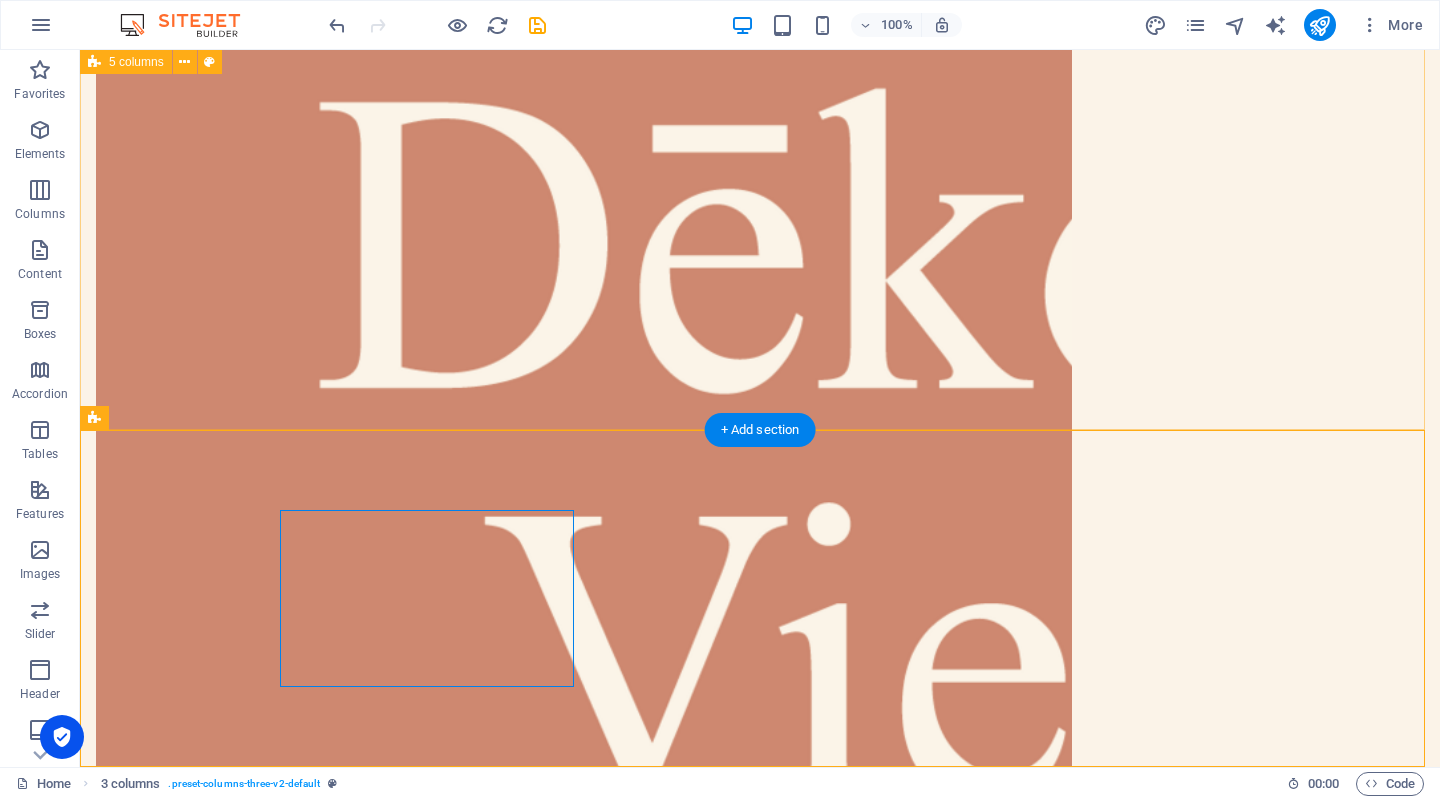 click on "Drop content here or  Add elements  Paste clipboard Drop content here or  Add elements  Paste clipboard Drop content here or  Add elements  Paste clipboard Drop content here or  Add elements  Paste clipboard Drop content here or  Add elements  Paste clipboard Drop content here or  Add elements  Paste clipboard" at bounding box center [760, 5858] 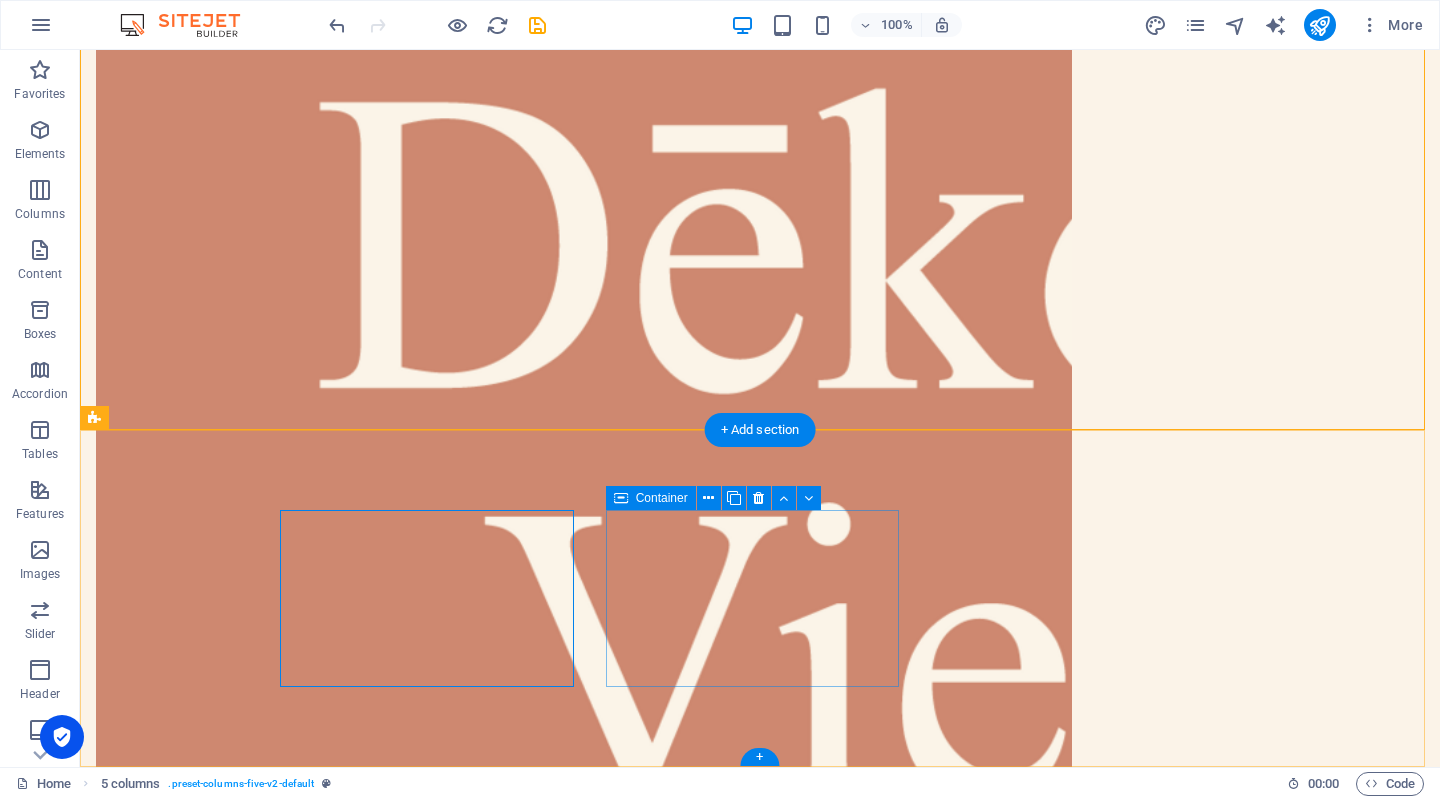 click on "Add elements" at bounding box center [183, 10899] 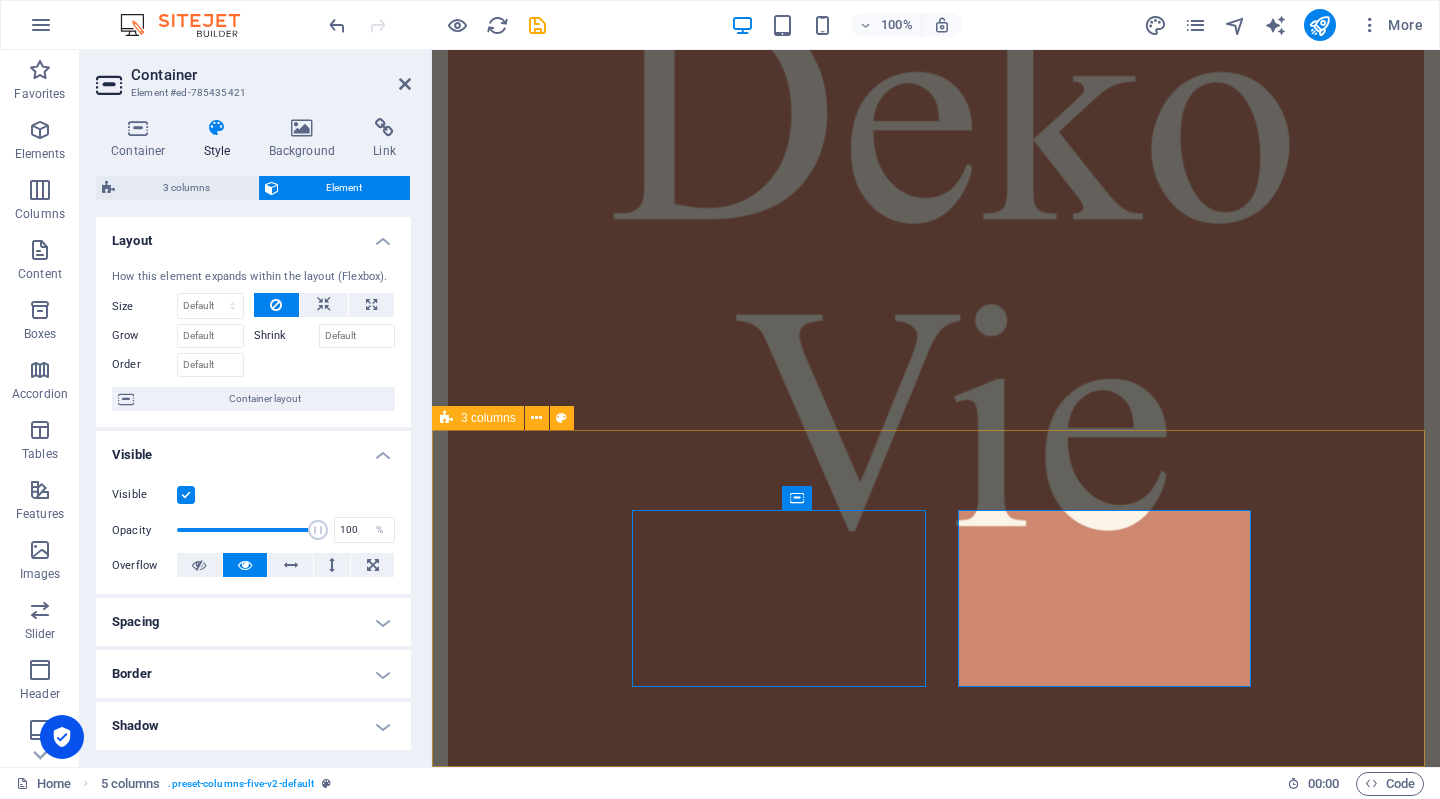 click on "Drop content here or  Add elements  Paste clipboard Drop content here or  Add elements  Paste clipboard Drop content here or  Add elements  Paste clipboard Drop content here or  Add elements  Paste clipboard Drop content here or  Add elements  Paste clipboard" at bounding box center (936, 8451) 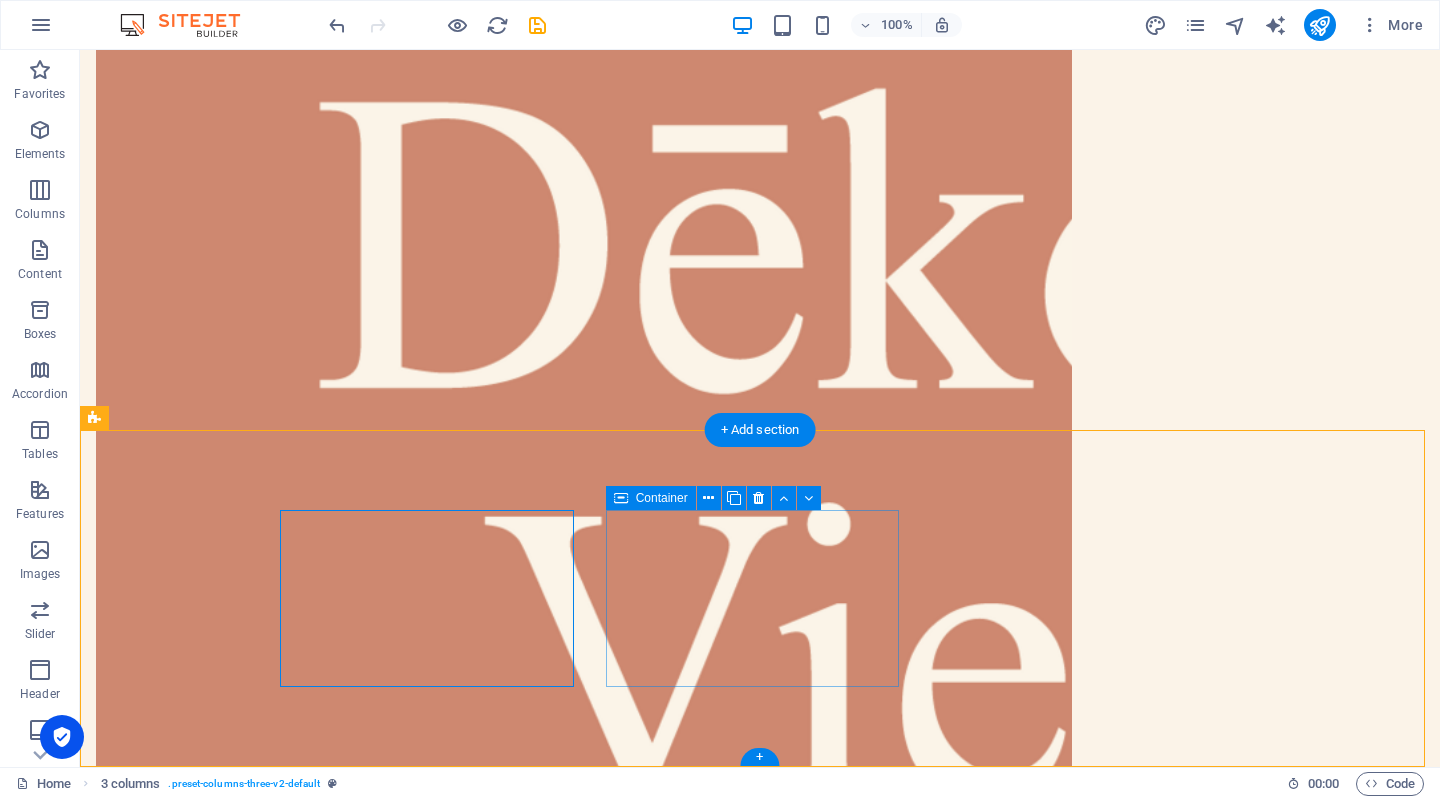 click on "Add elements" at bounding box center [183, 10899] 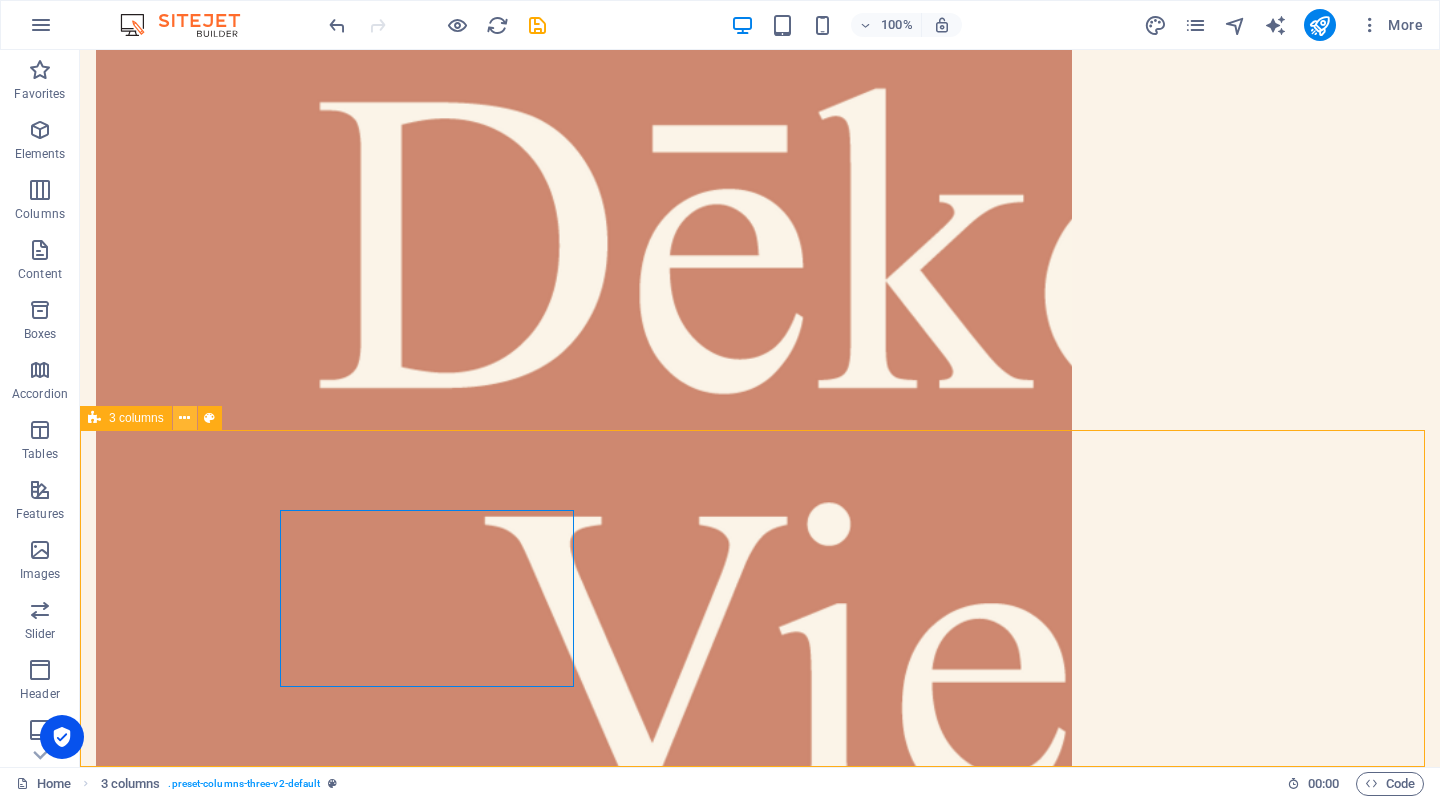 click at bounding box center [184, 418] 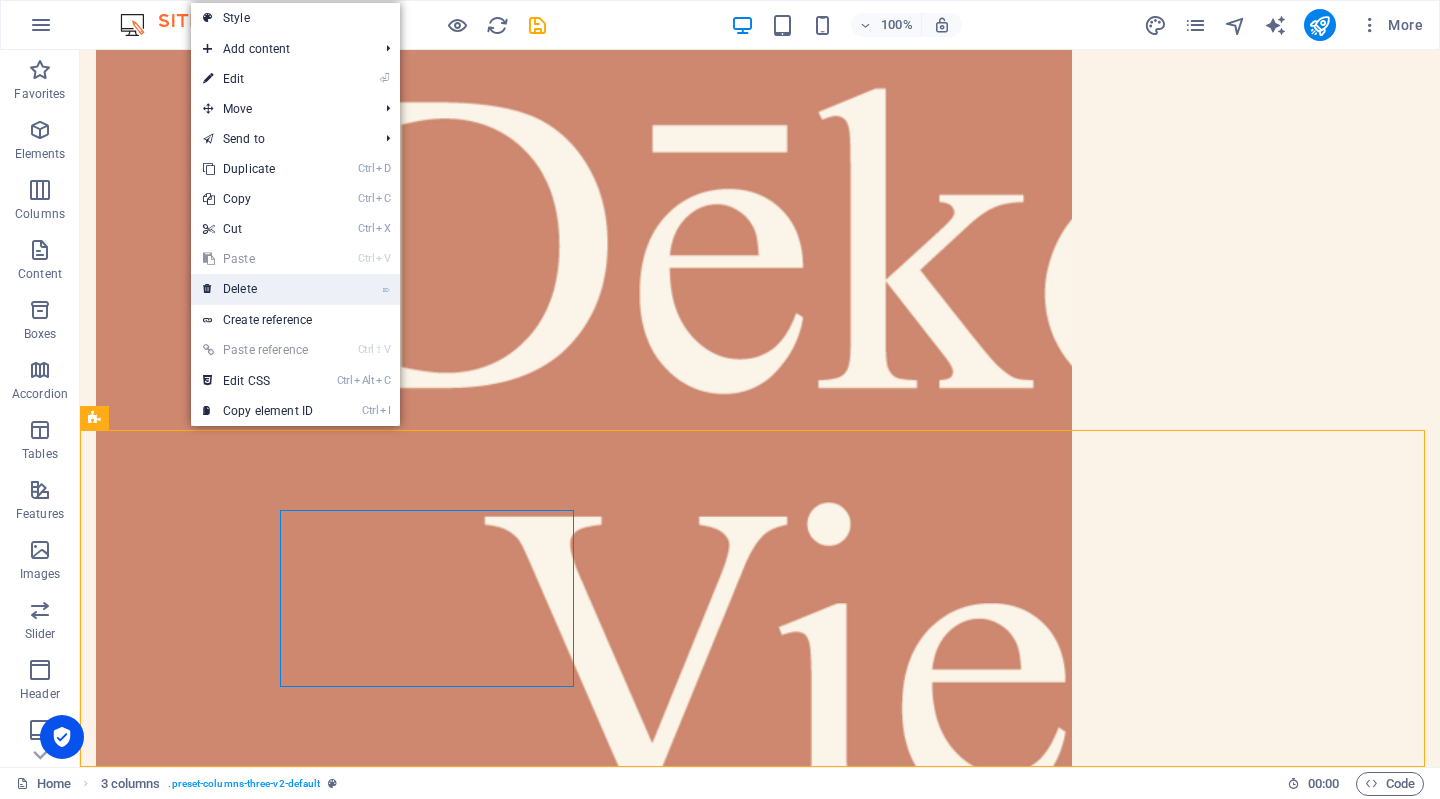 click on "⌦  Delete" at bounding box center [258, 289] 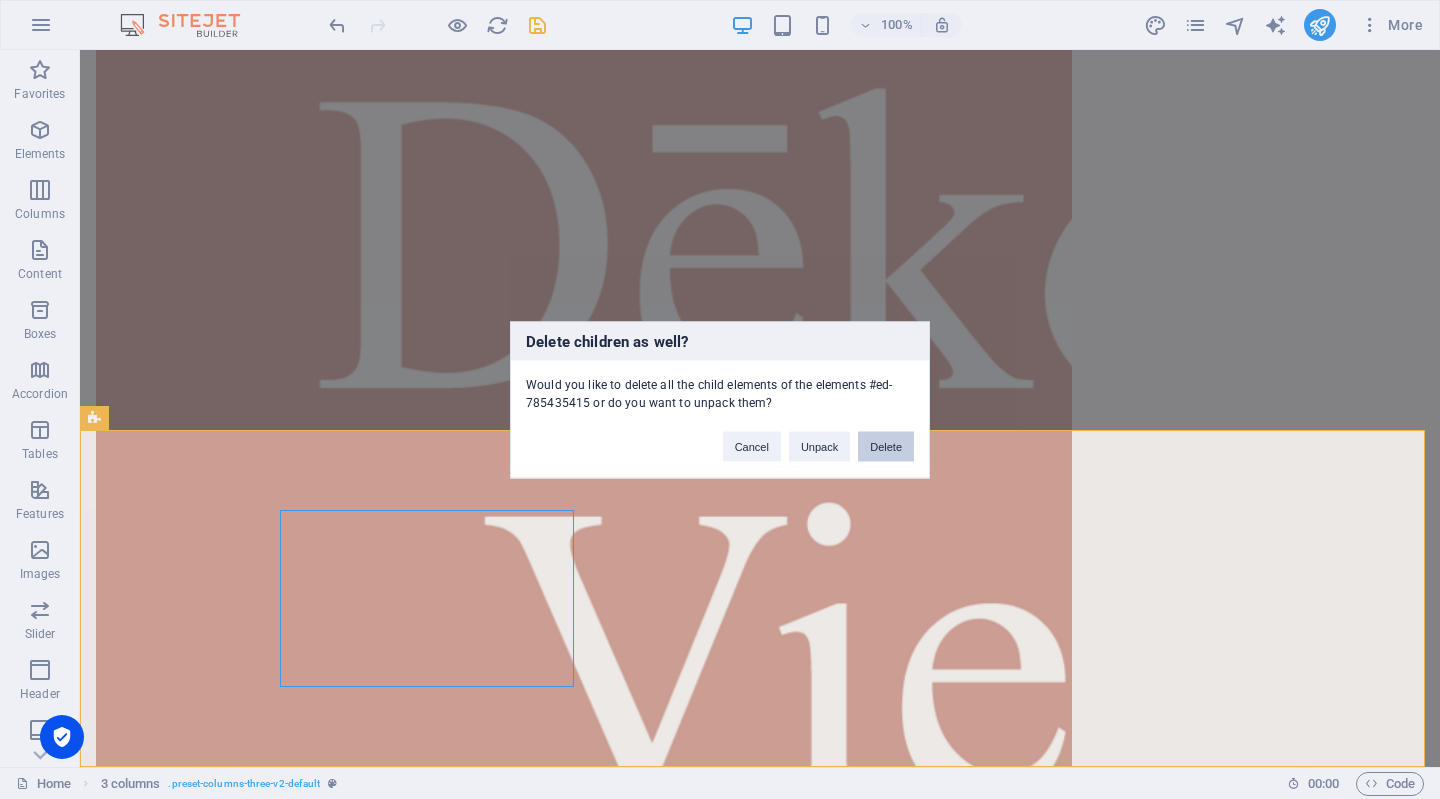 click on "Delete" at bounding box center (886, 446) 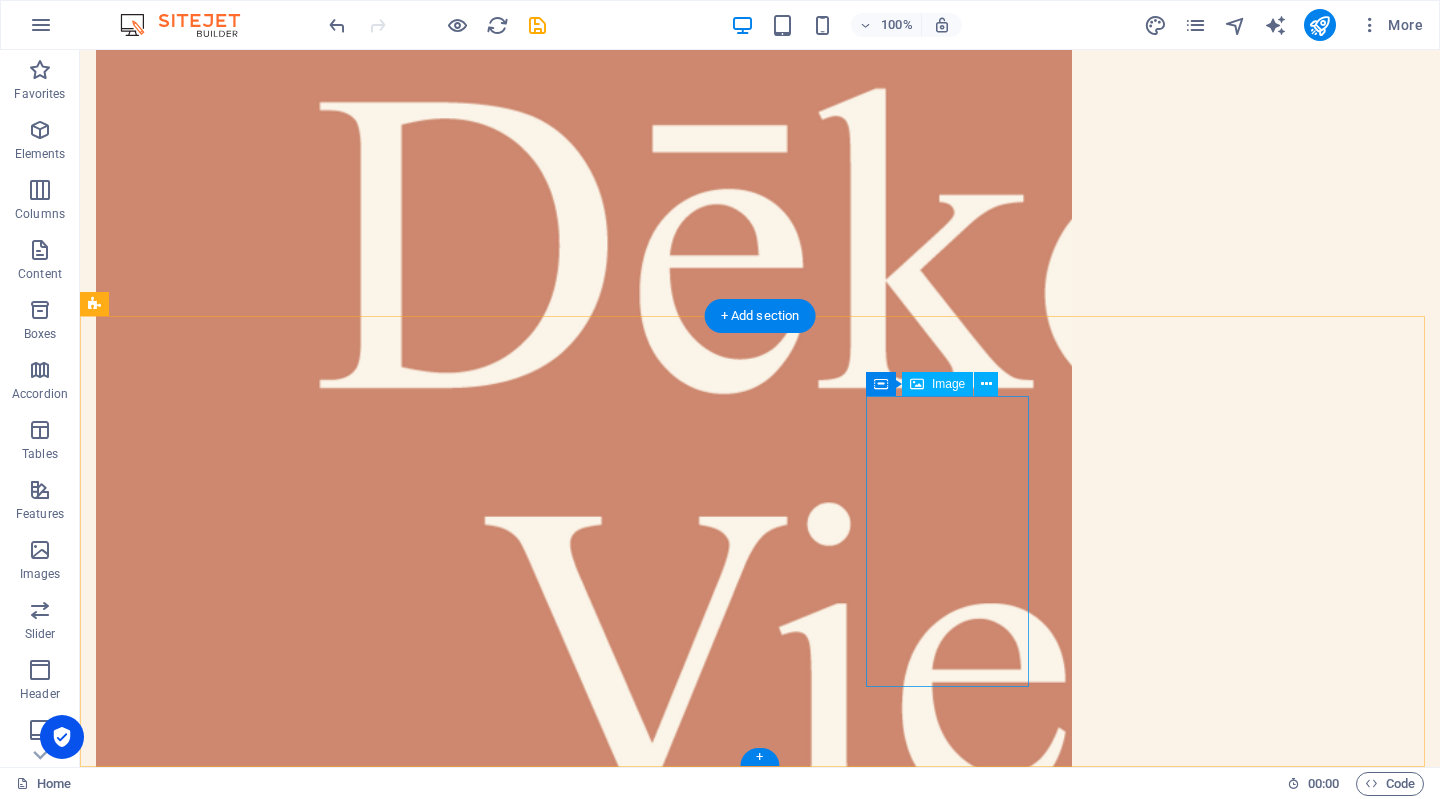 scroll, scrollTop: 214, scrollLeft: 0, axis: vertical 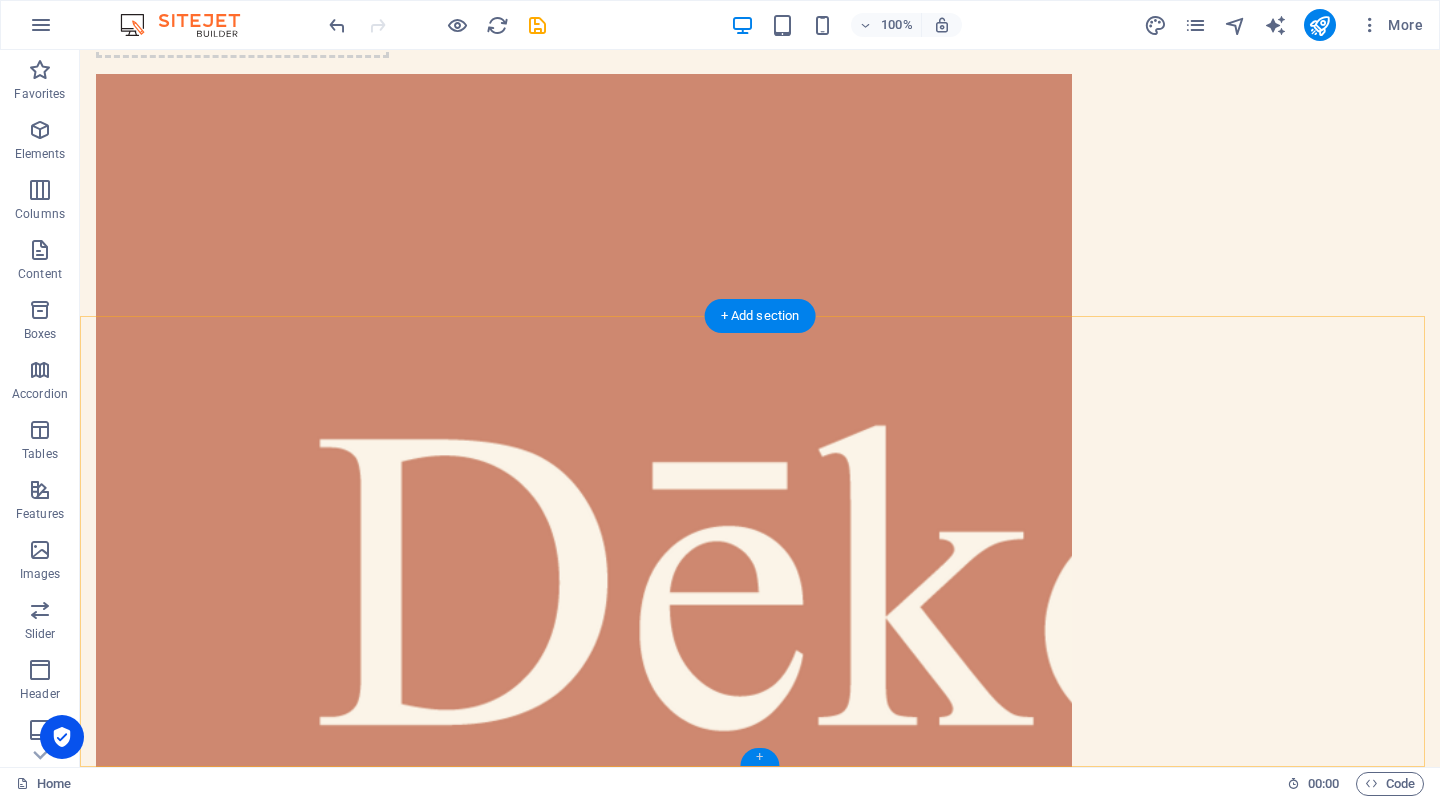 click on "+" at bounding box center (759, 757) 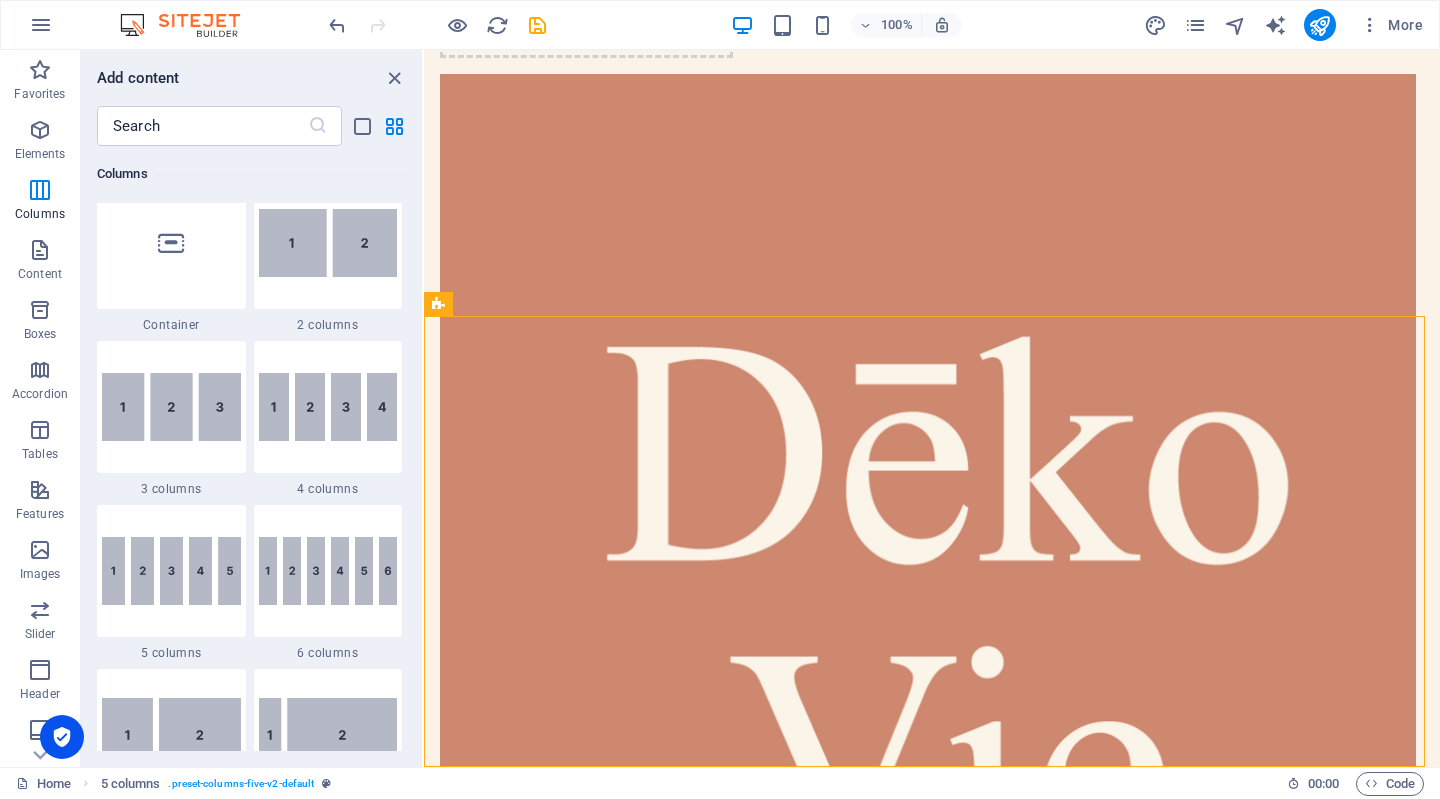 scroll, scrollTop: 1023, scrollLeft: 0, axis: vertical 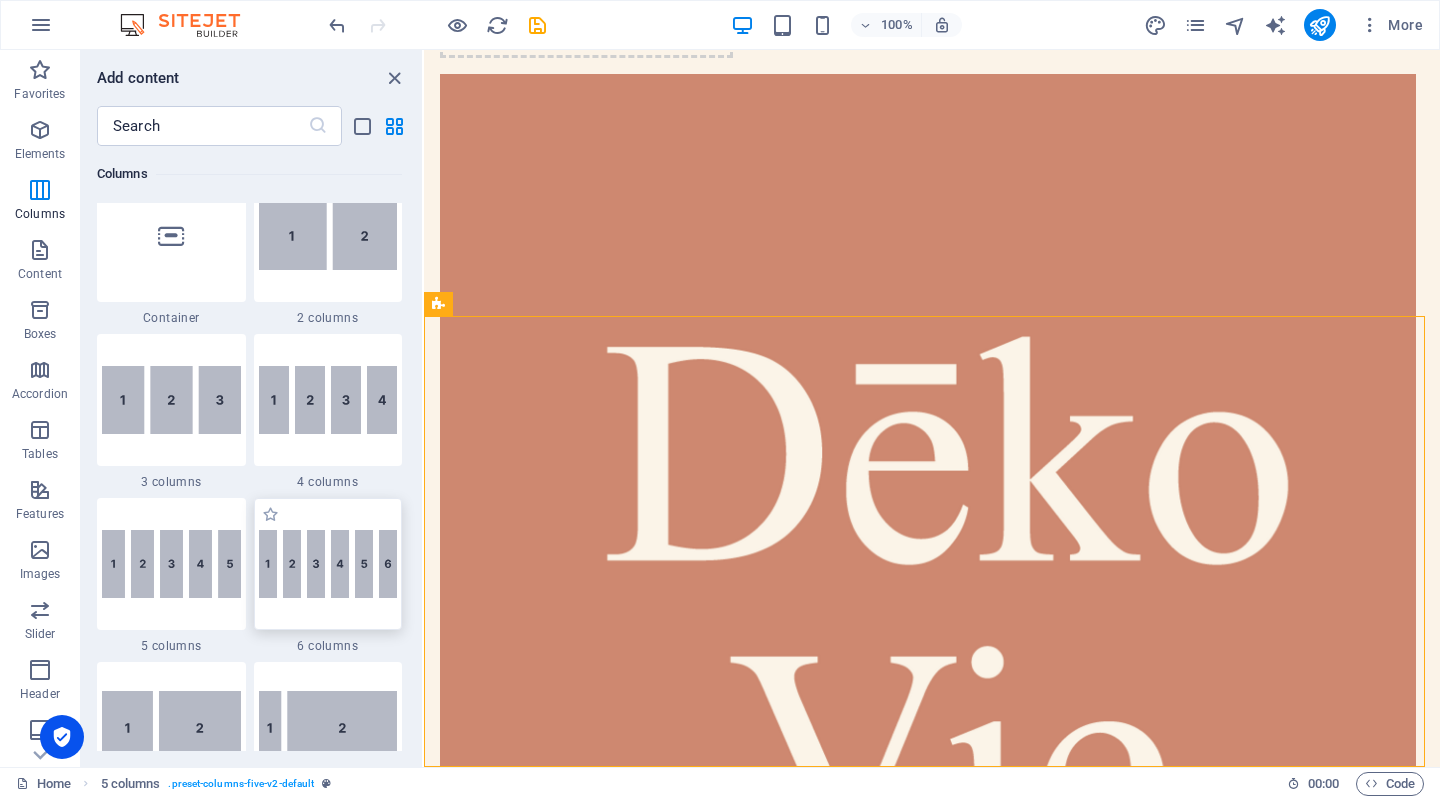 click at bounding box center [328, 564] 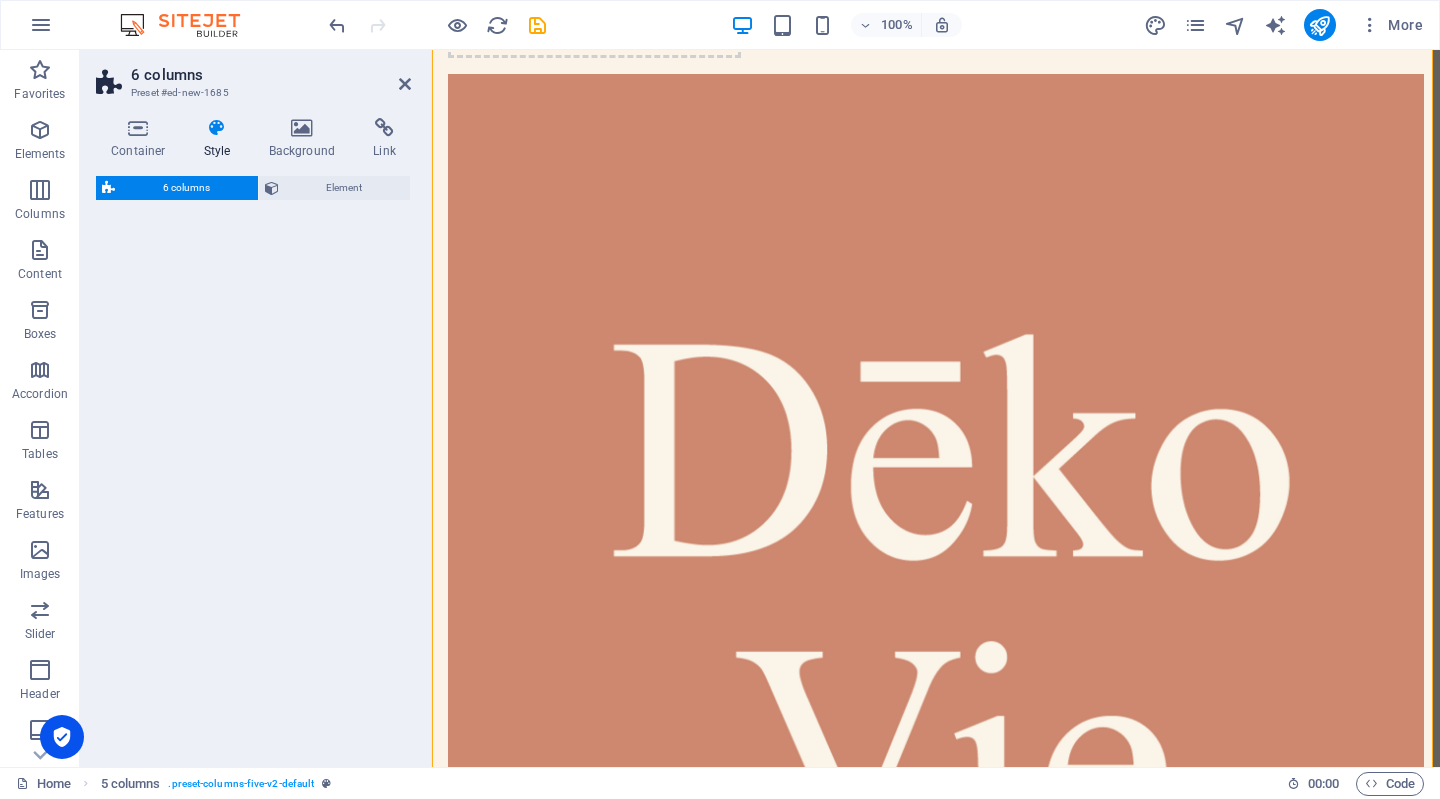 select on "rem" 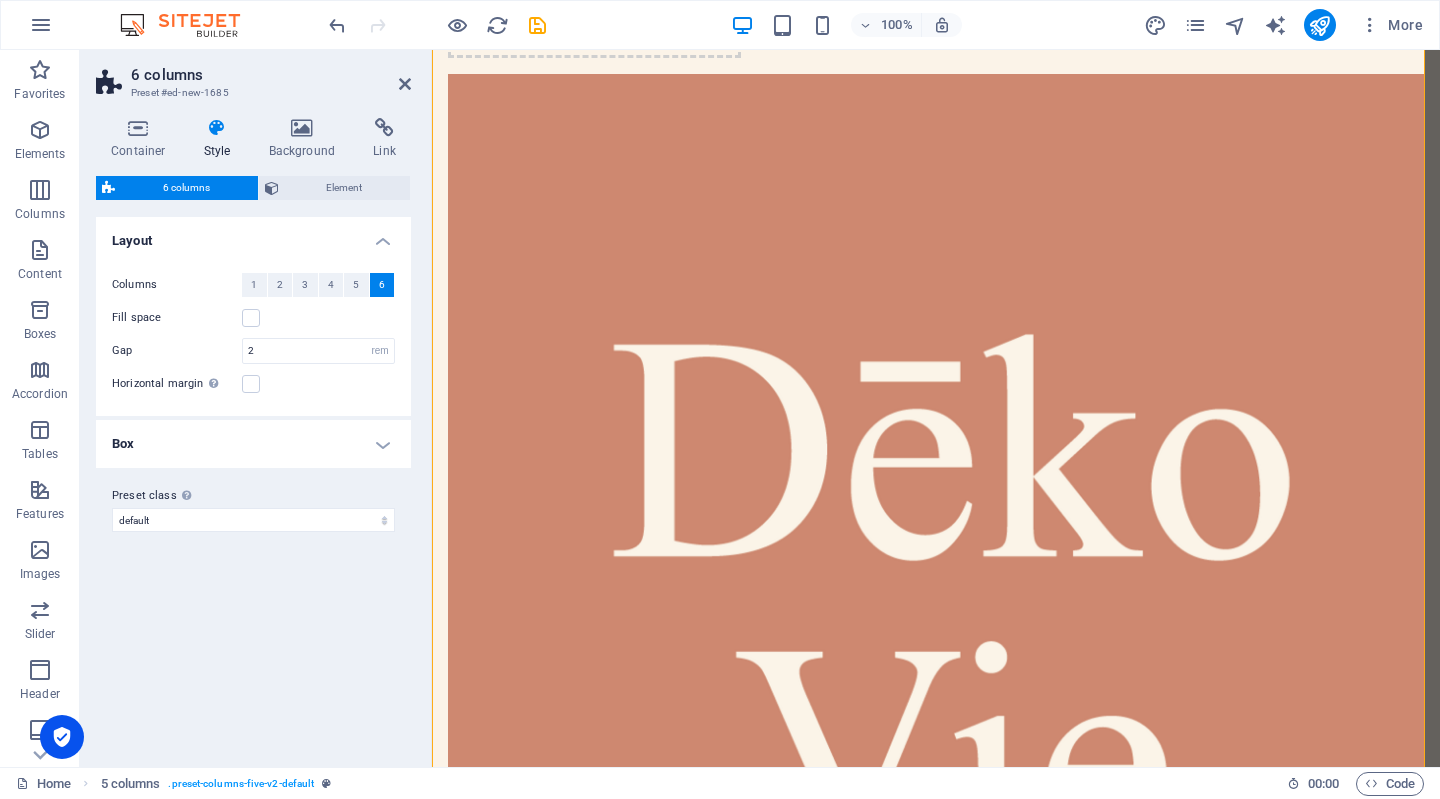 scroll, scrollTop: 611, scrollLeft: 0, axis: vertical 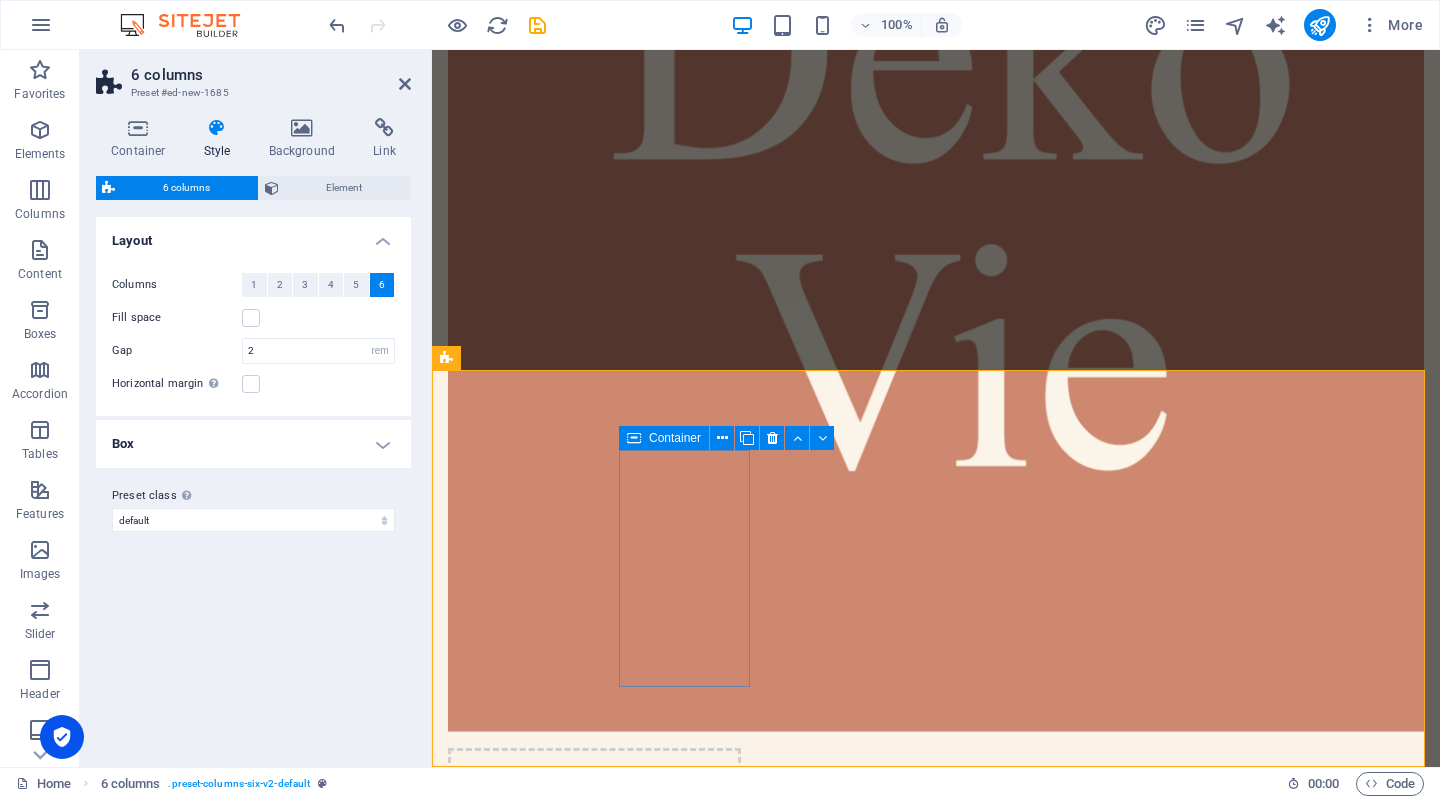 click on "Add elements" at bounding box center [513, 8381] 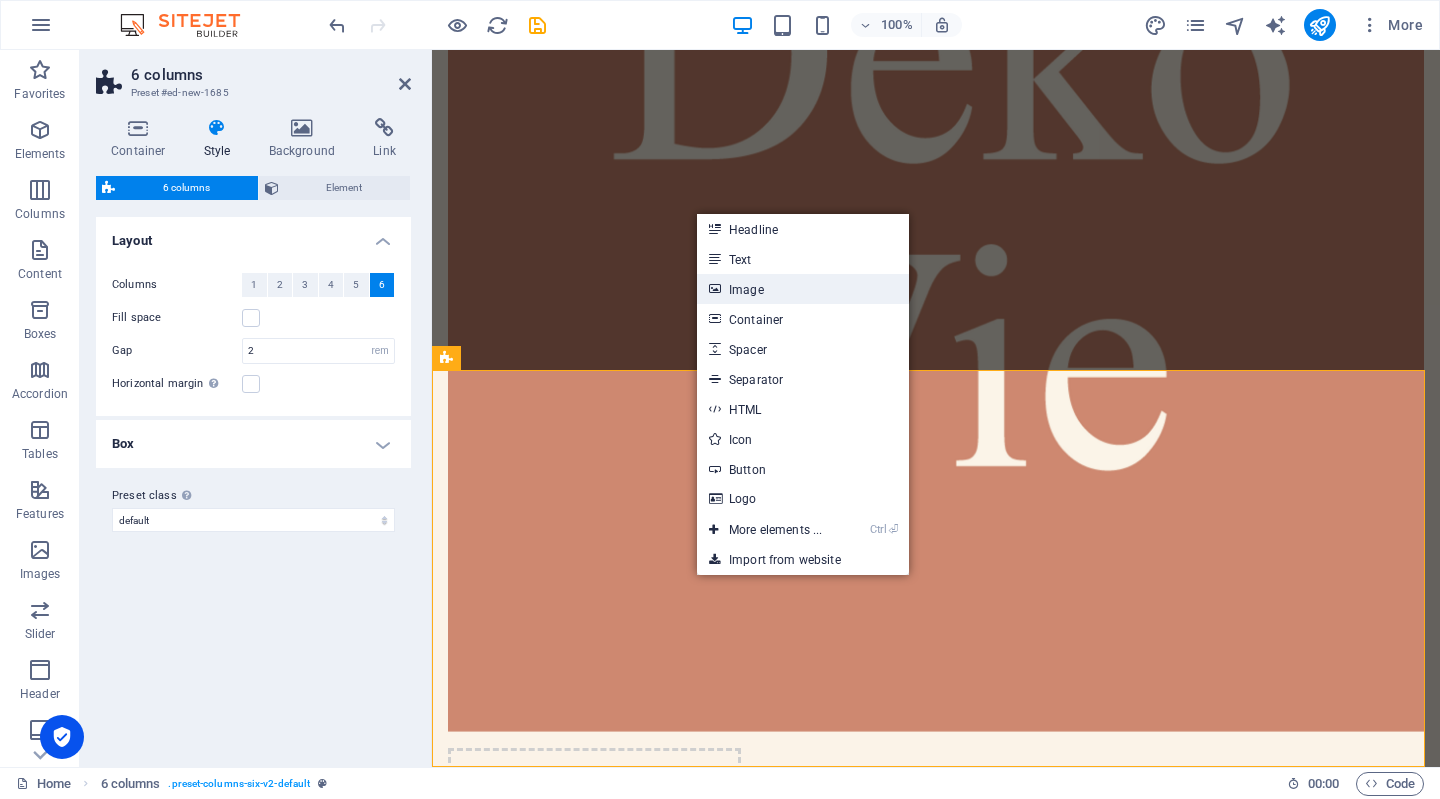 click on "Image" at bounding box center (803, 289) 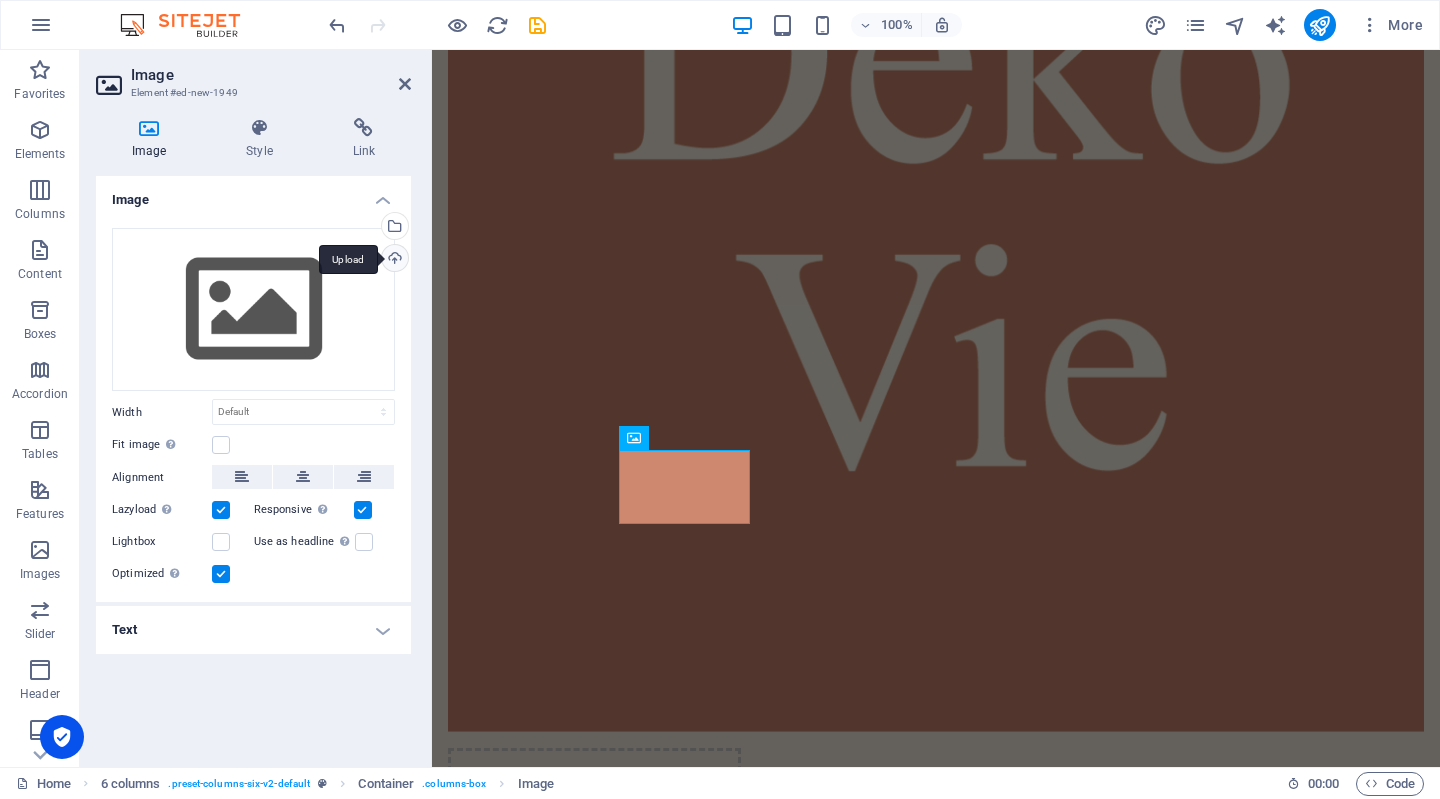 click on "Upload" at bounding box center (393, 260) 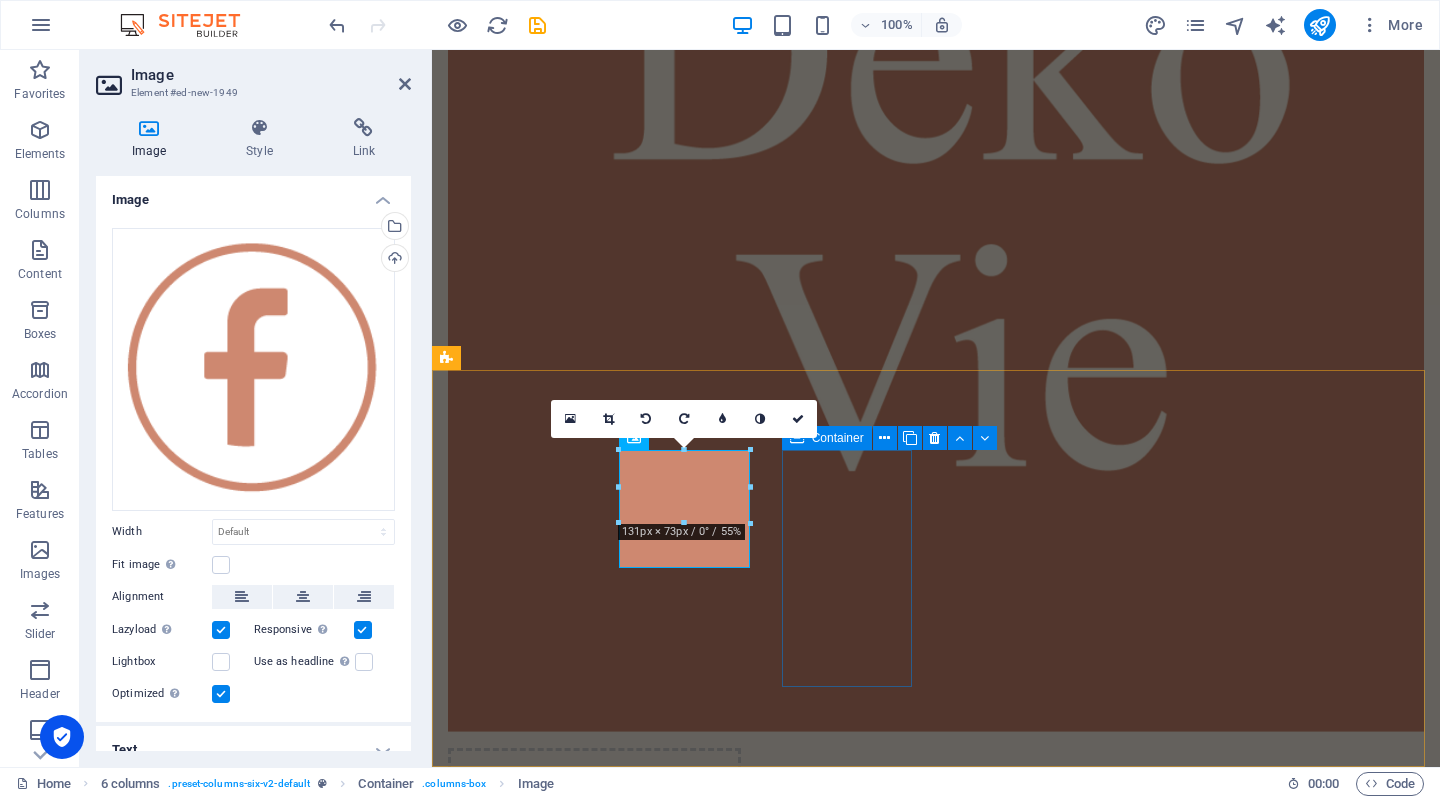 click on "Add elements" at bounding box center [513, 8633] 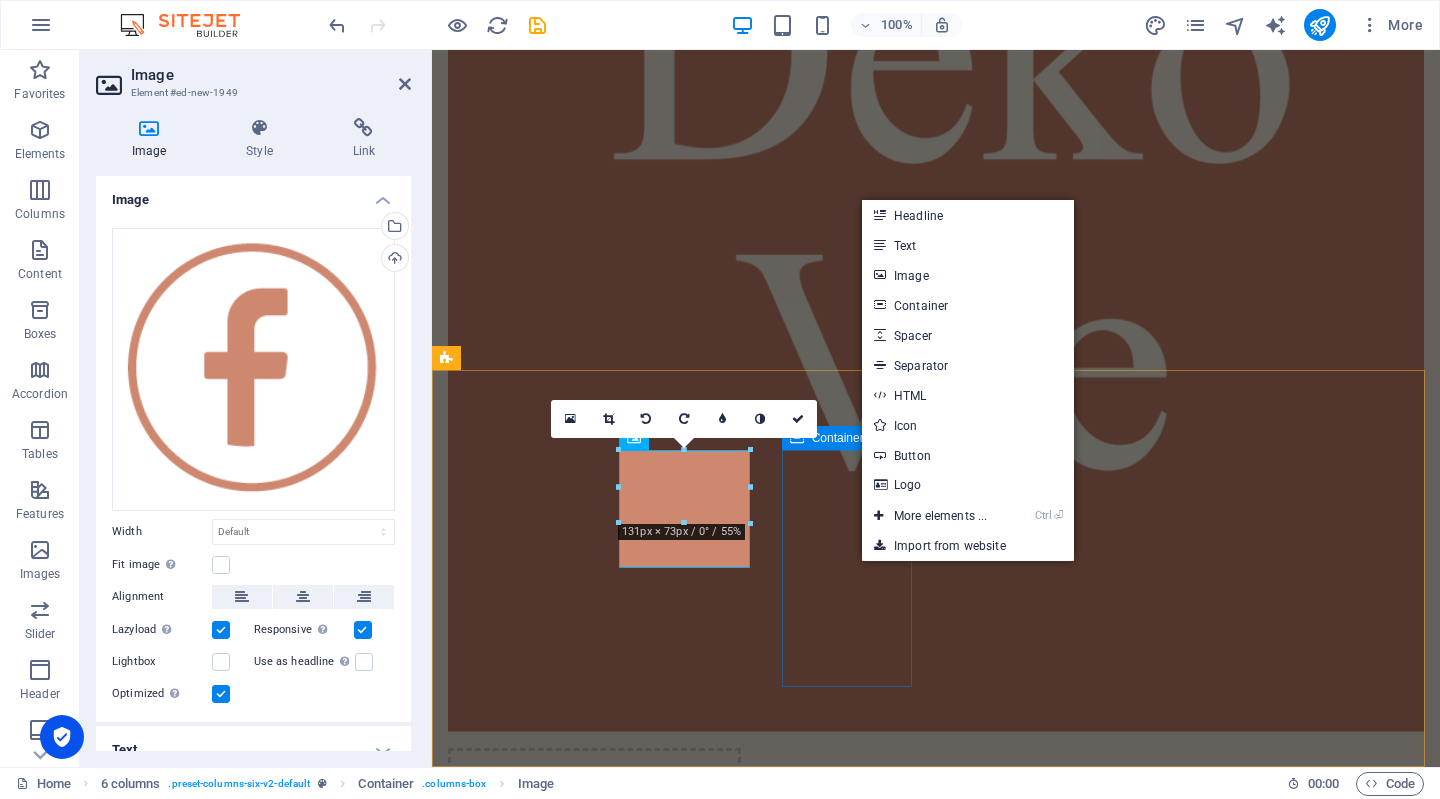 click on "Drop content here or  Add elements  Paste clipboard" at bounding box center (513, 8621) 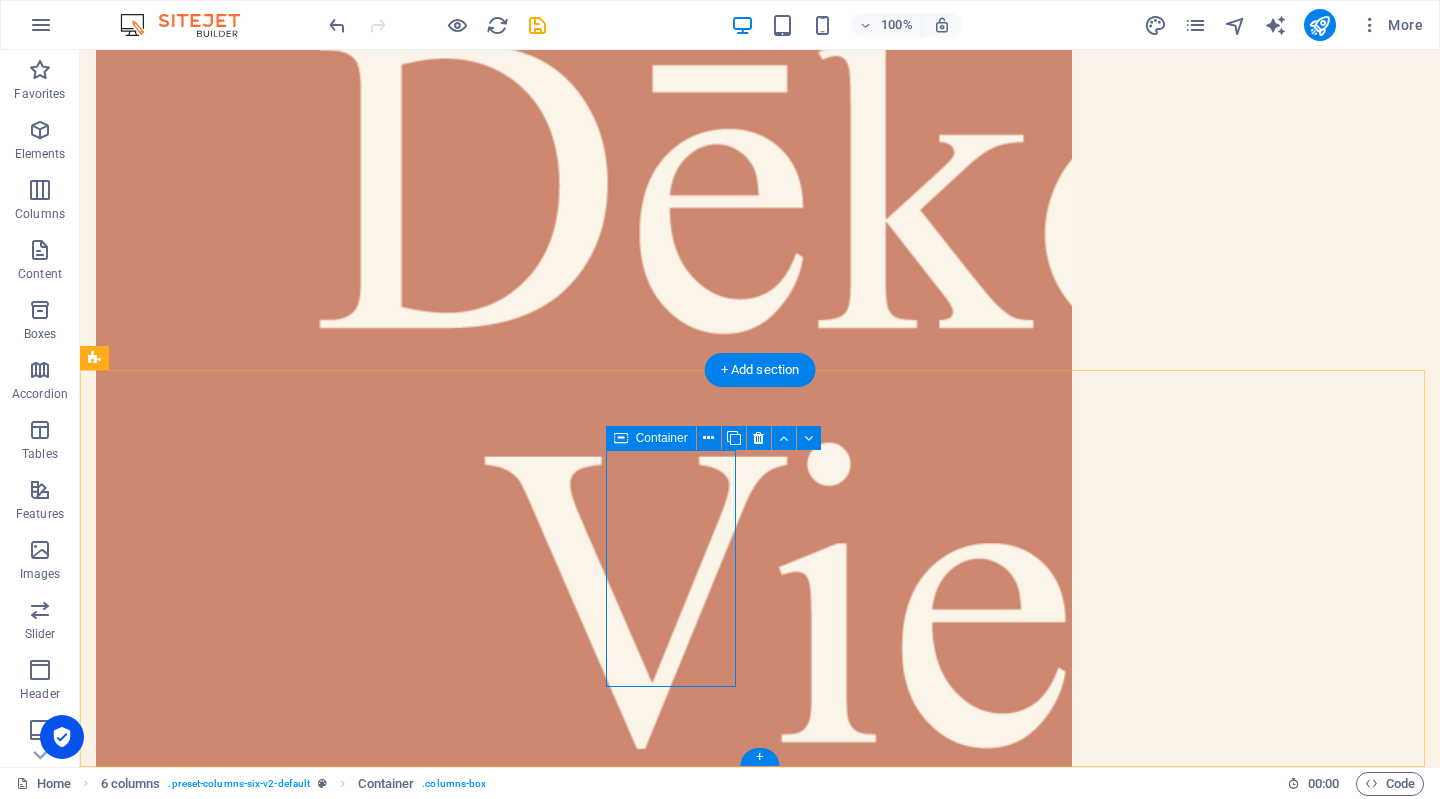 click on "Add elements" at bounding box center [161, 10885] 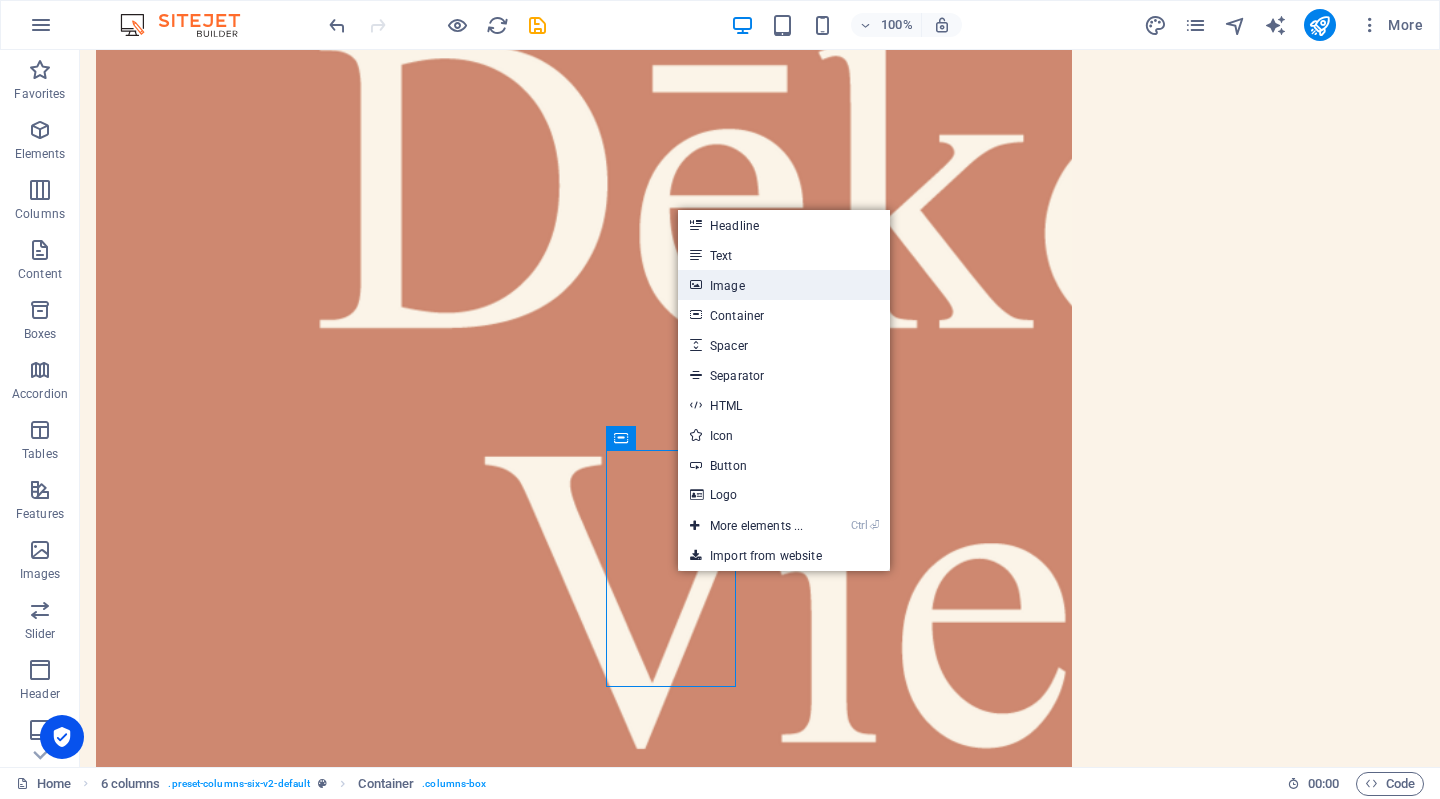 click on "Image" at bounding box center [784, 285] 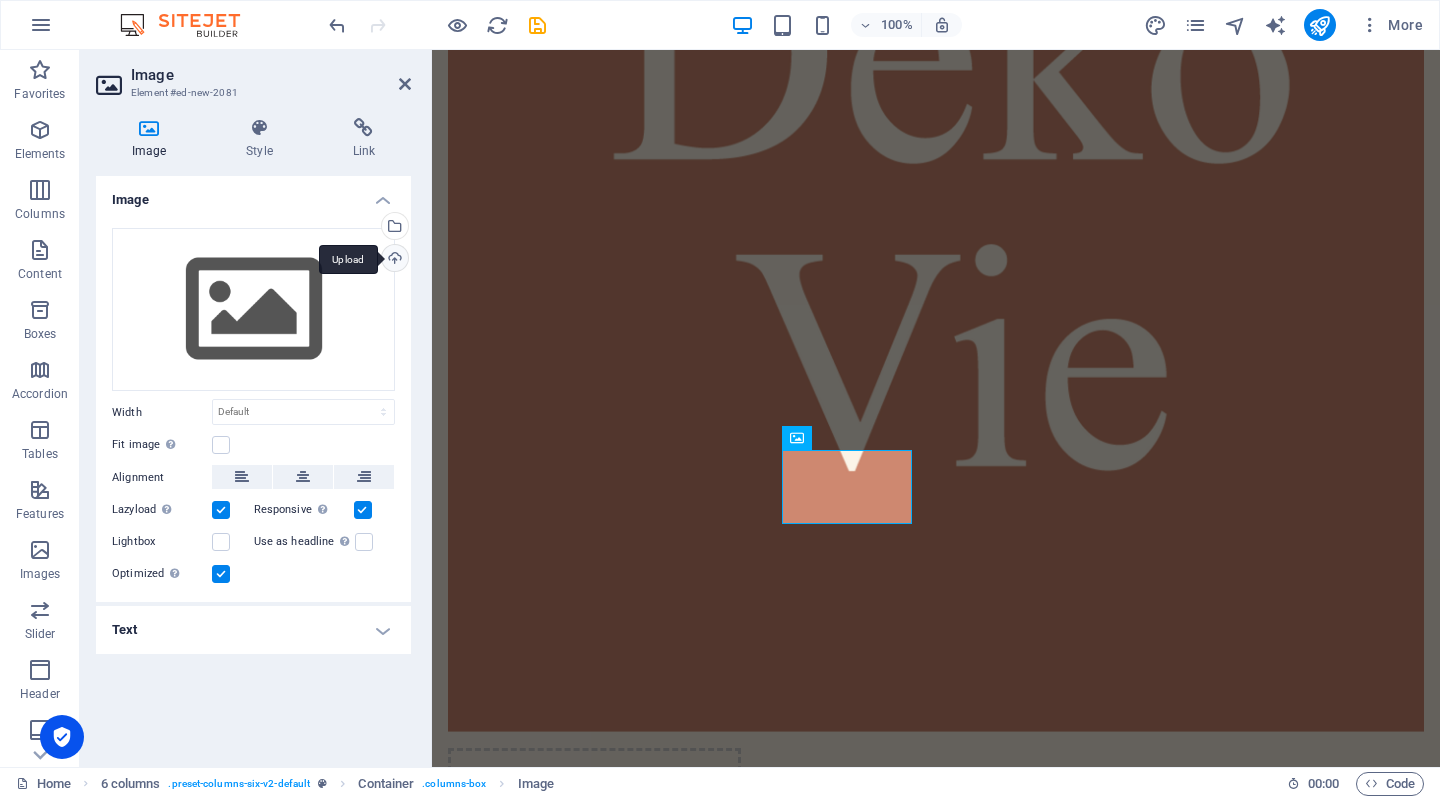 click on "Upload" at bounding box center (393, 260) 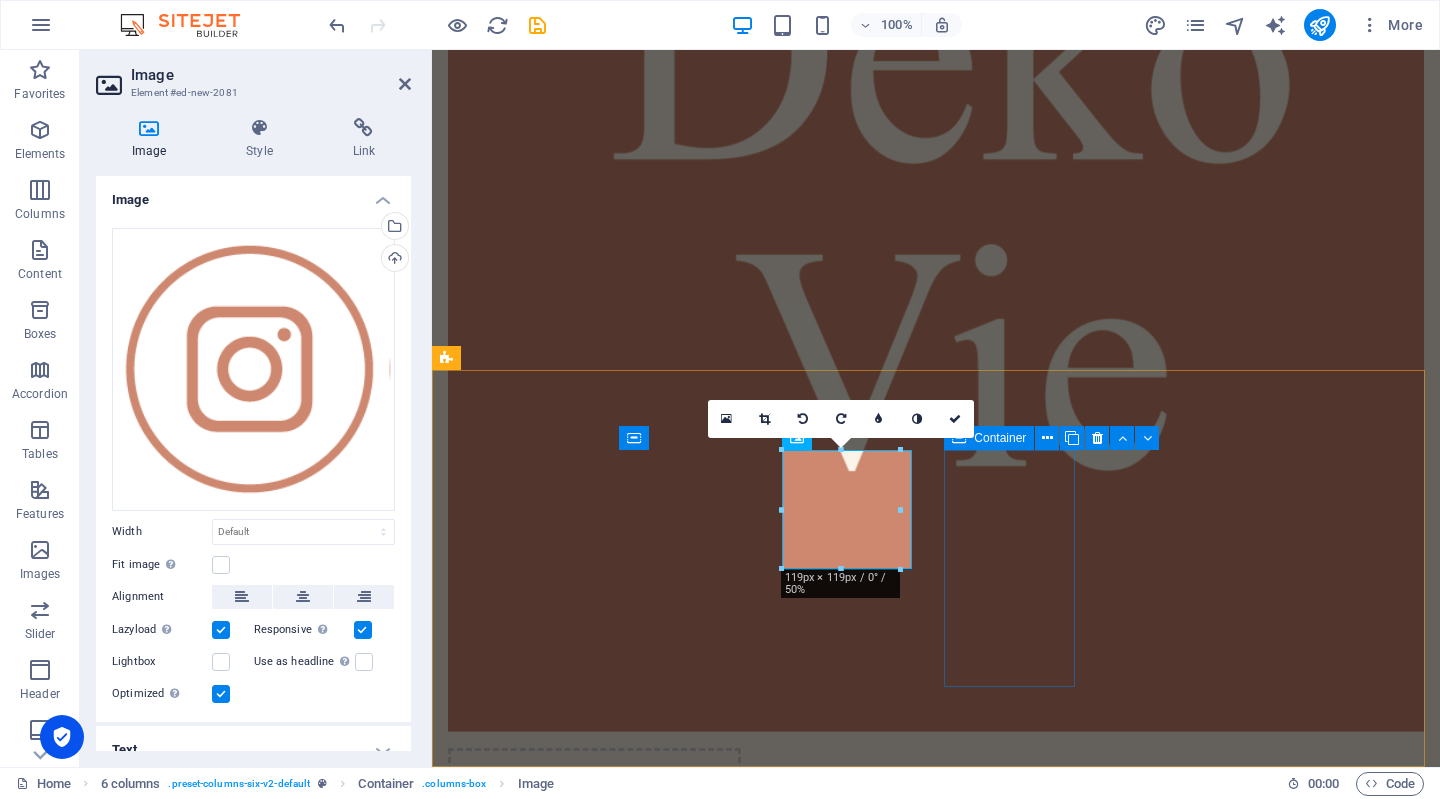 click on "Add elements" at bounding box center (513, 8886) 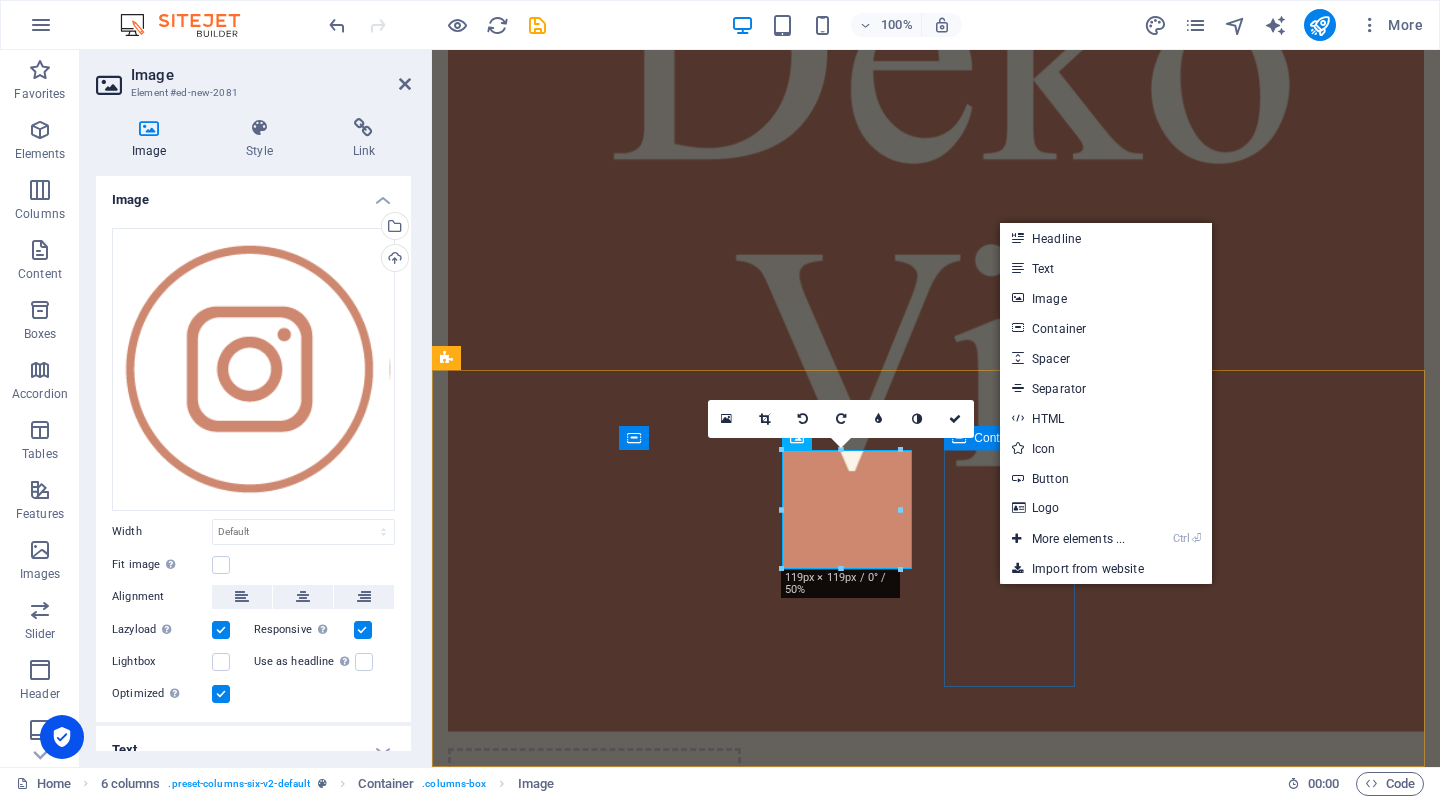 click on "Drop content here or  Add elements  Paste clipboard" at bounding box center [513, 8874] 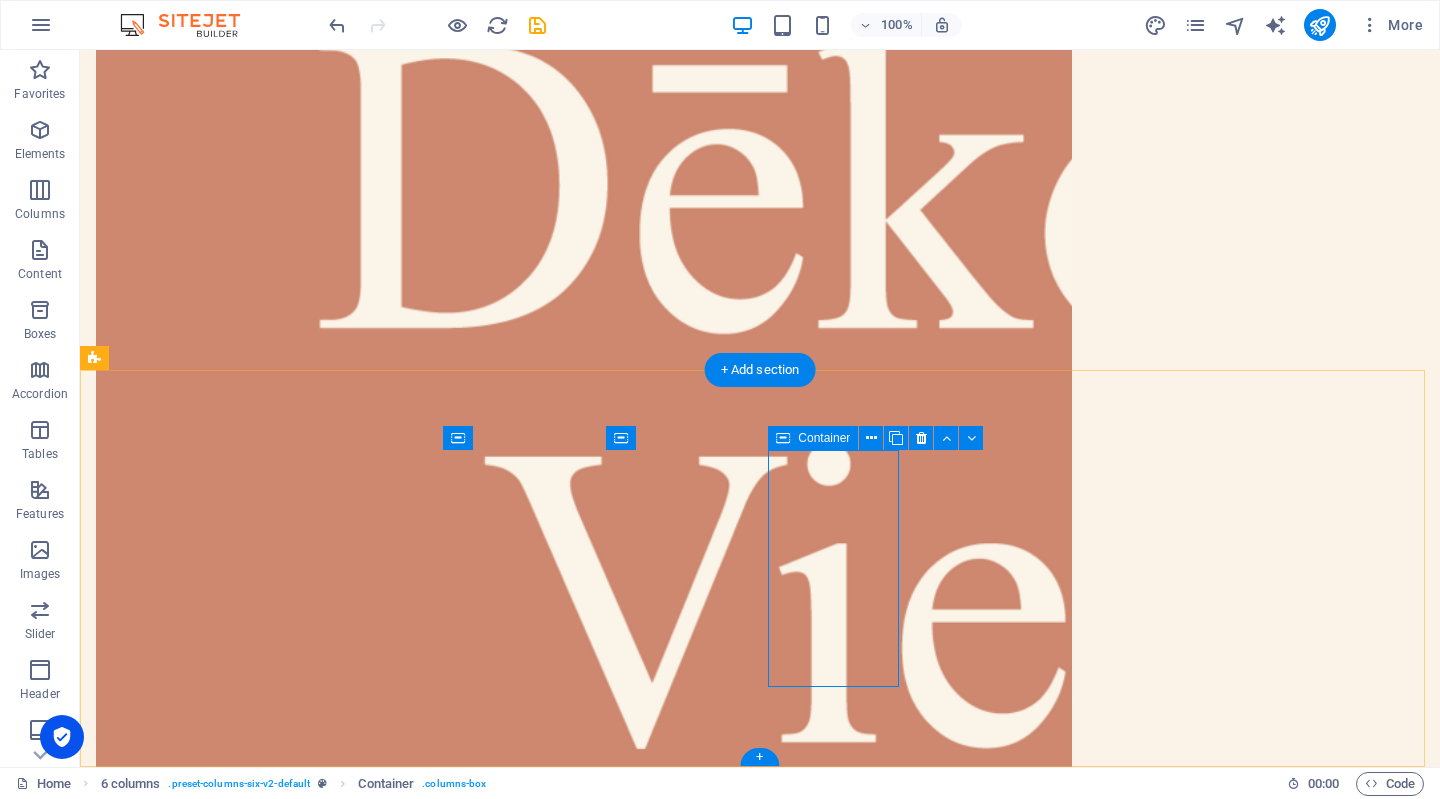 click on "Drop content here or  Add elements  Paste clipboard" at bounding box center [161, 11126] 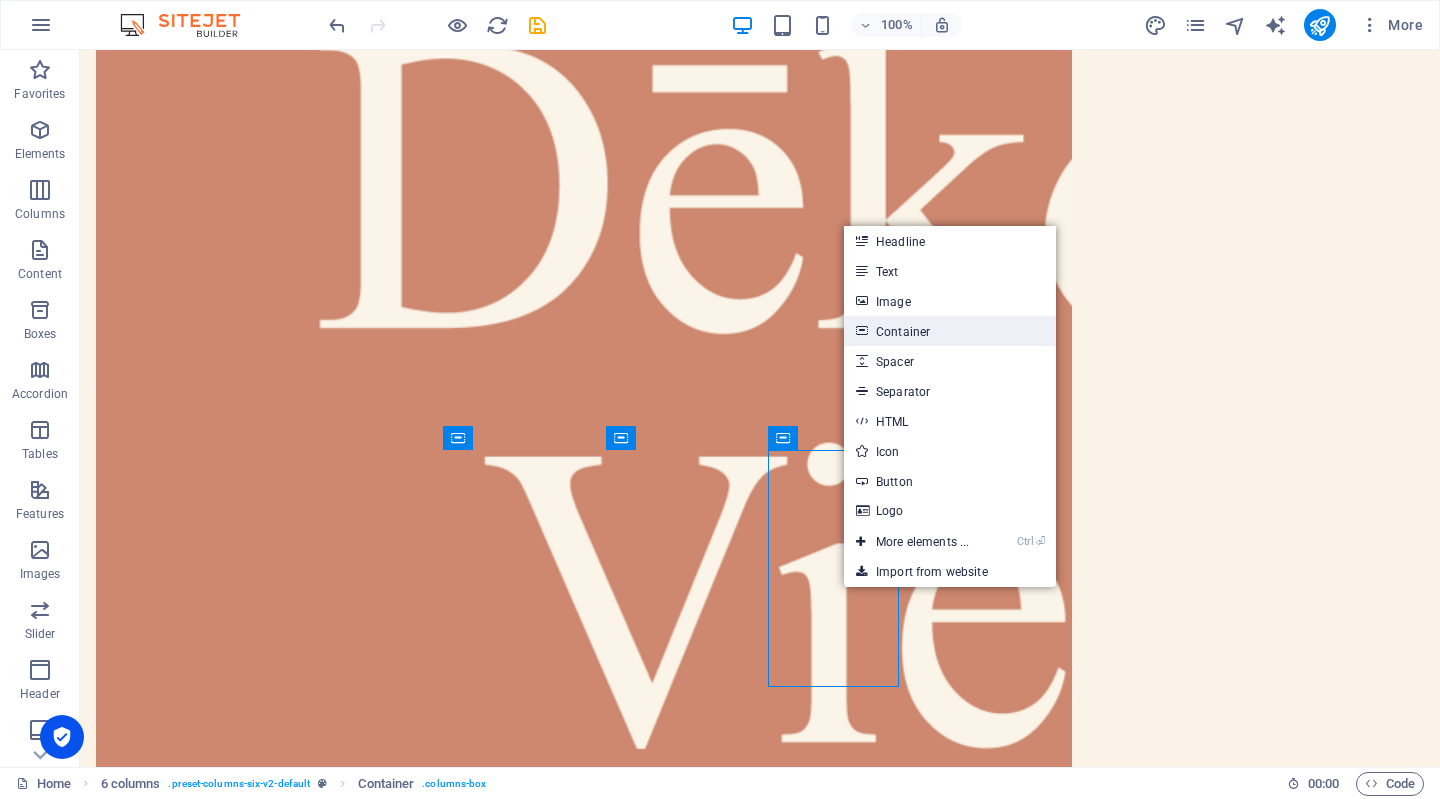 click on "Container" at bounding box center [950, 331] 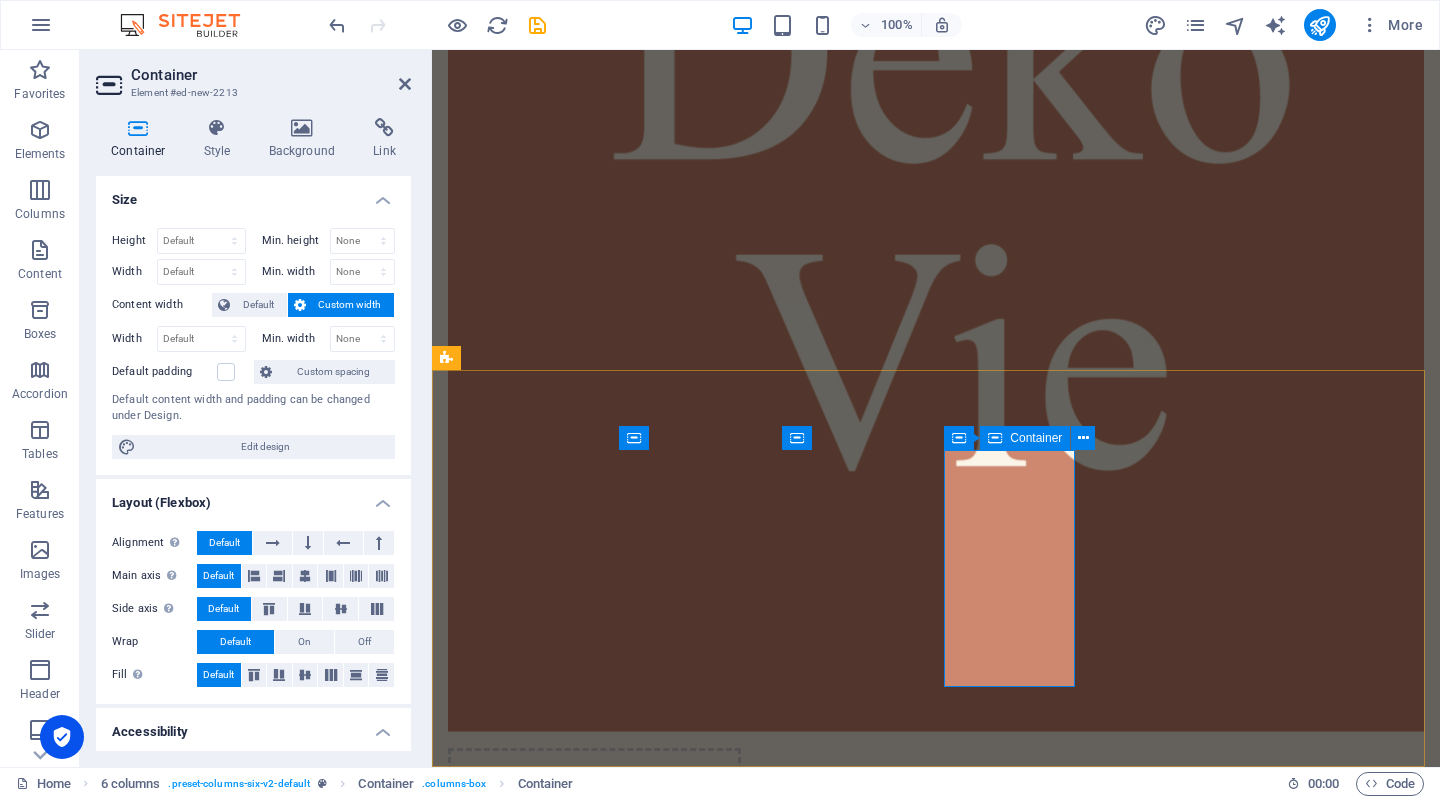 click on "Add elements" at bounding box center (513, 8886) 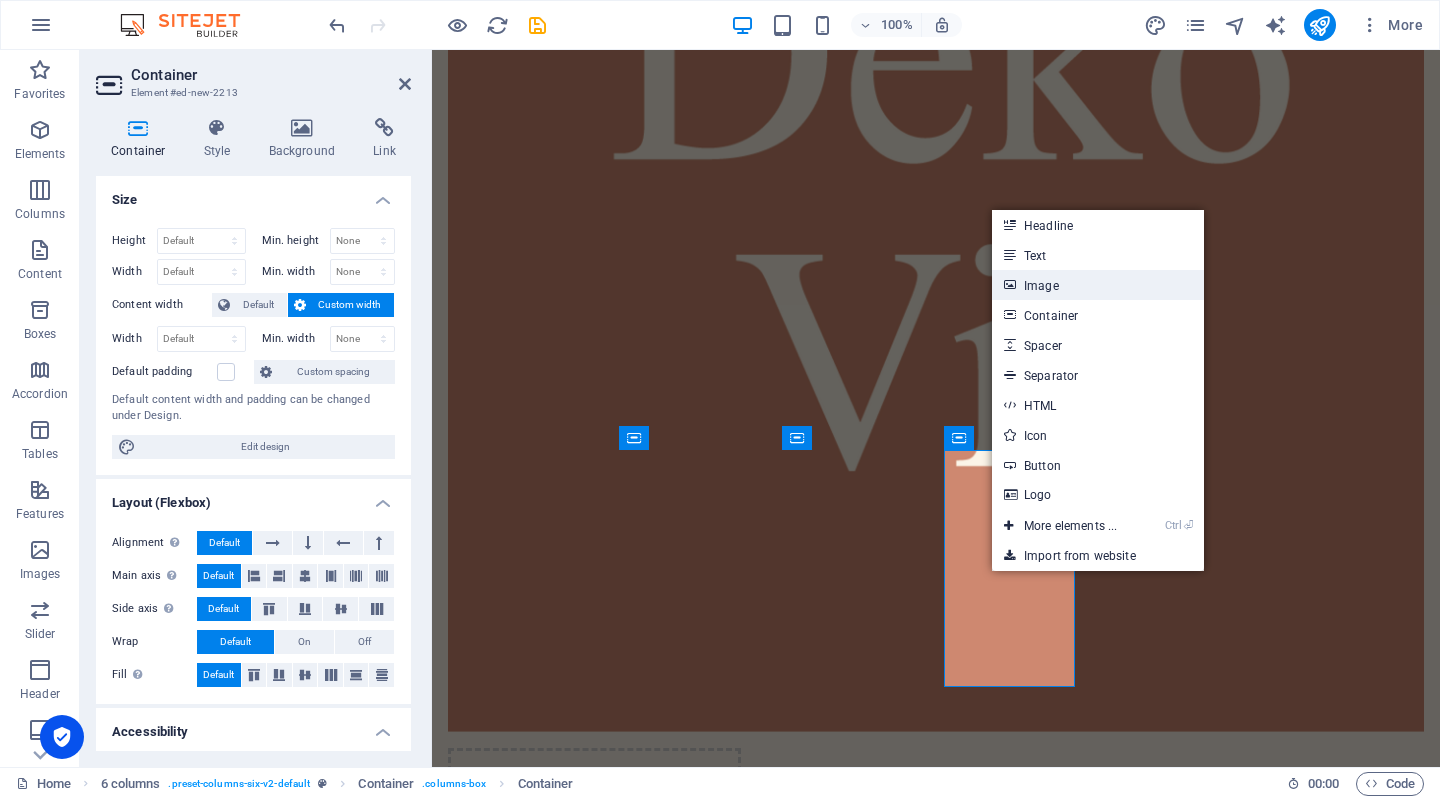 click on "Image" at bounding box center (1098, 285) 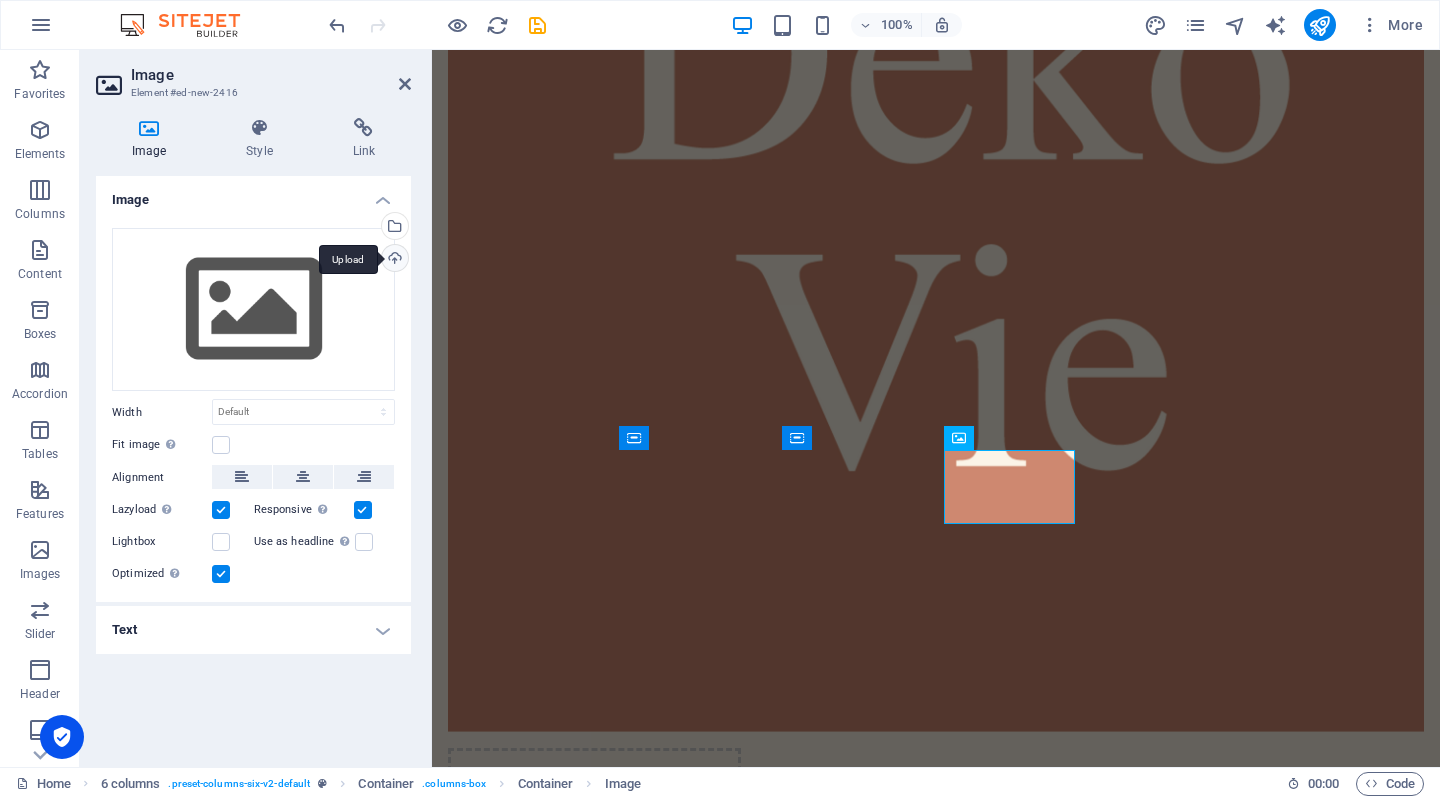 click on "Upload" at bounding box center [393, 260] 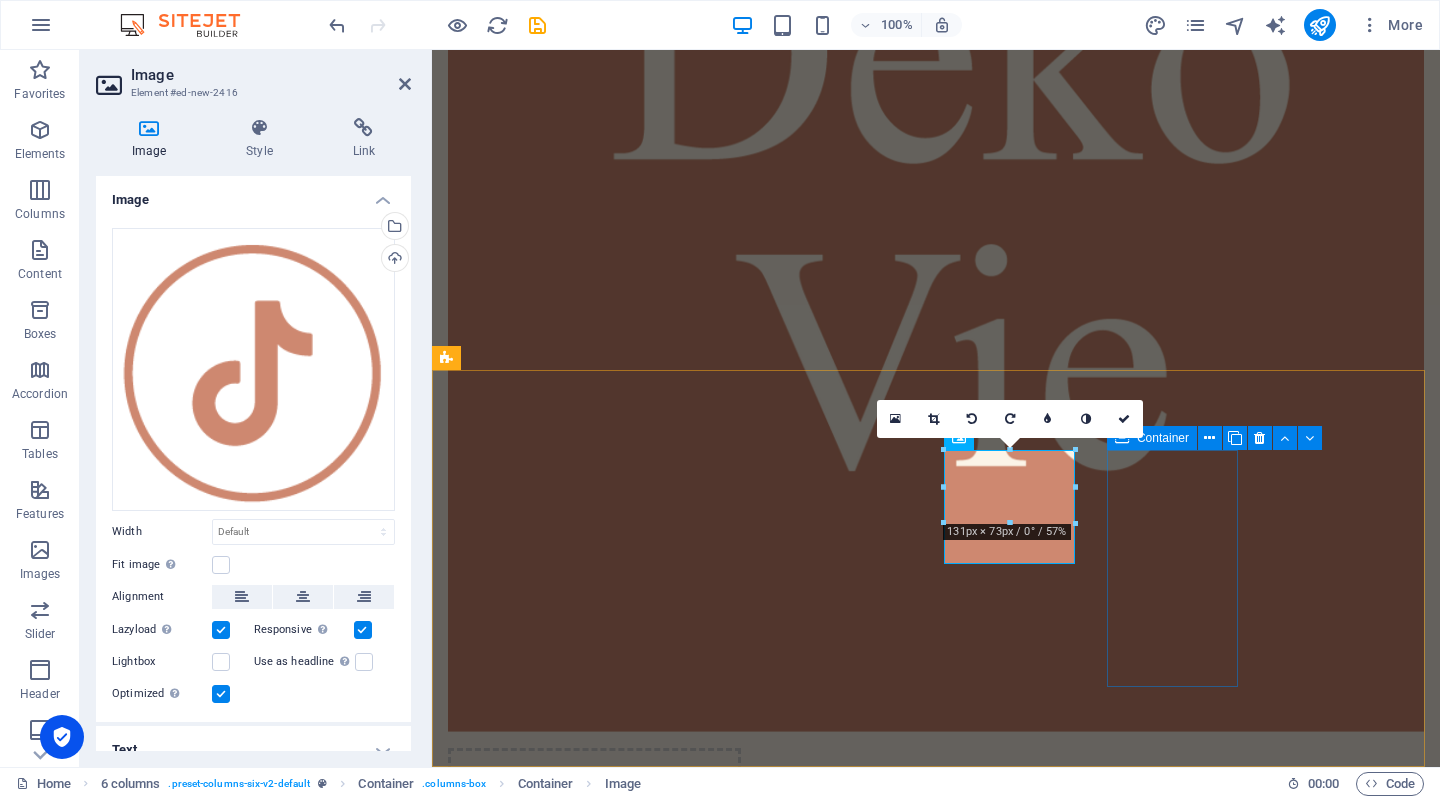 click on "Add elements" at bounding box center (513, 9130) 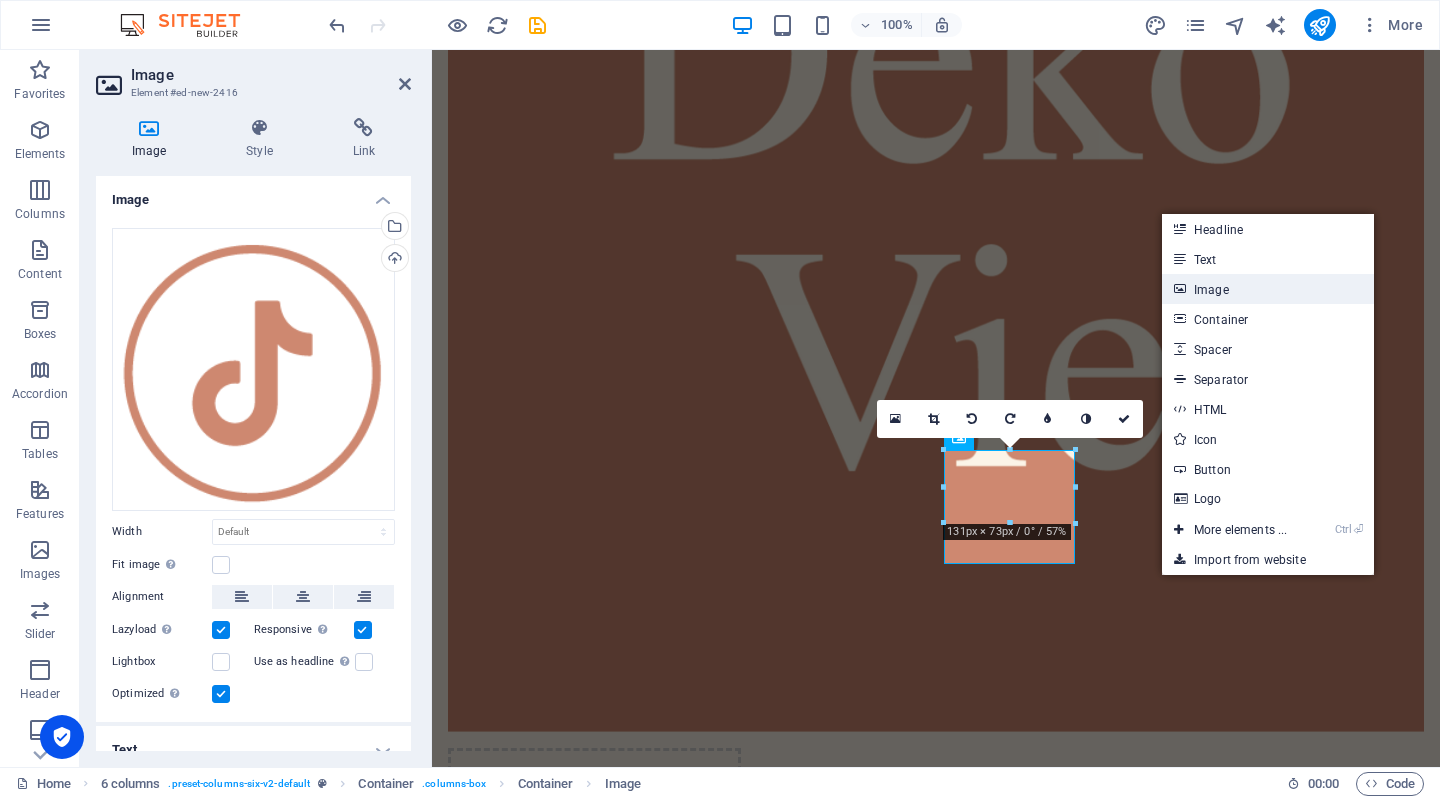 click on "Image" at bounding box center (1268, 289) 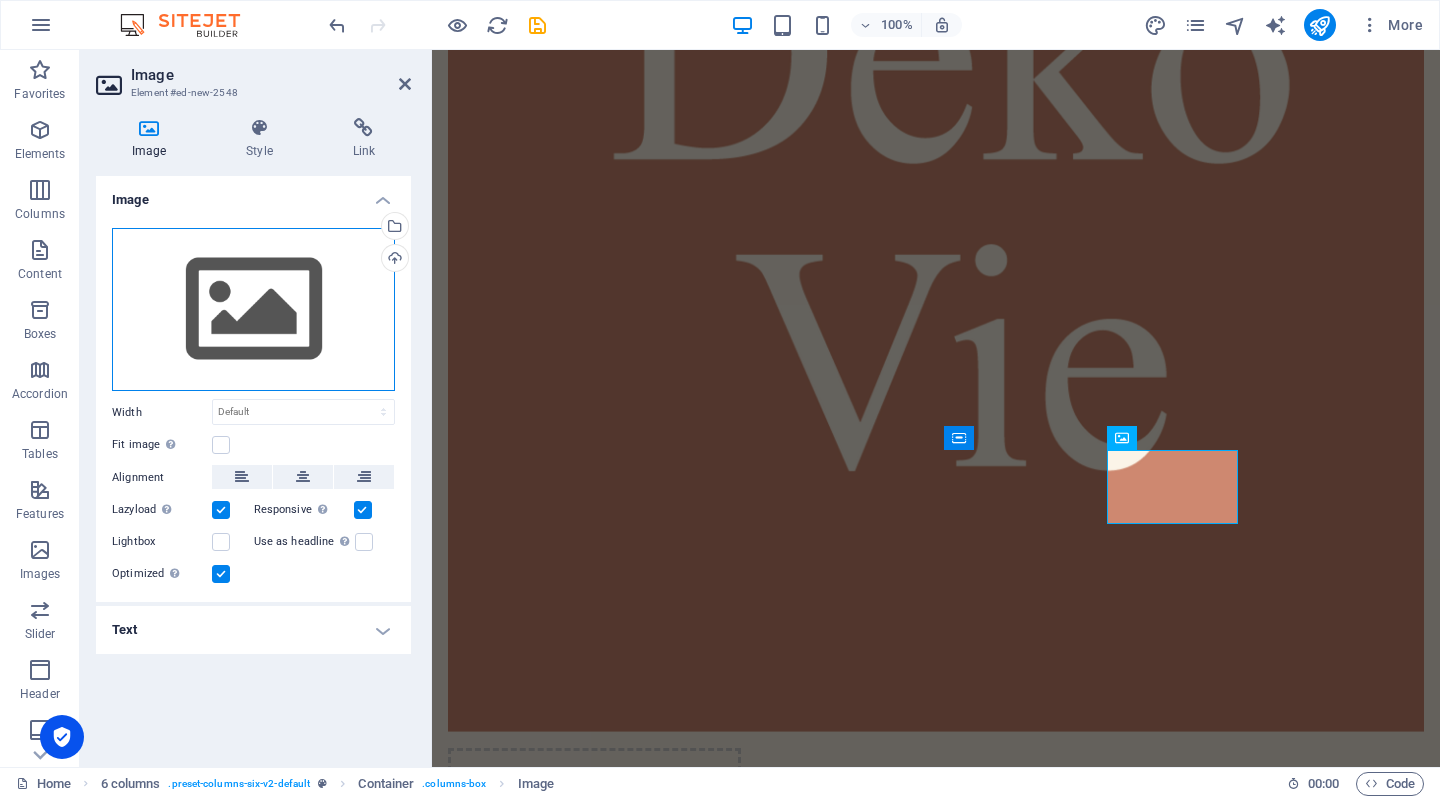 click on "Drag files here, click to choose files or select files from Files or our free stock photos & videos" at bounding box center (253, 310) 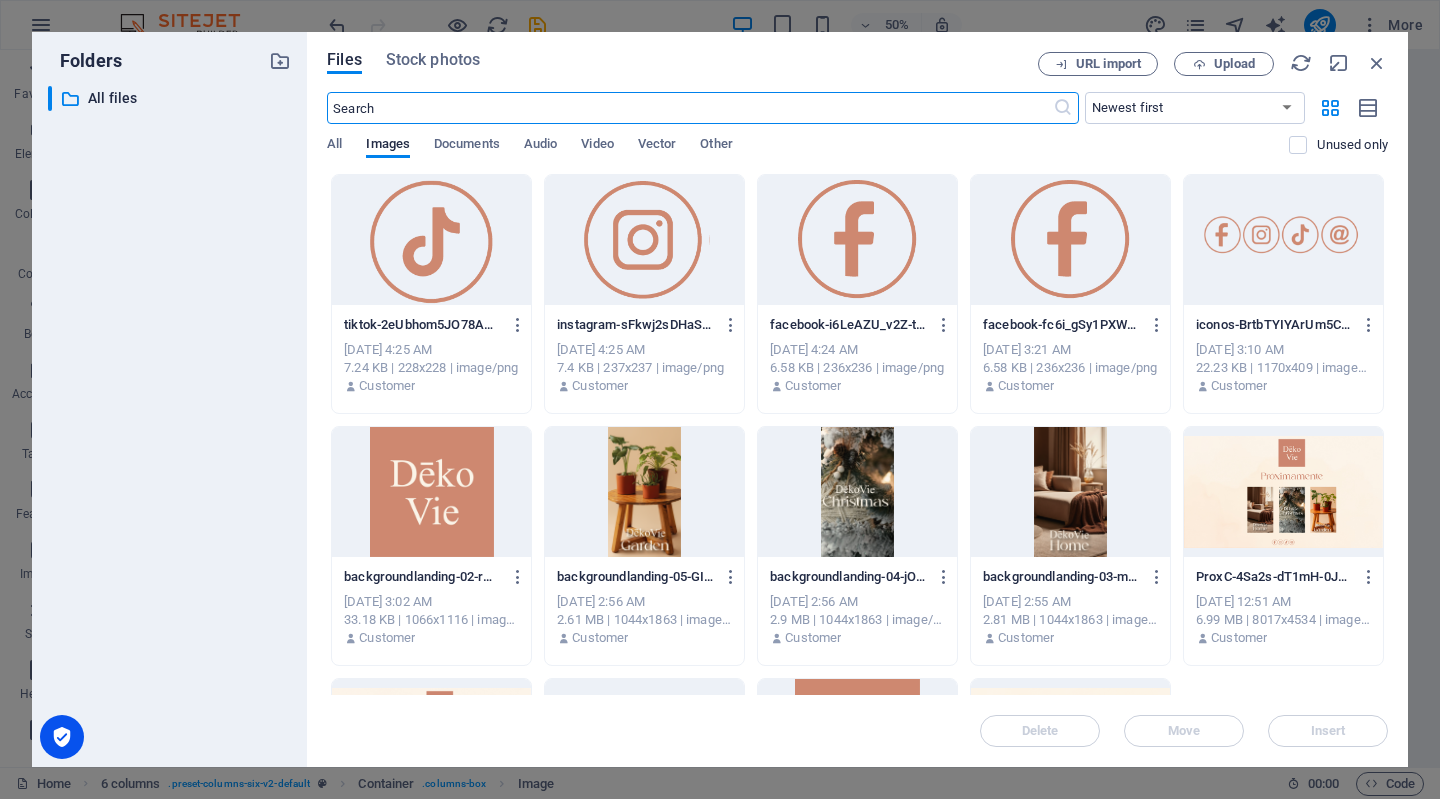 scroll, scrollTop: 0, scrollLeft: 0, axis: both 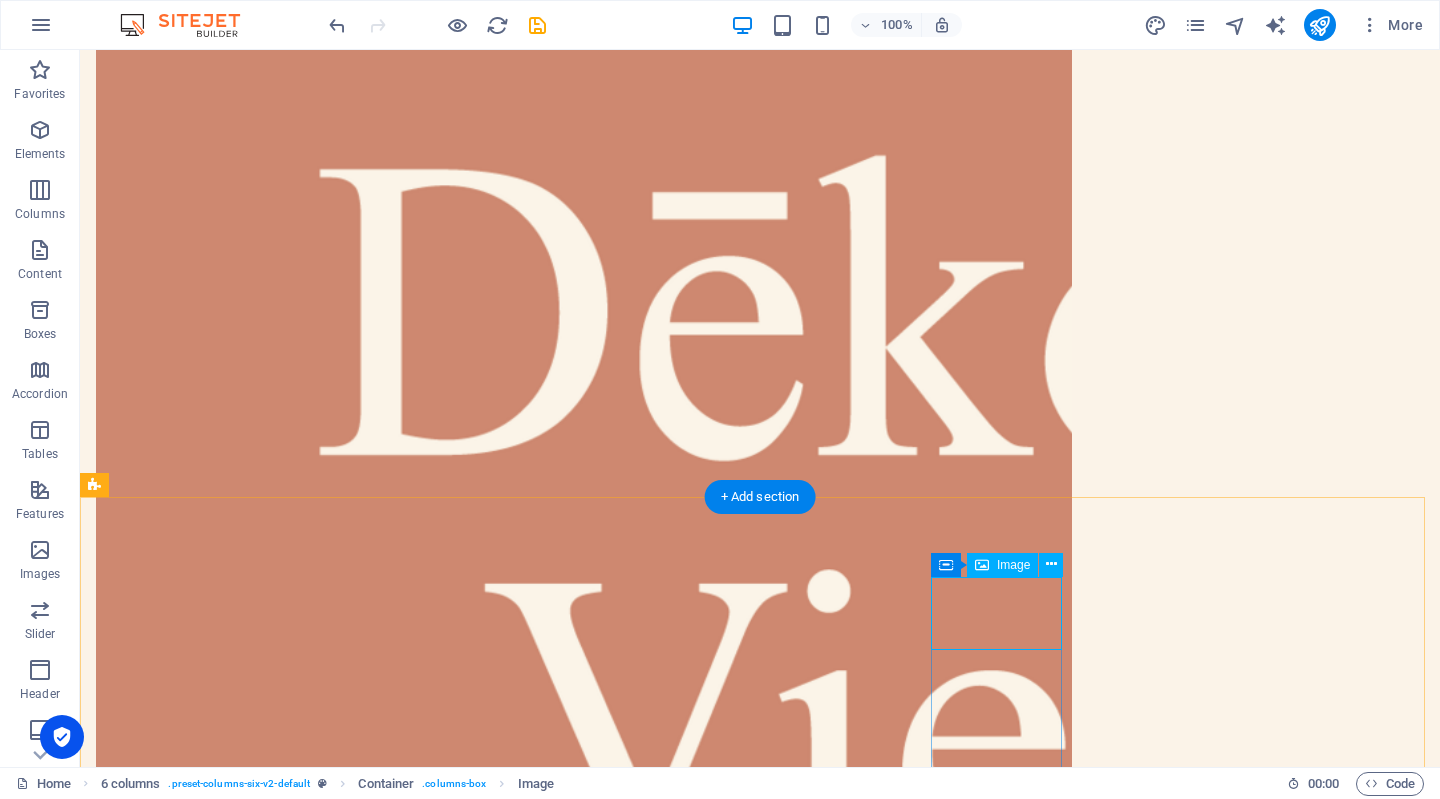 click at bounding box center [161, 11490] 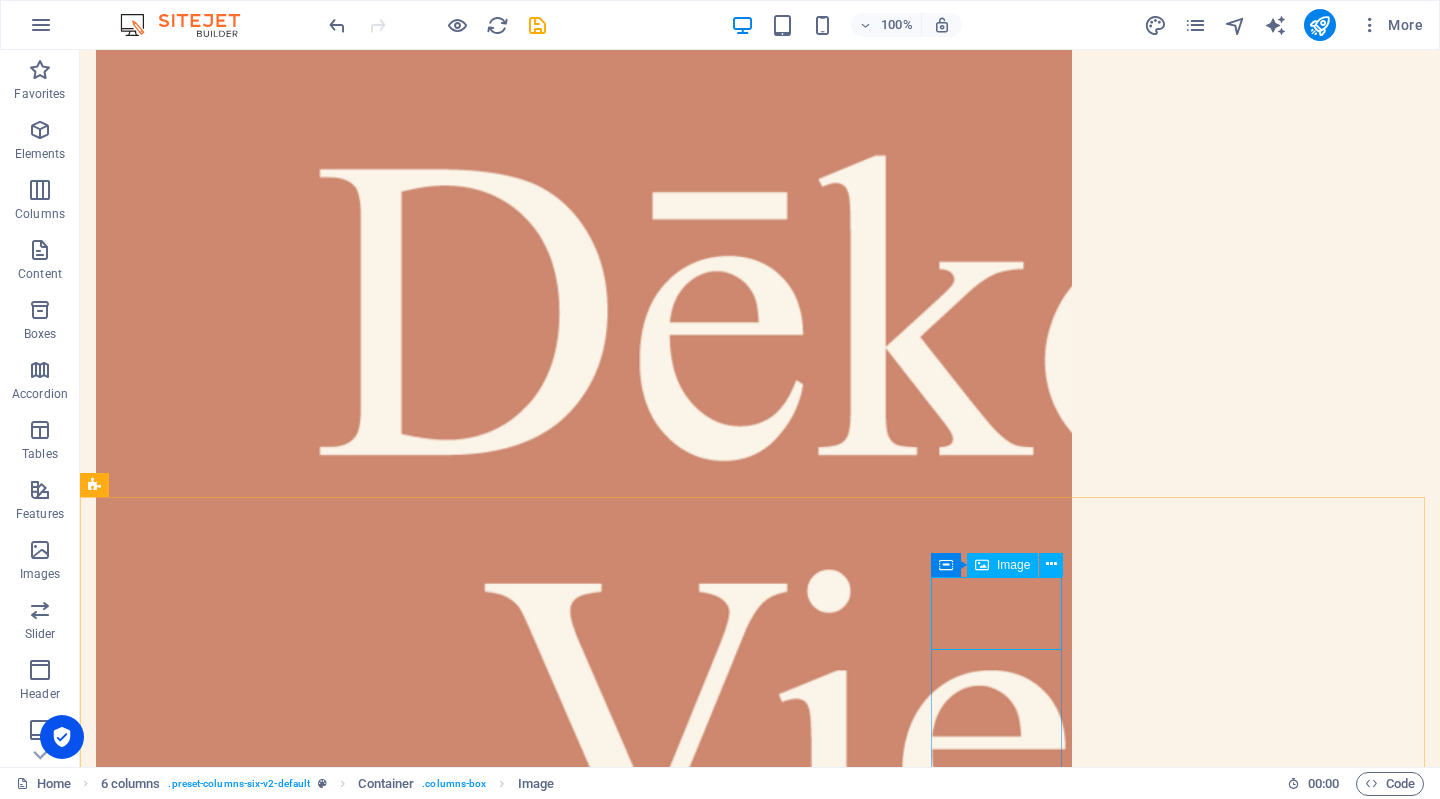click on "Image" at bounding box center [1013, 565] 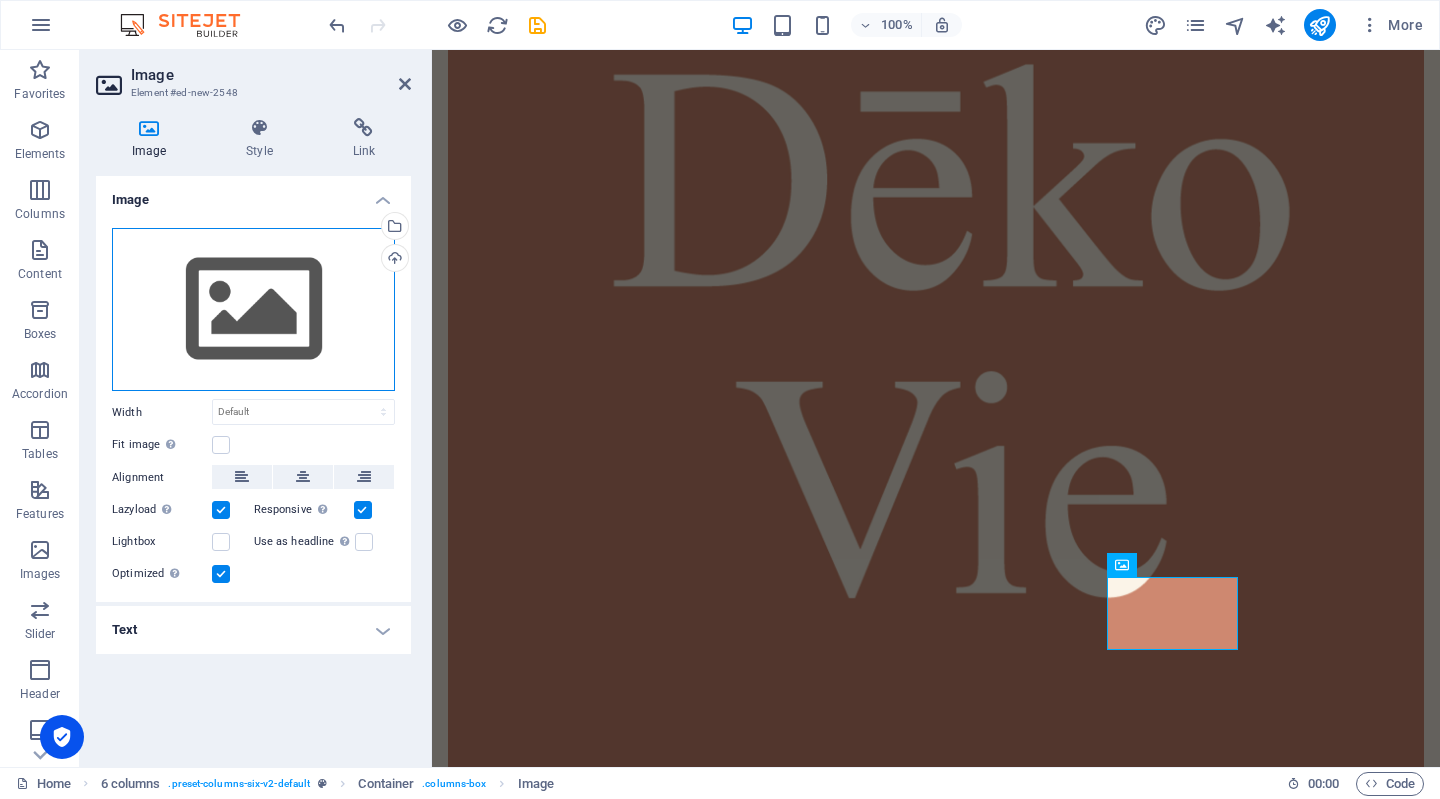 click on "Drag files here, click to choose files or select files from Files or our free stock photos & videos" at bounding box center [253, 310] 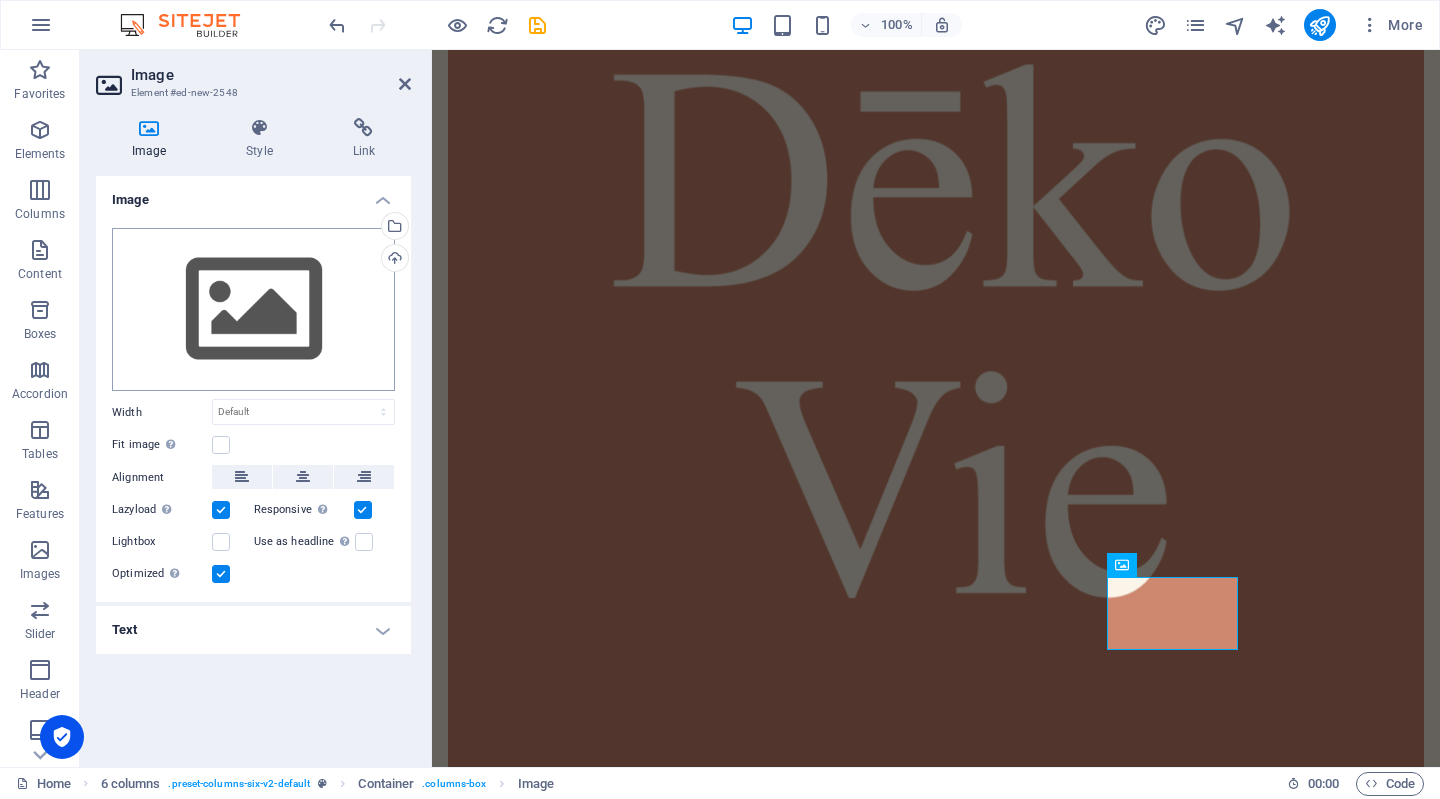 scroll, scrollTop: 0, scrollLeft: 0, axis: both 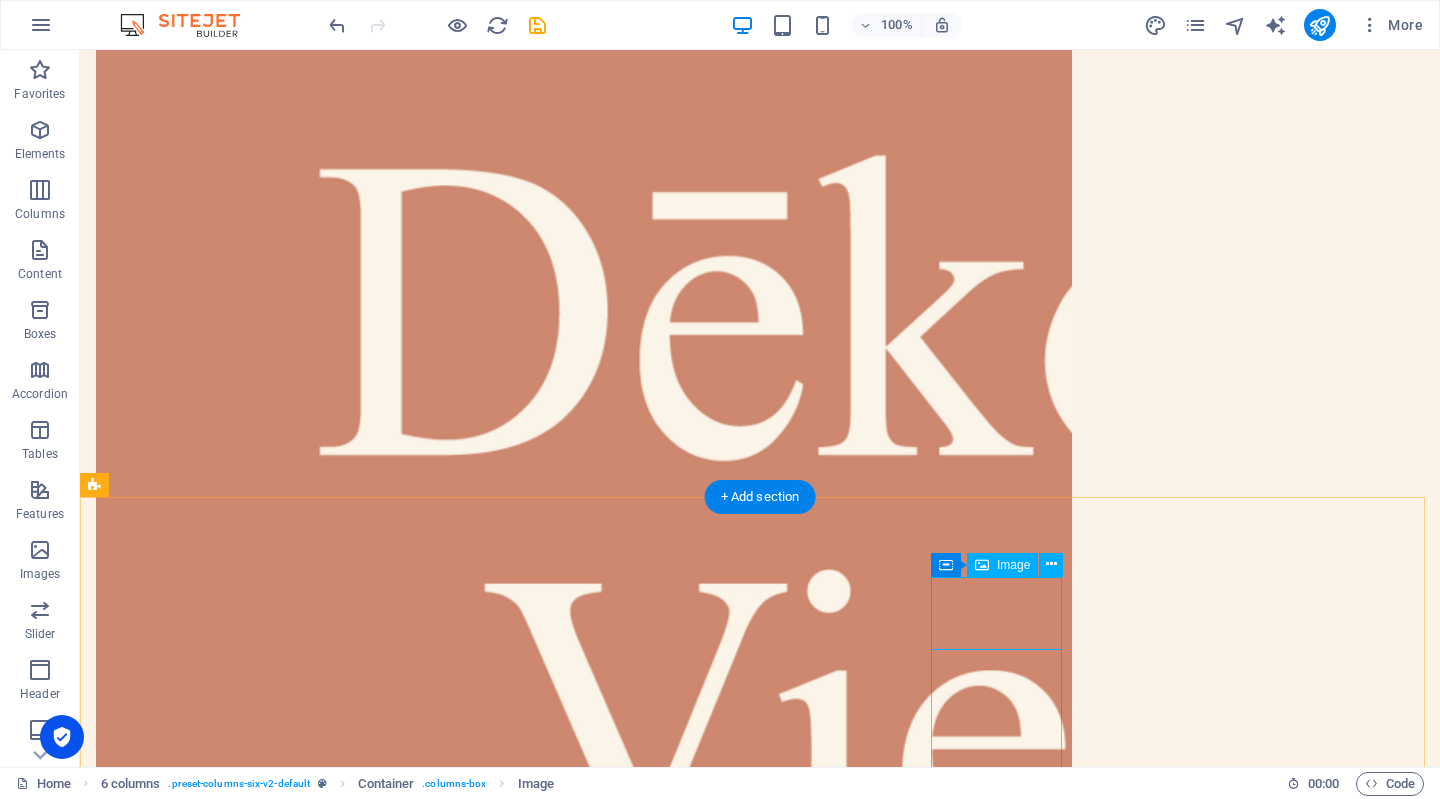 click at bounding box center (161, 11490) 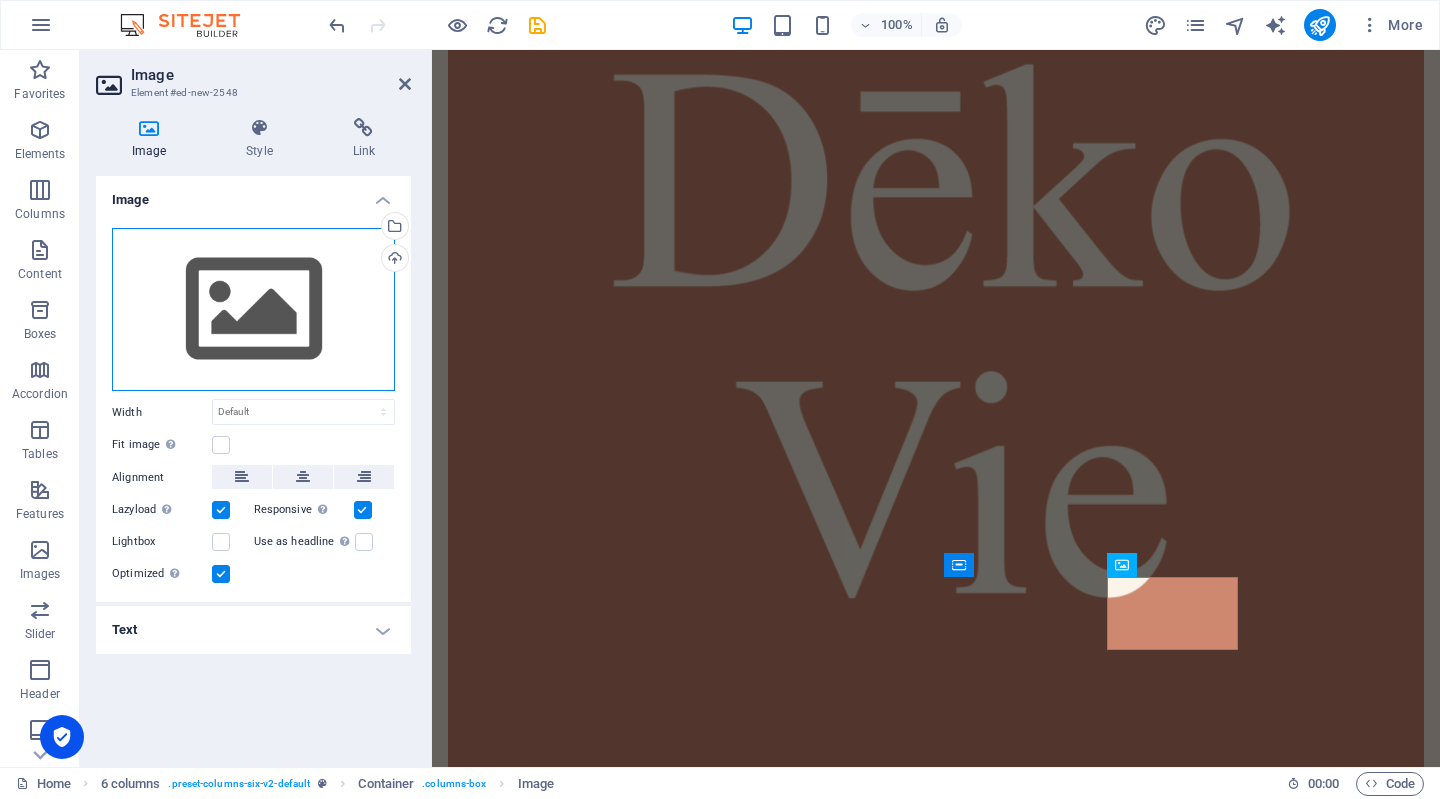 click on "Drag files here, click to choose files or select files from Files or our free stock photos & videos" at bounding box center [253, 310] 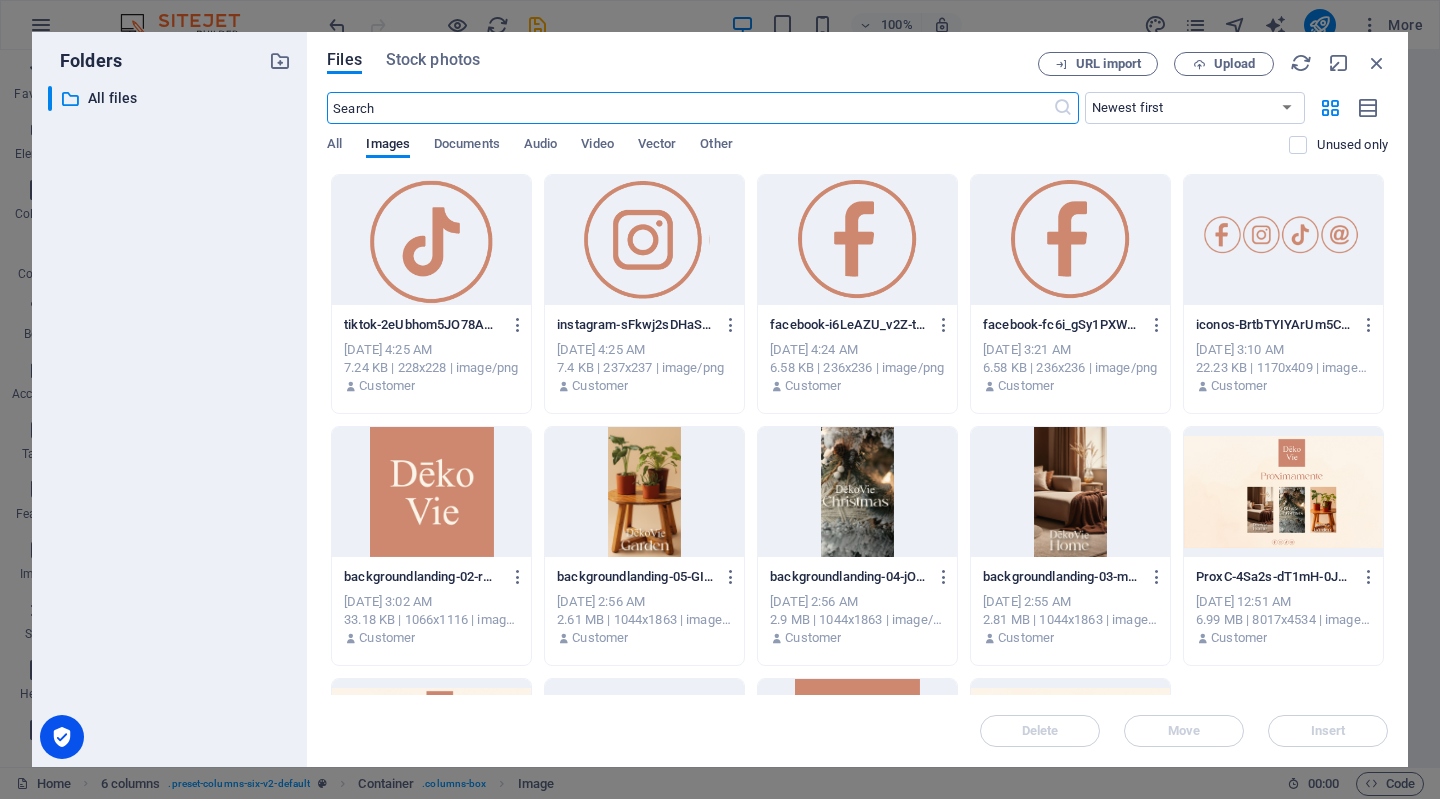 scroll, scrollTop: 0, scrollLeft: 0, axis: both 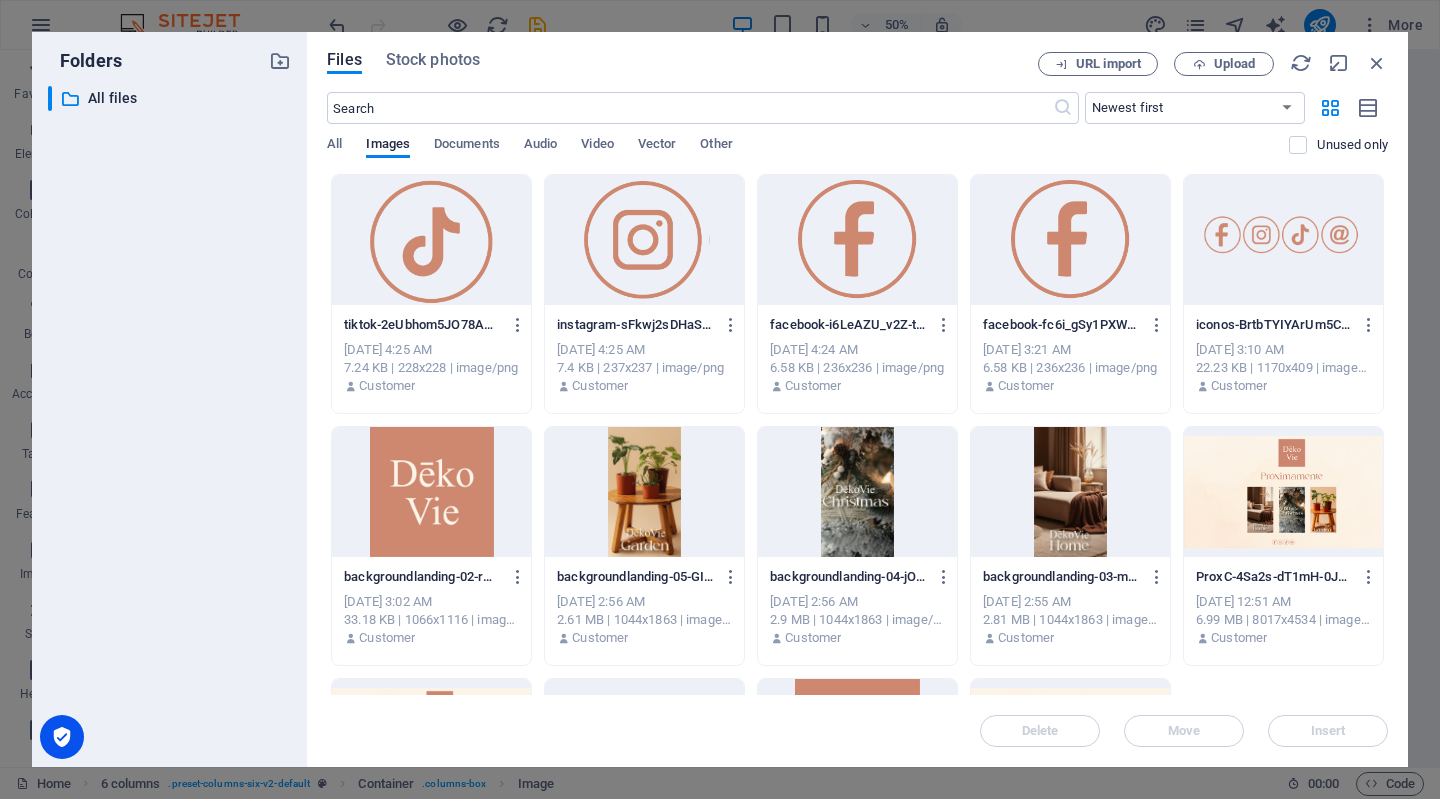 click at bounding box center (431, 240) 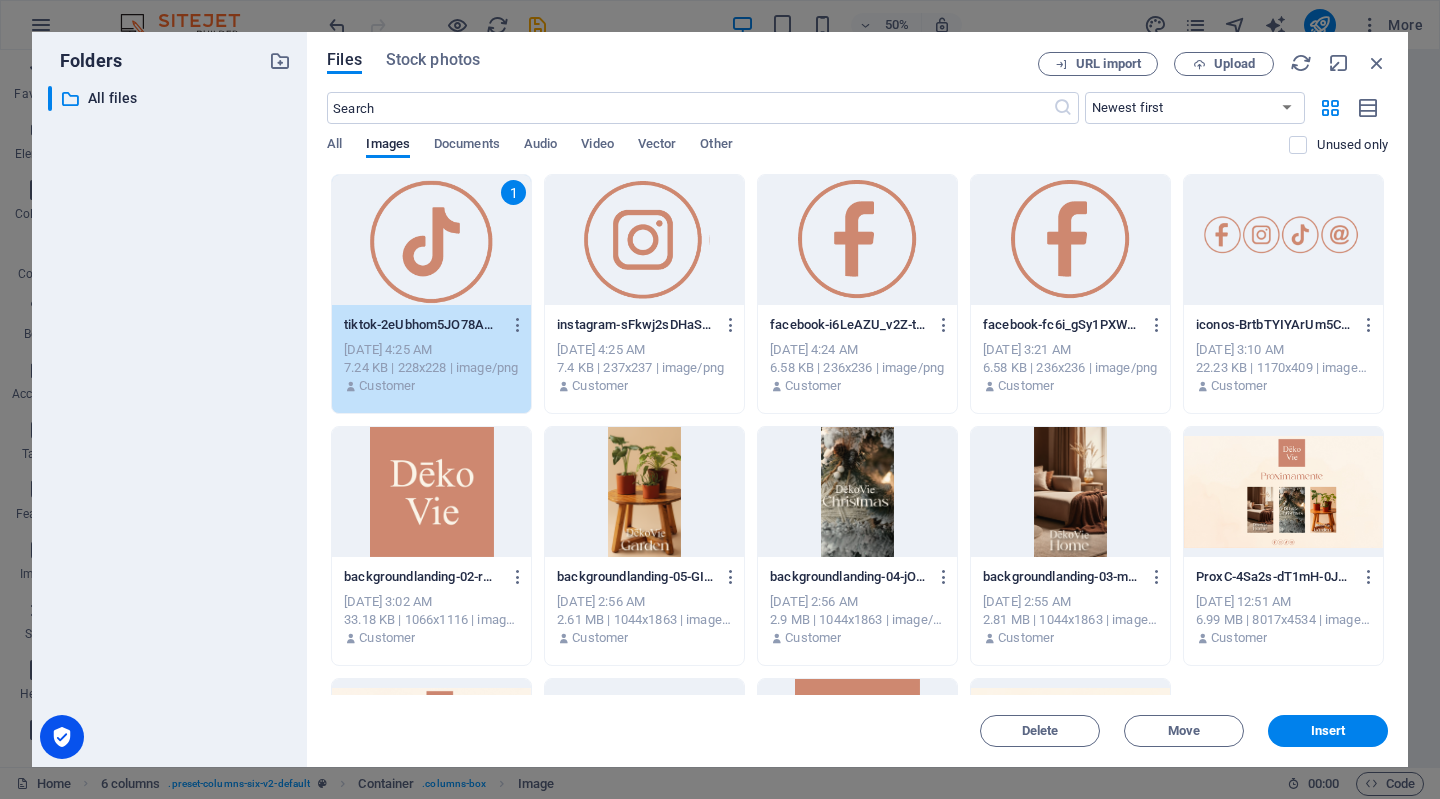 scroll, scrollTop: 484, scrollLeft: 0, axis: vertical 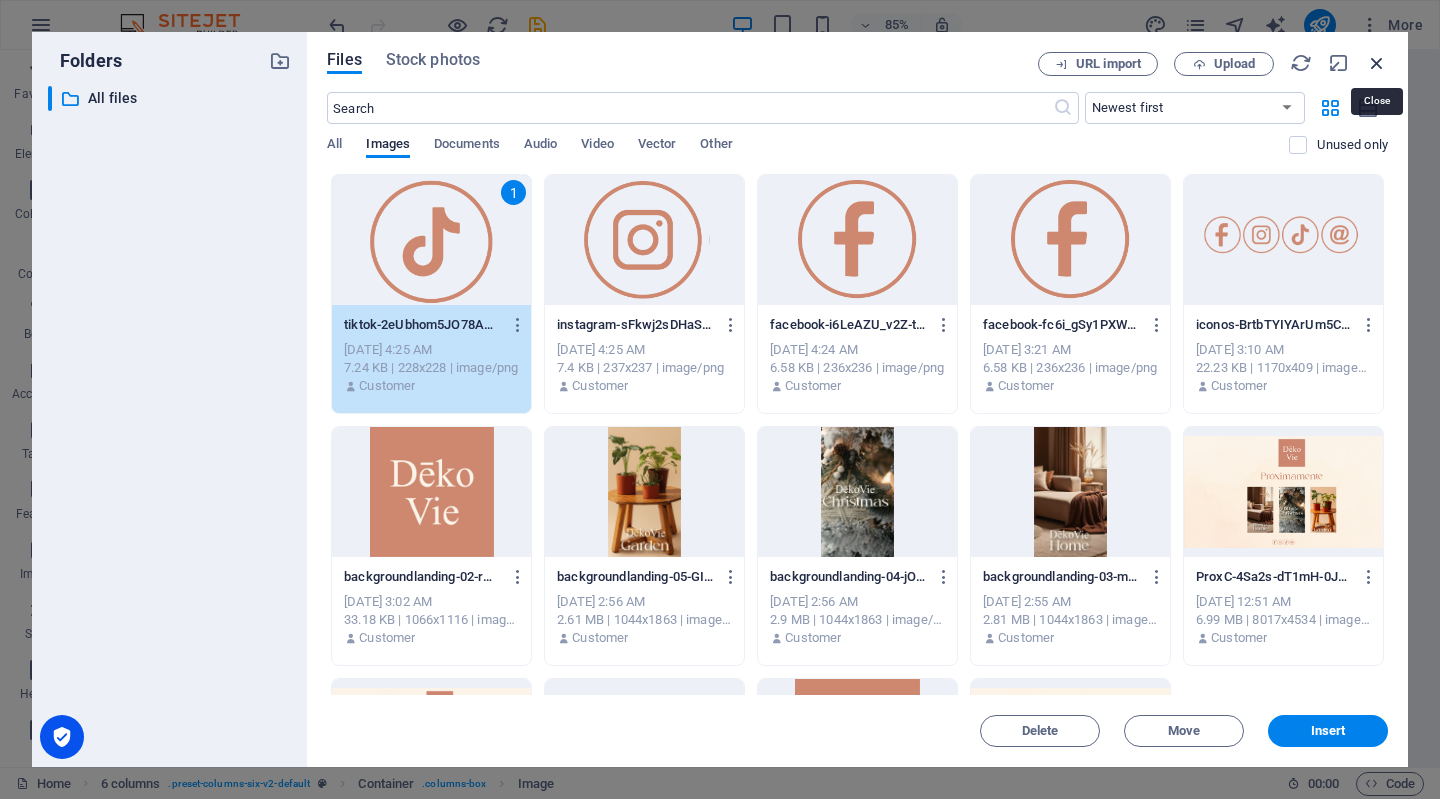 drag, startPoint x: 1375, startPoint y: 64, endPoint x: 1264, endPoint y: 11, distance: 123.00407 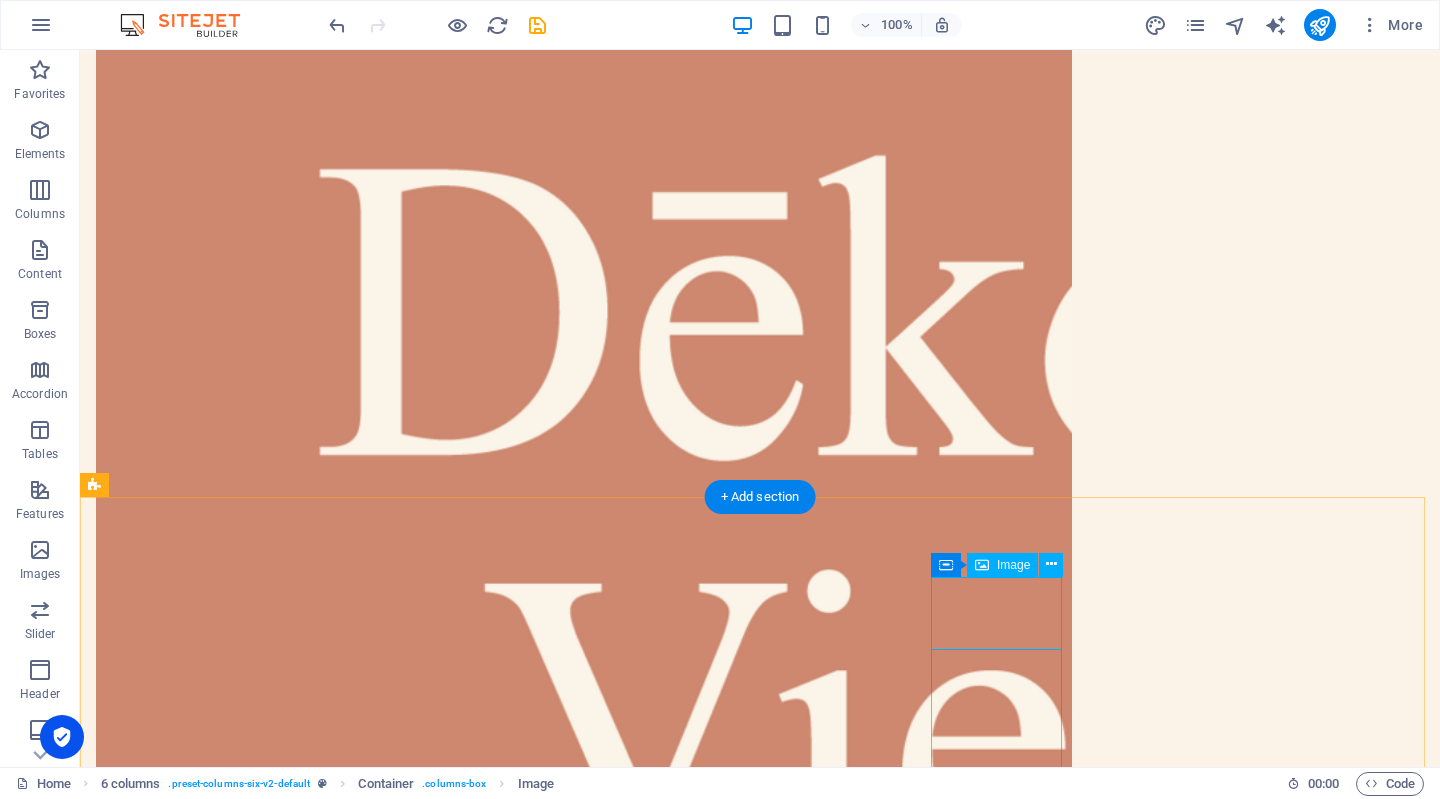 click at bounding box center [161, 11490] 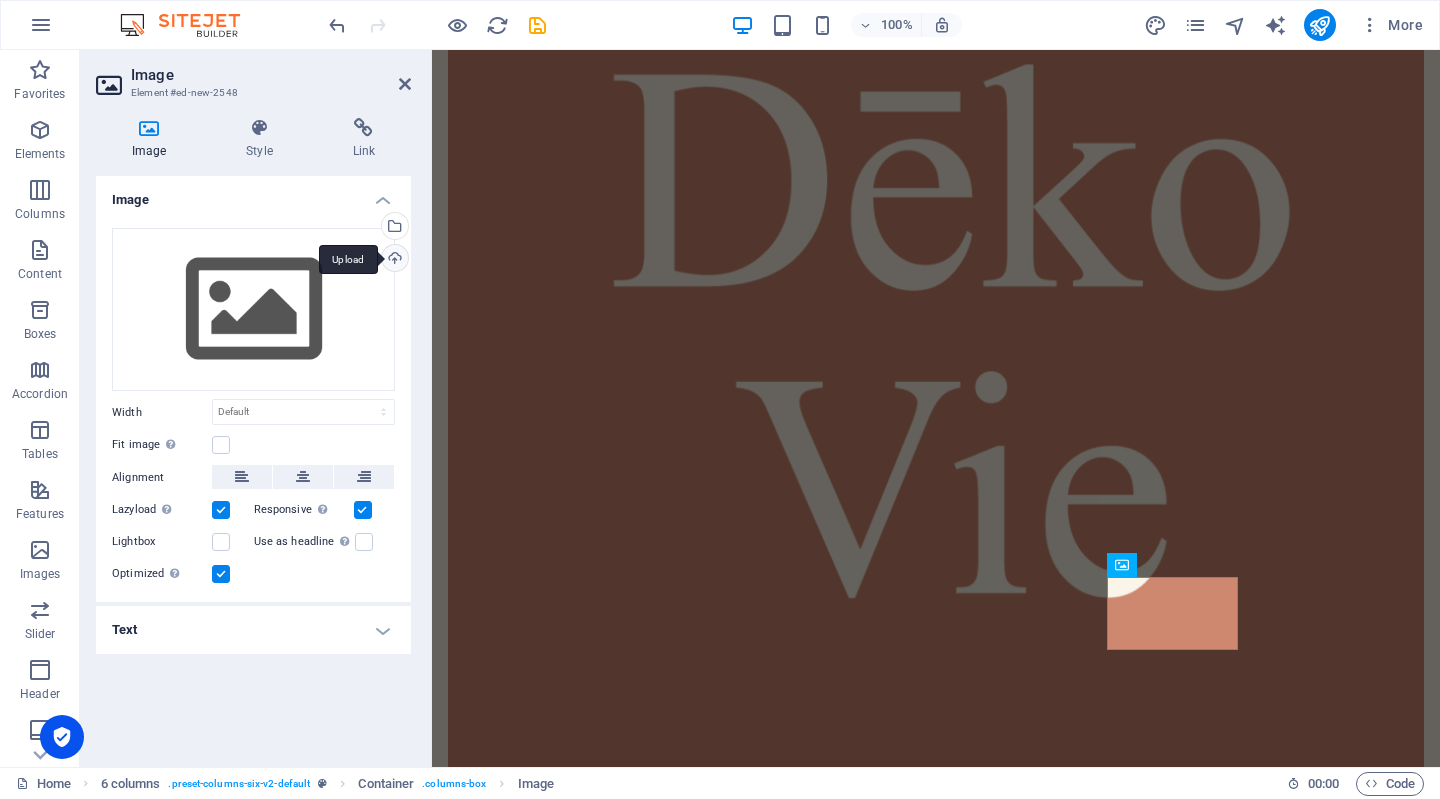 click on "Upload" at bounding box center (393, 260) 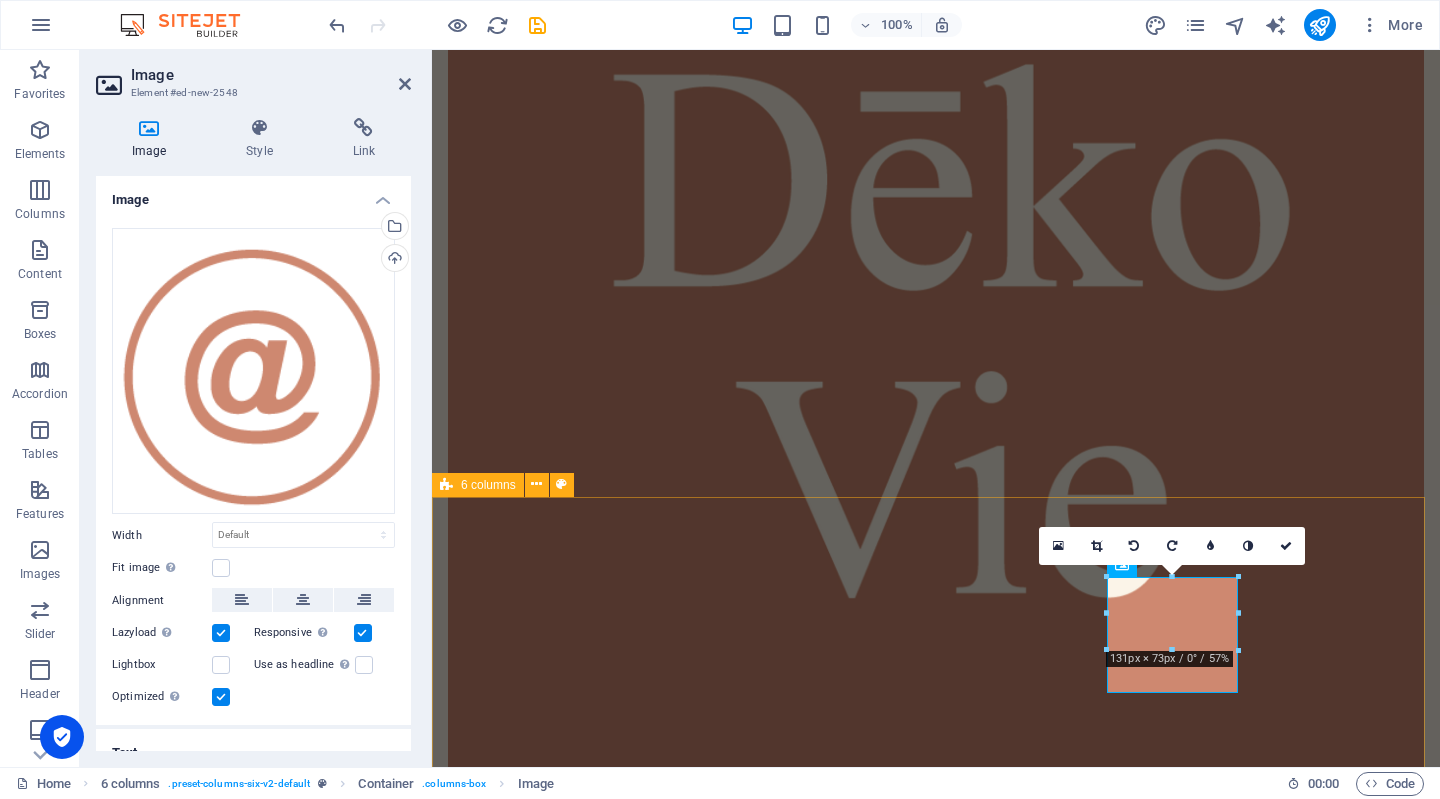 click on "Drop content here or  Add elements  Paste clipboard Drop content here or  Add elements  Paste clipboard" at bounding box center (936, 8867) 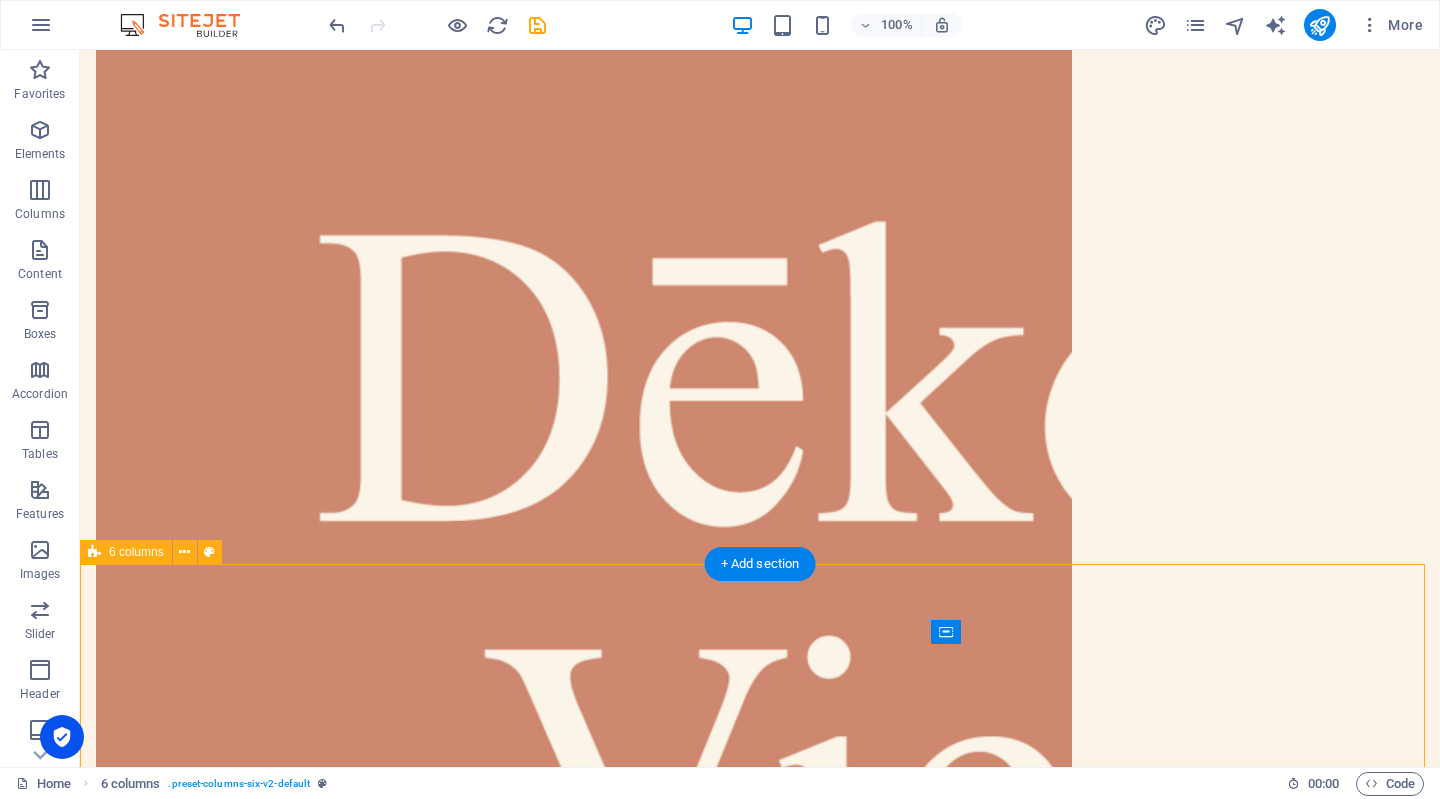 scroll, scrollTop: 417, scrollLeft: 0, axis: vertical 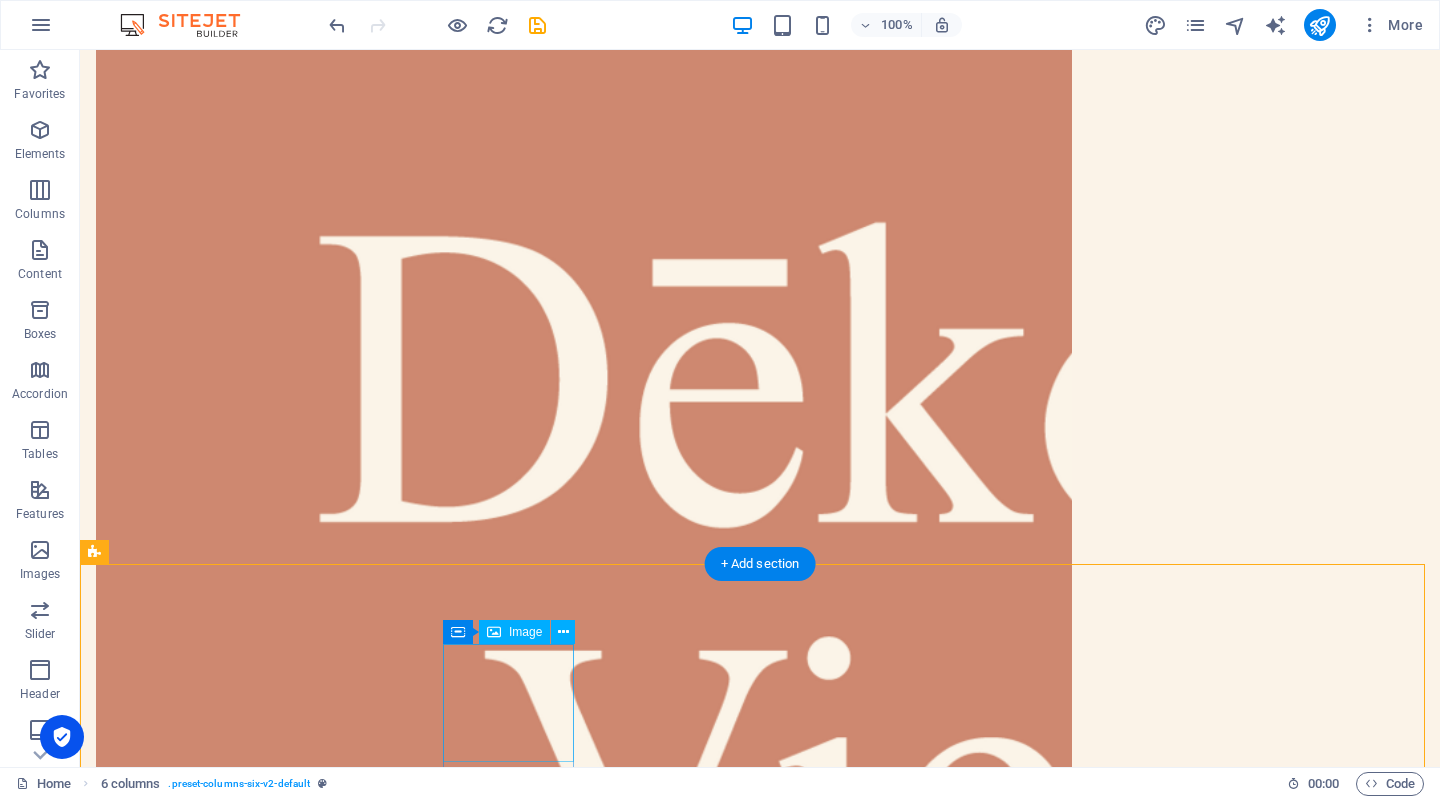 click at bounding box center (161, 10814) 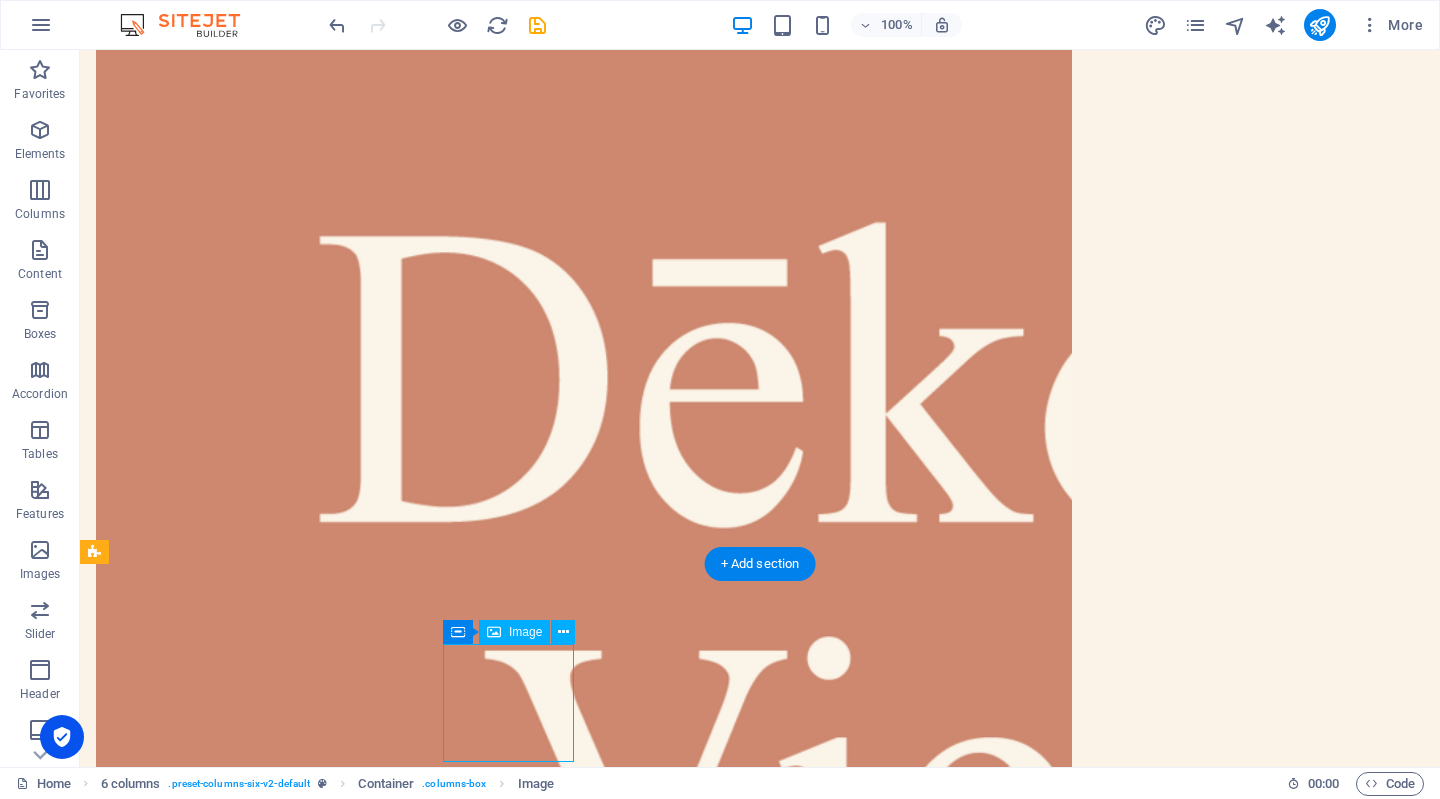 click at bounding box center [161, 10814] 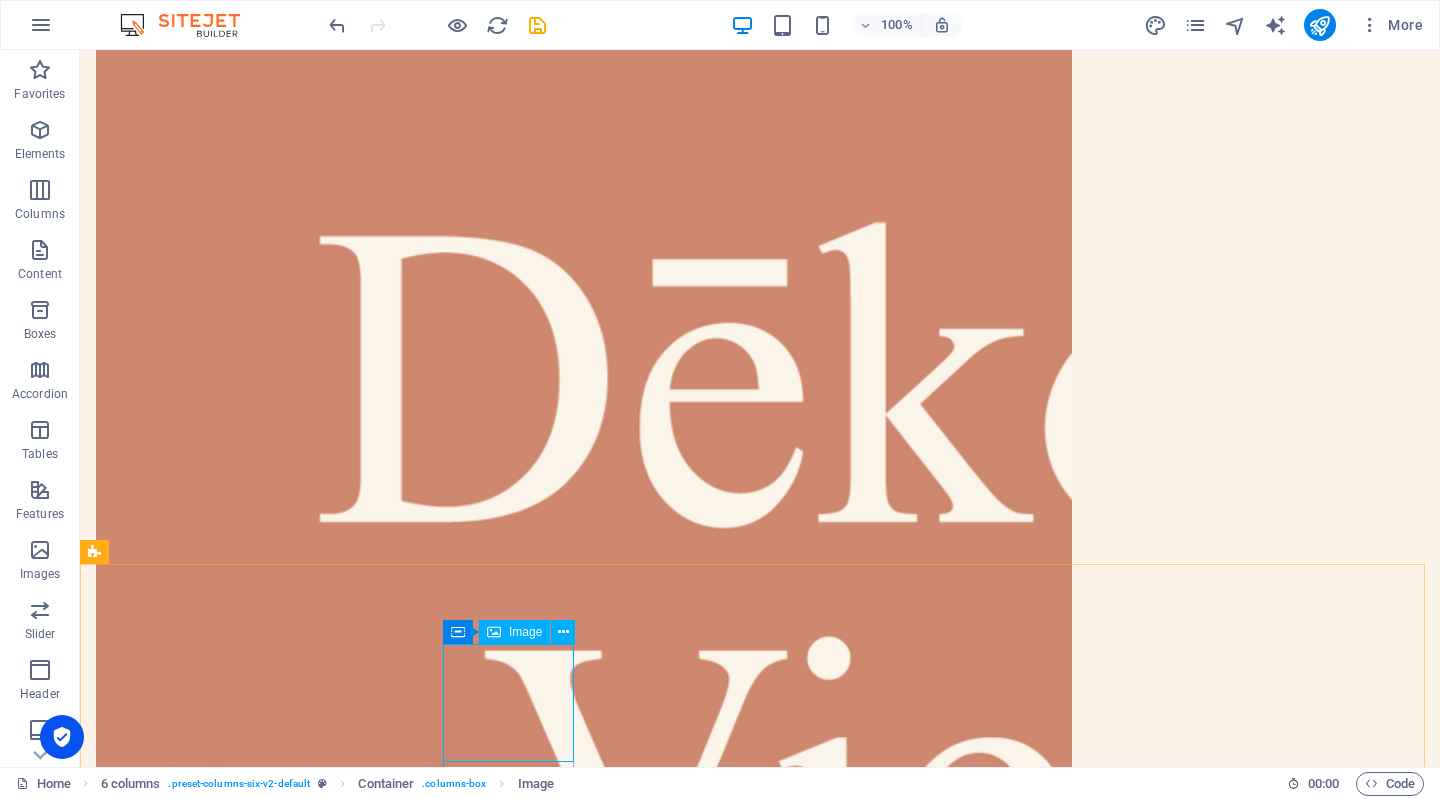 click on "Image" at bounding box center [525, 632] 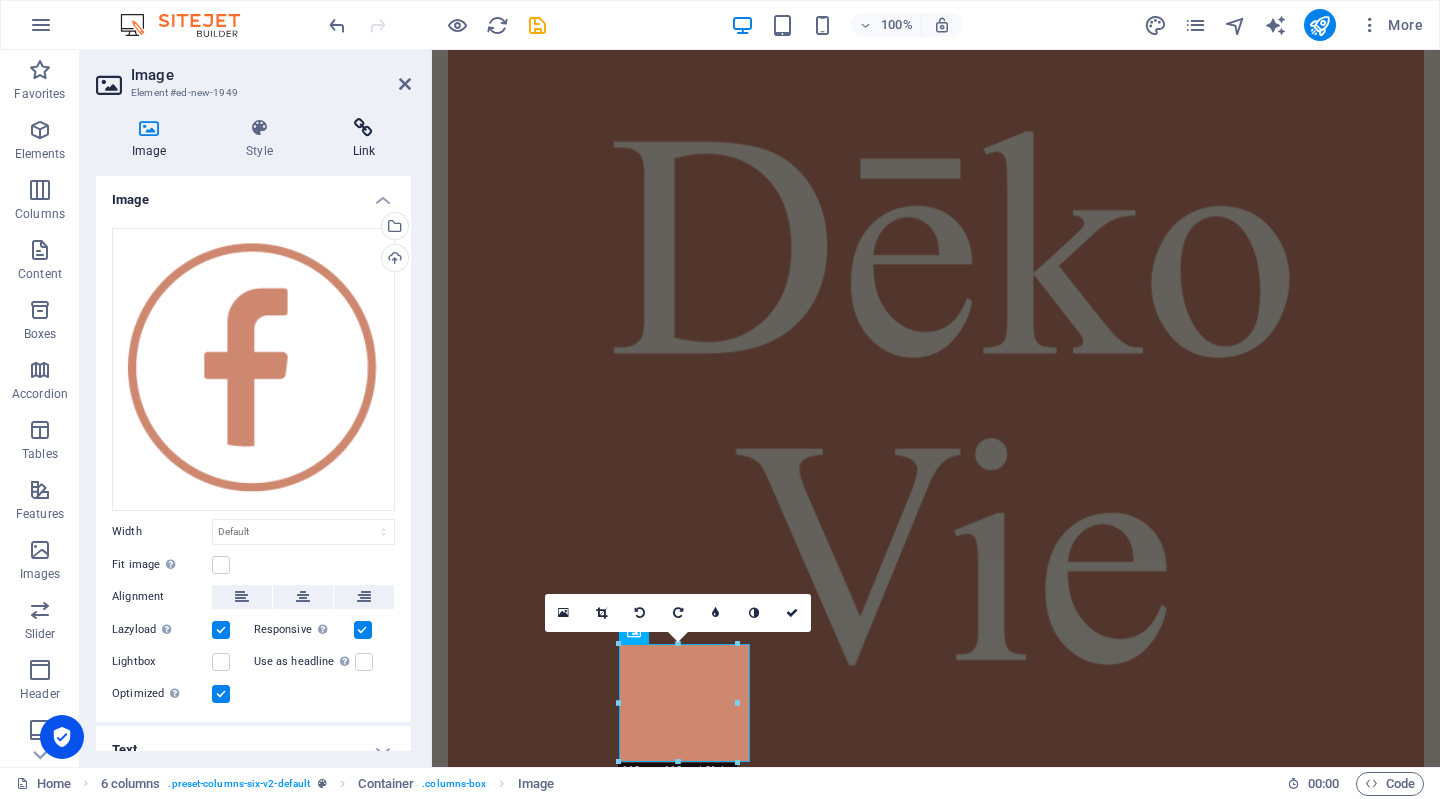 click at bounding box center [364, 128] 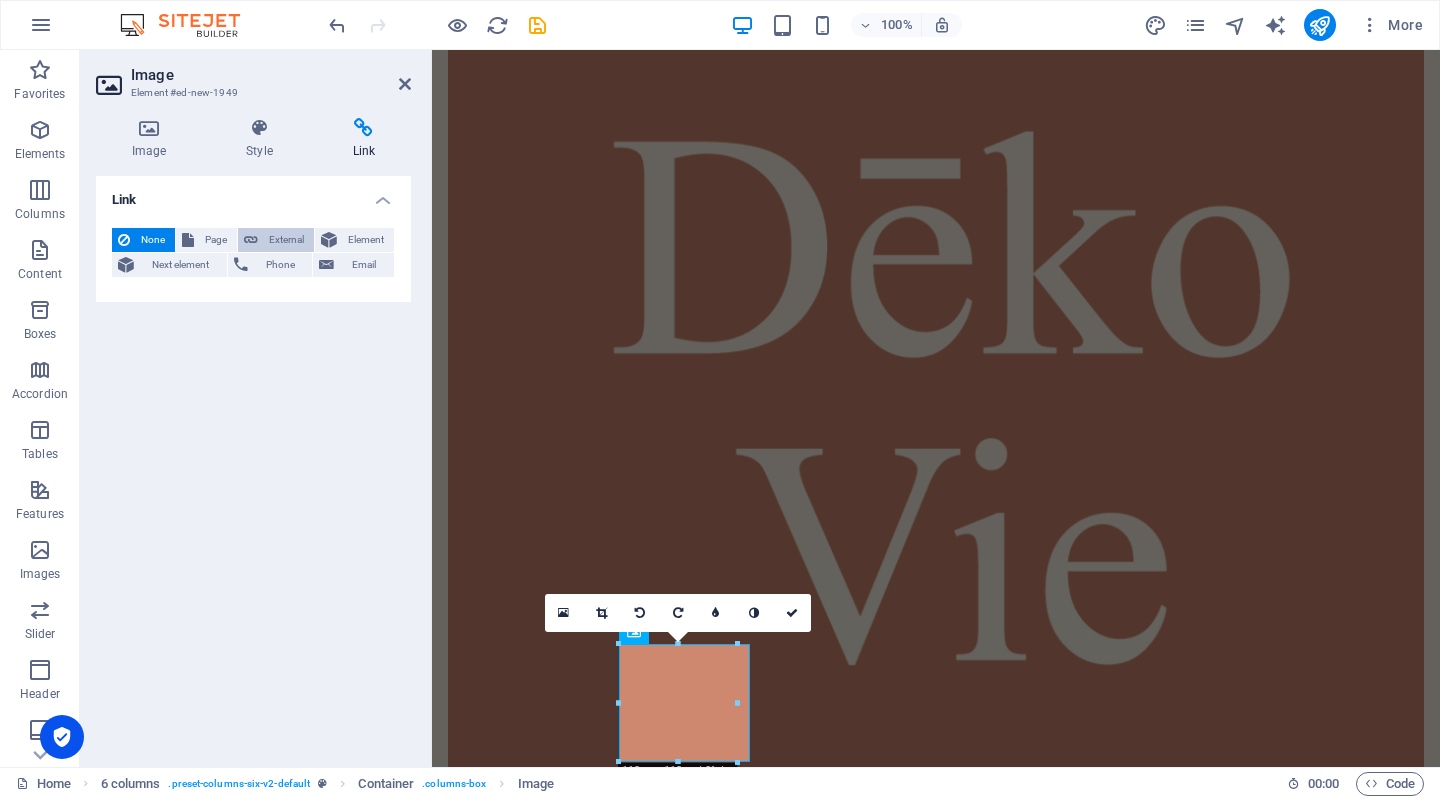click on "External" at bounding box center [286, 240] 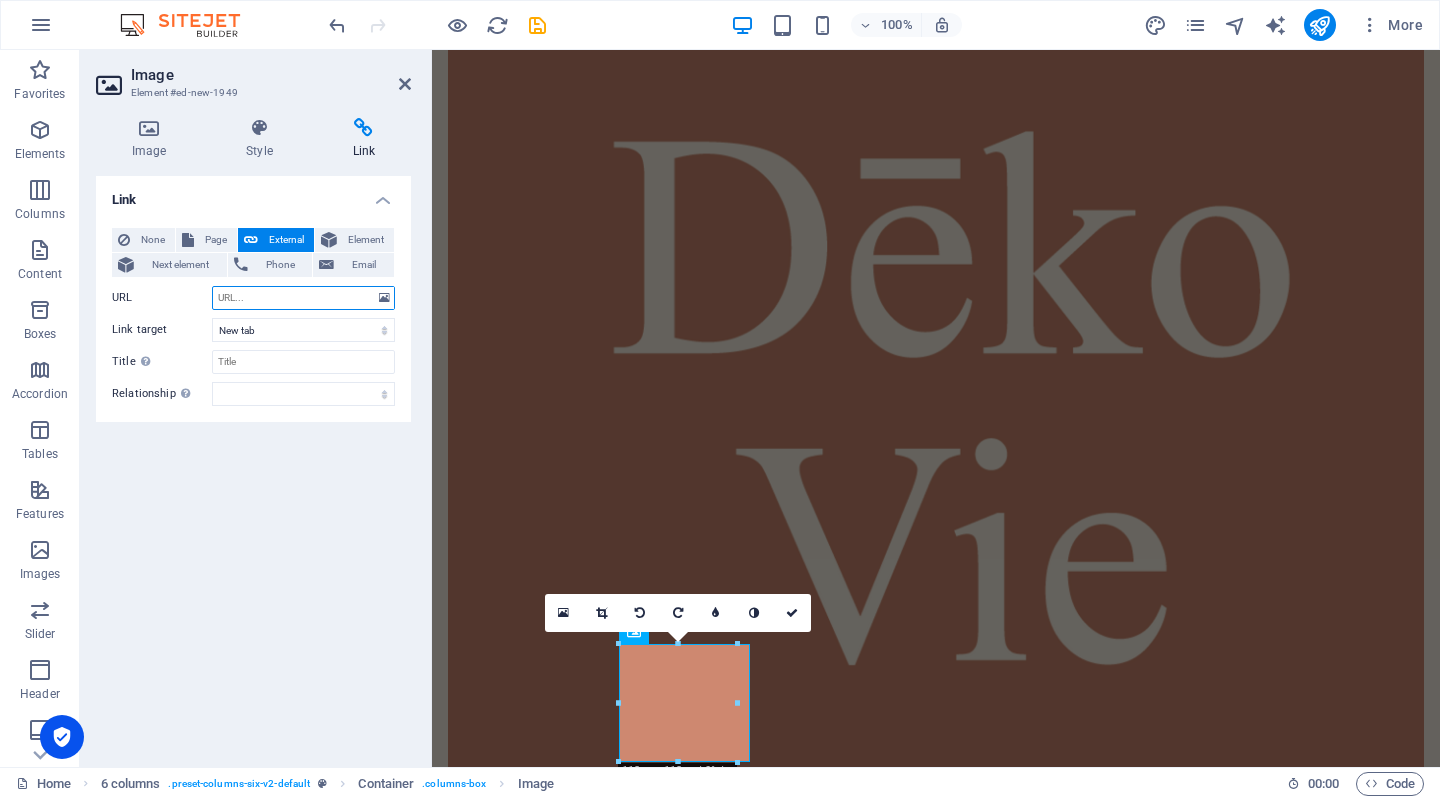 paste on "https://www.facebook.com/dekoviehome" 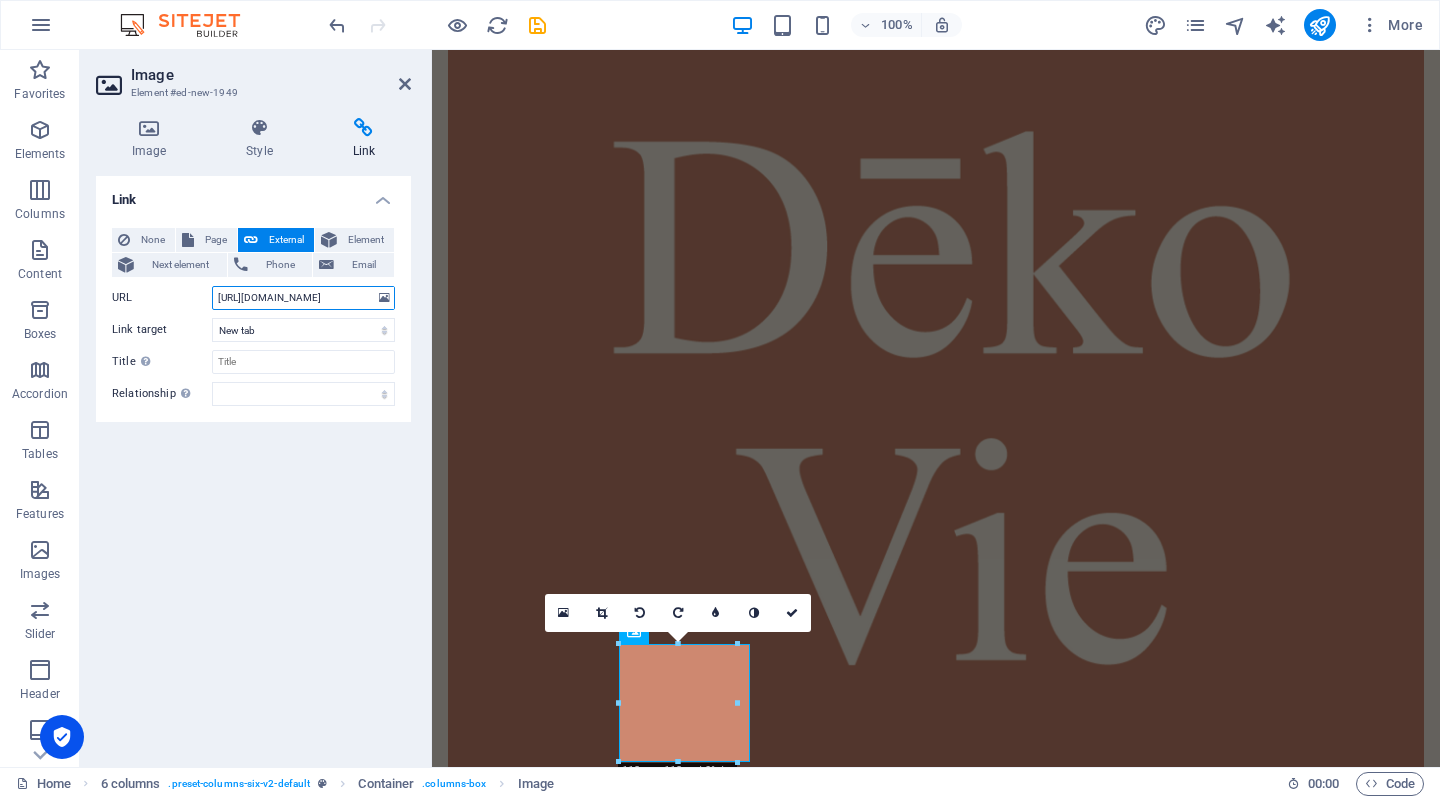 scroll, scrollTop: 0, scrollLeft: 32, axis: horizontal 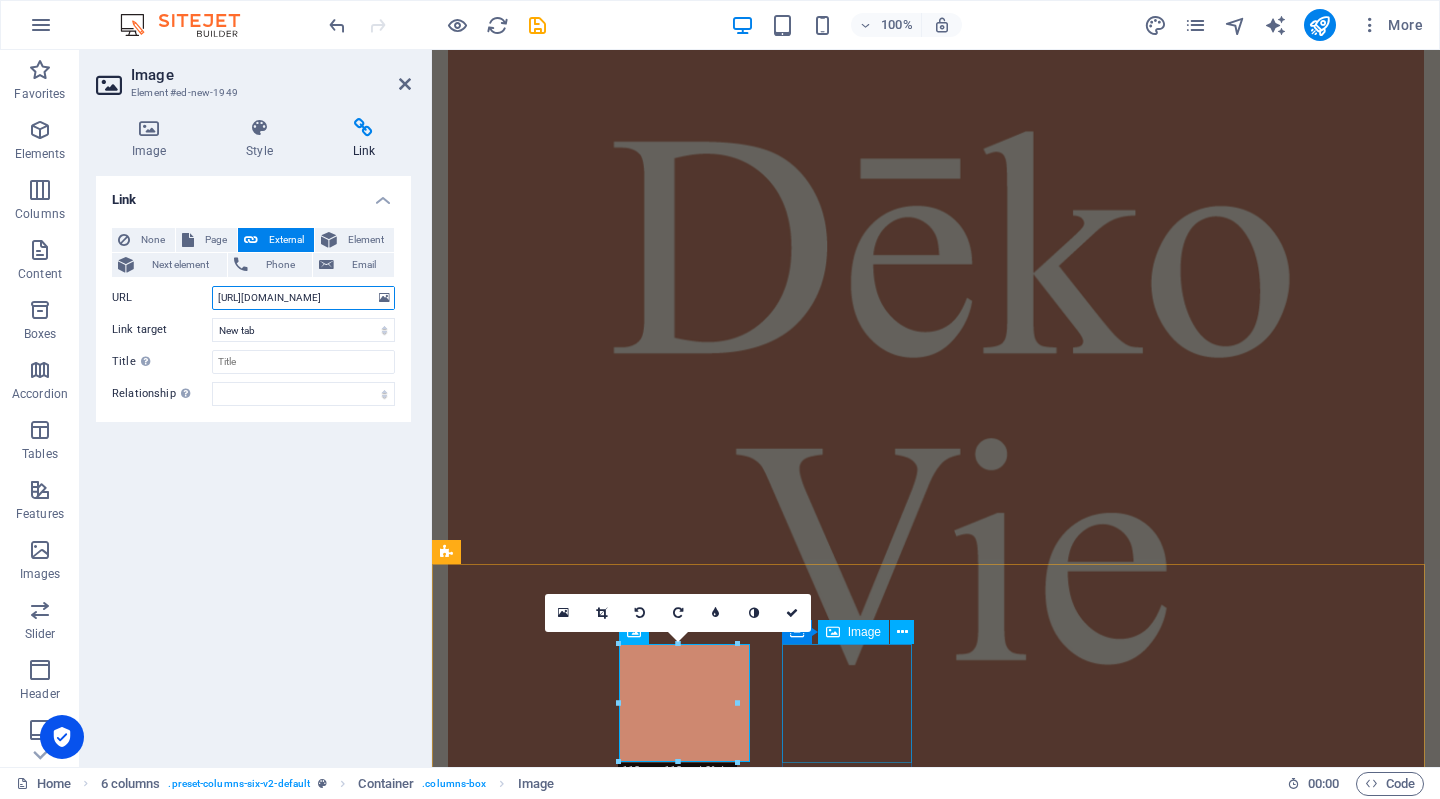 type on "https://www.facebook.com/dekoviehome" 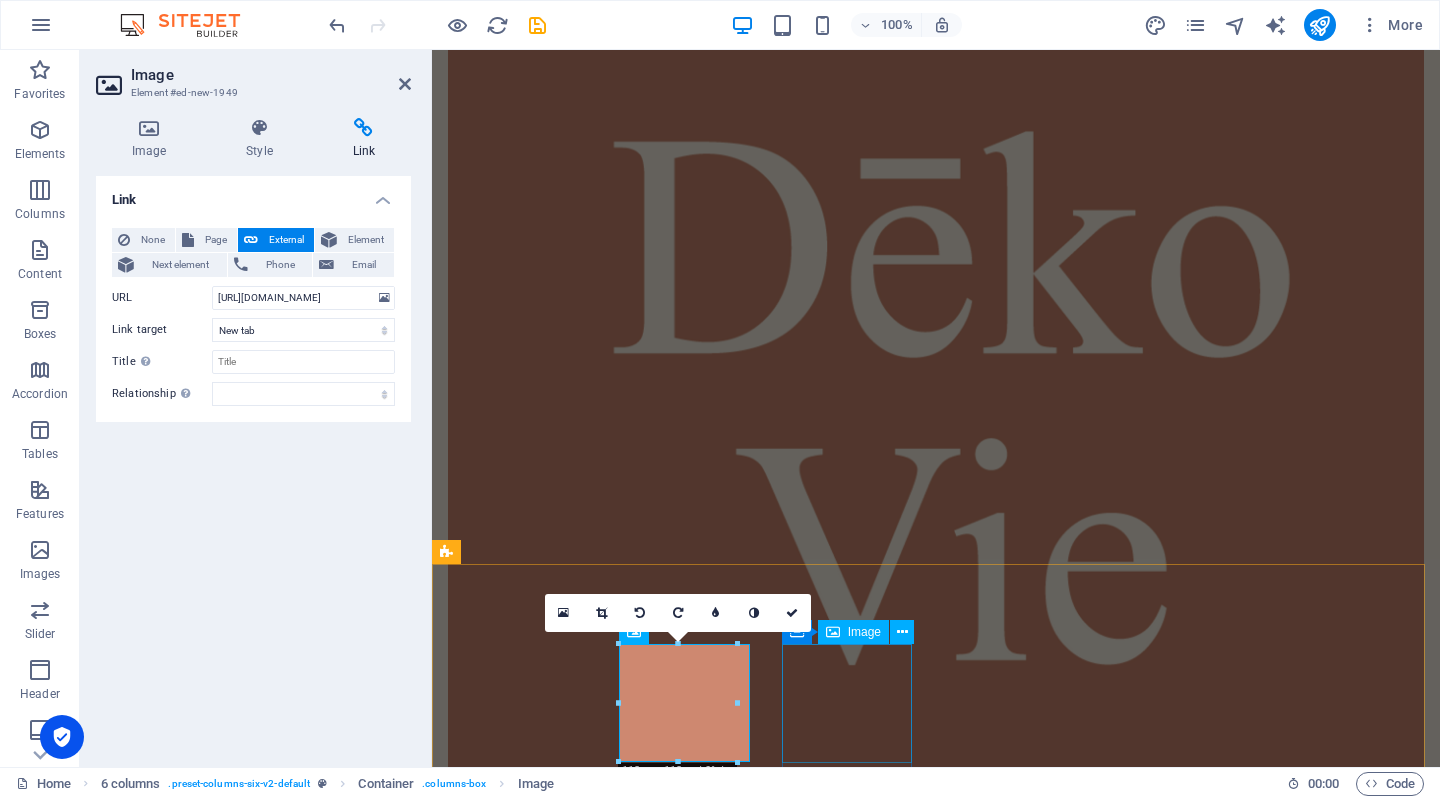 scroll, scrollTop: 0, scrollLeft: 0, axis: both 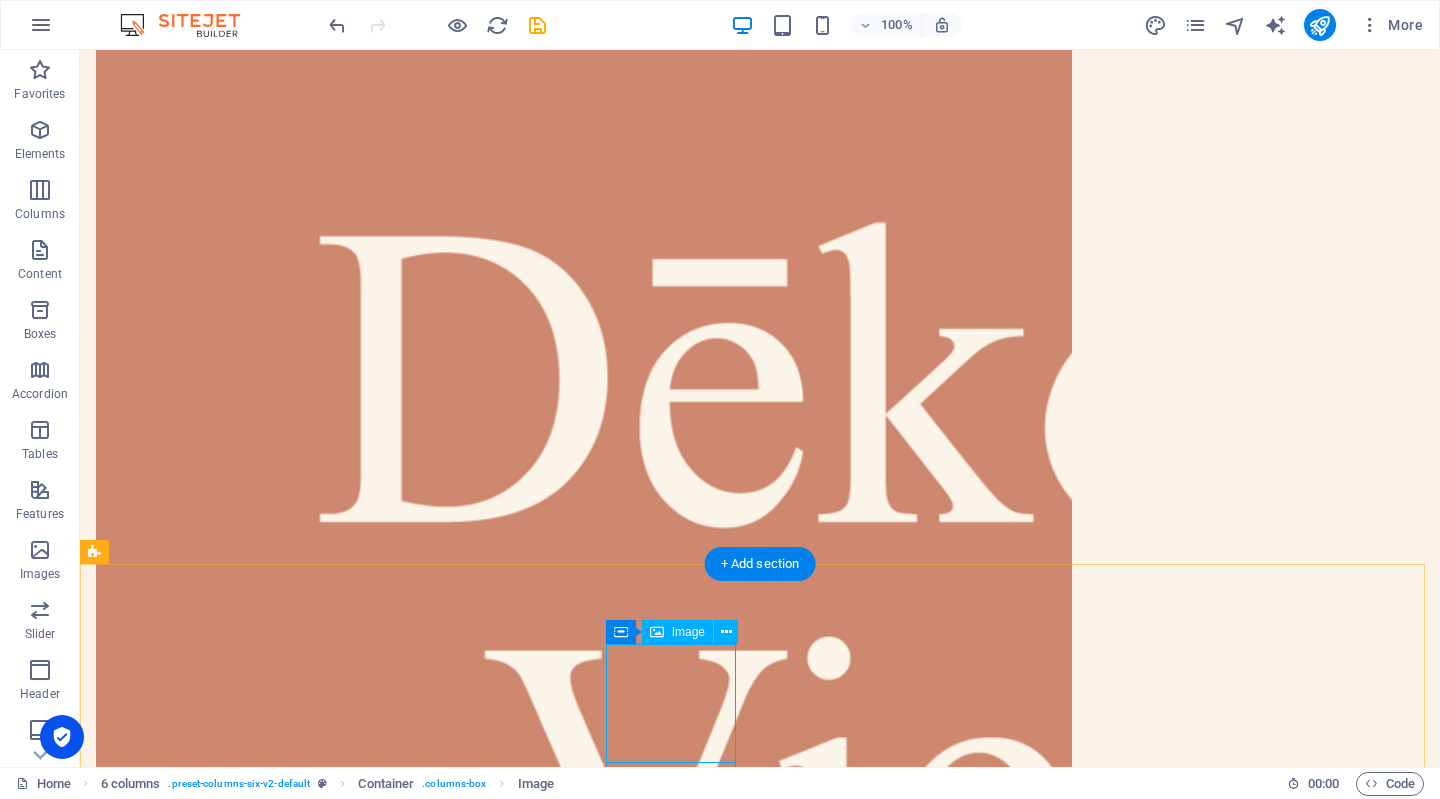 click at bounding box center [161, 11066] 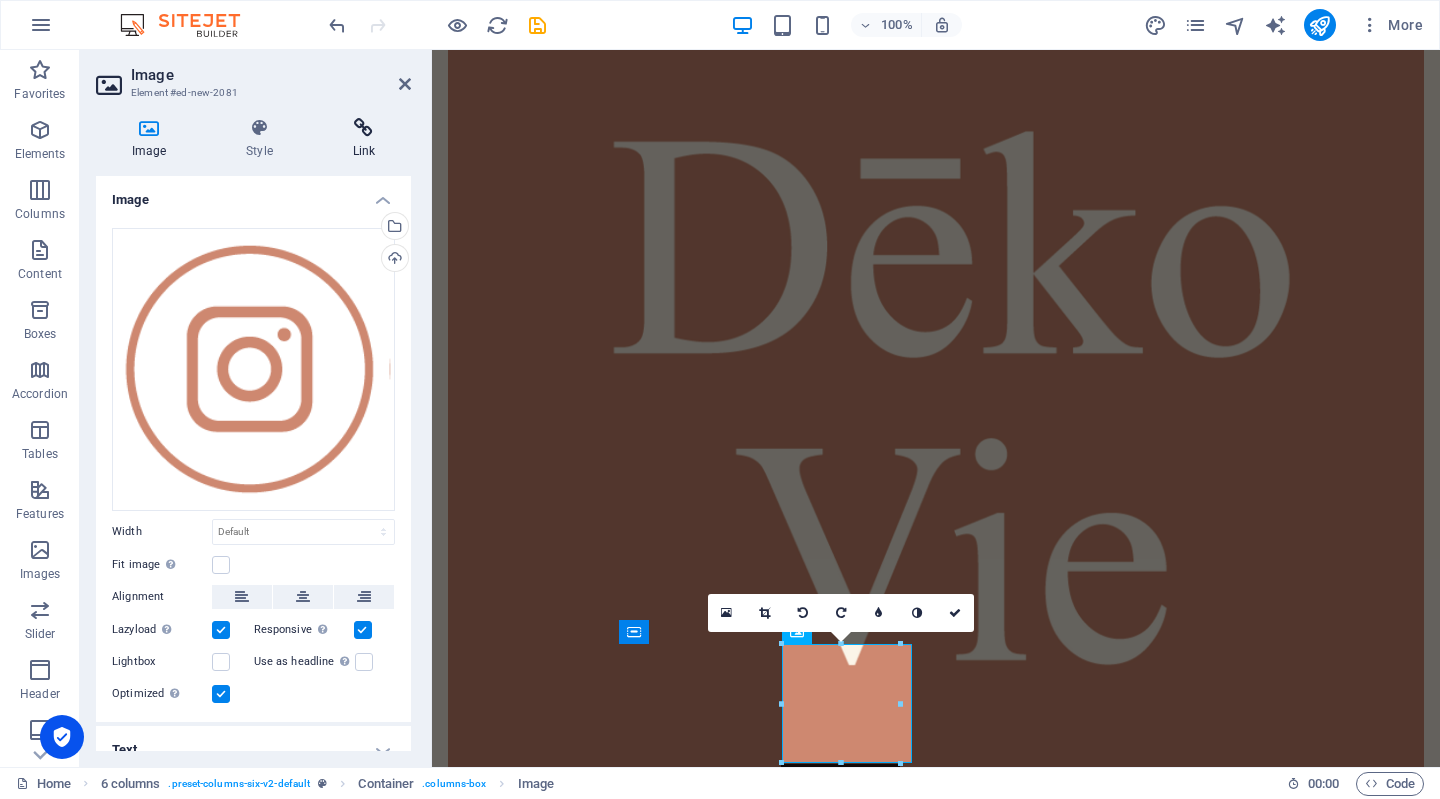 click on "Link" at bounding box center [364, 139] 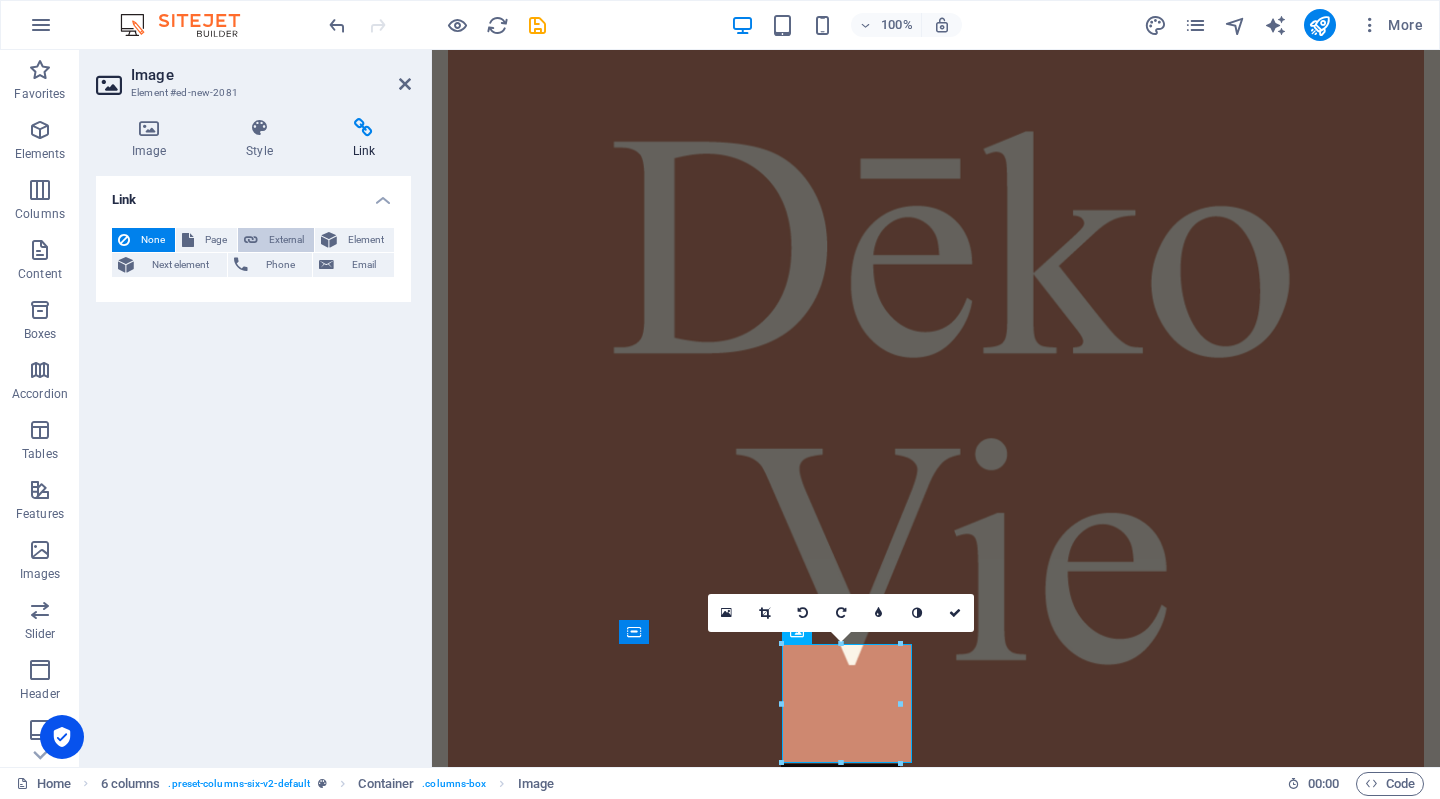 click on "External" at bounding box center [286, 240] 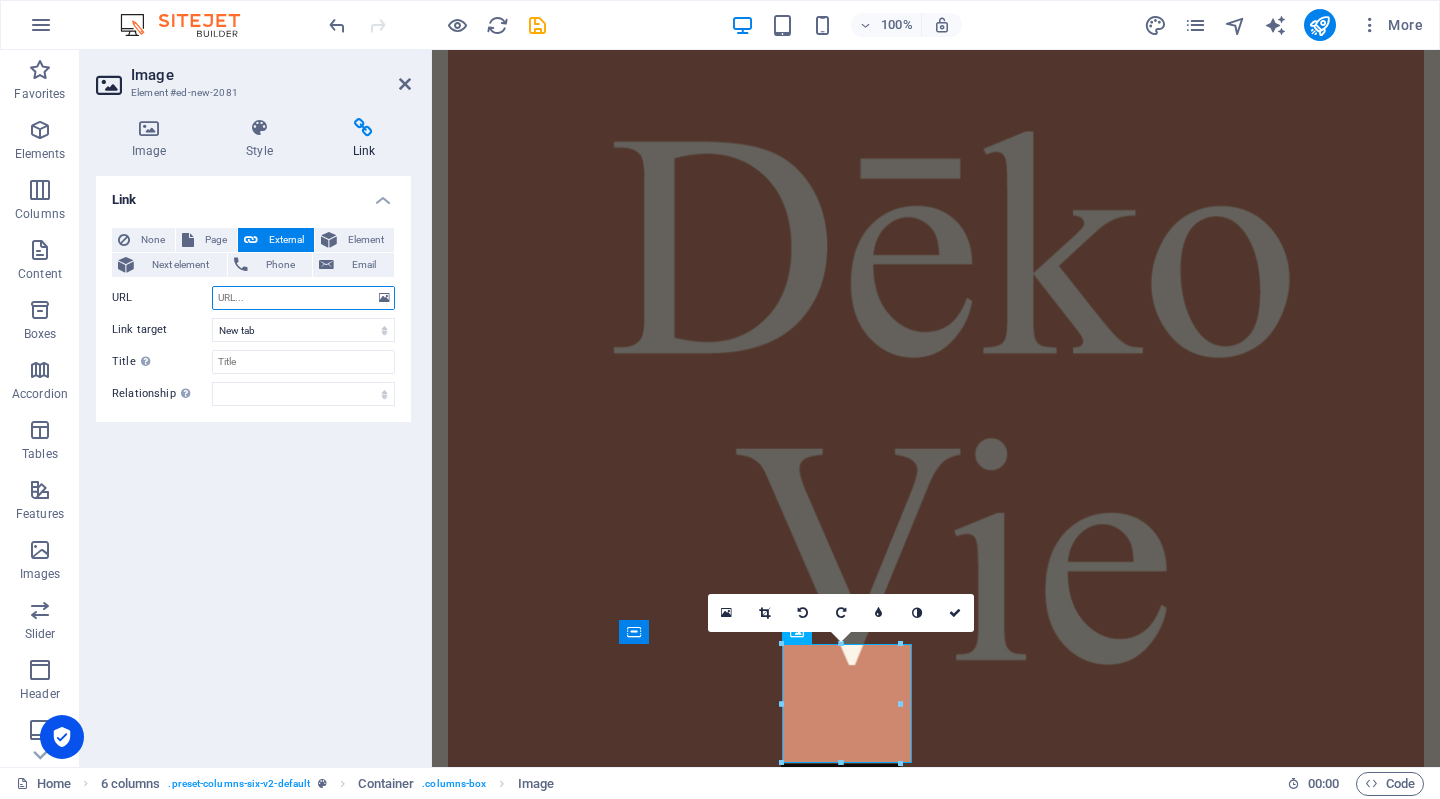 paste on "https://www.instagram.com/deko_vie/#" 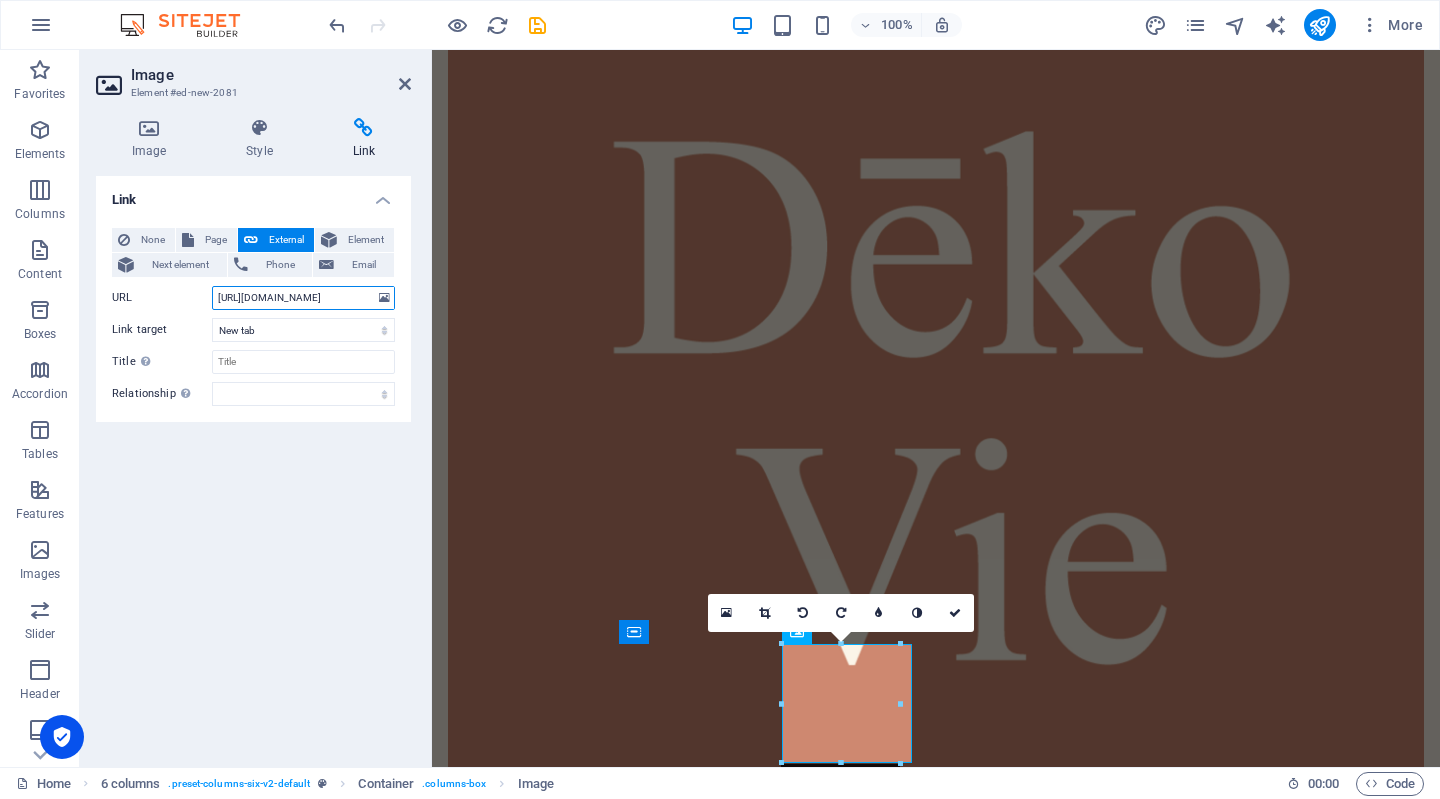 scroll, scrollTop: 0, scrollLeft: 15, axis: horizontal 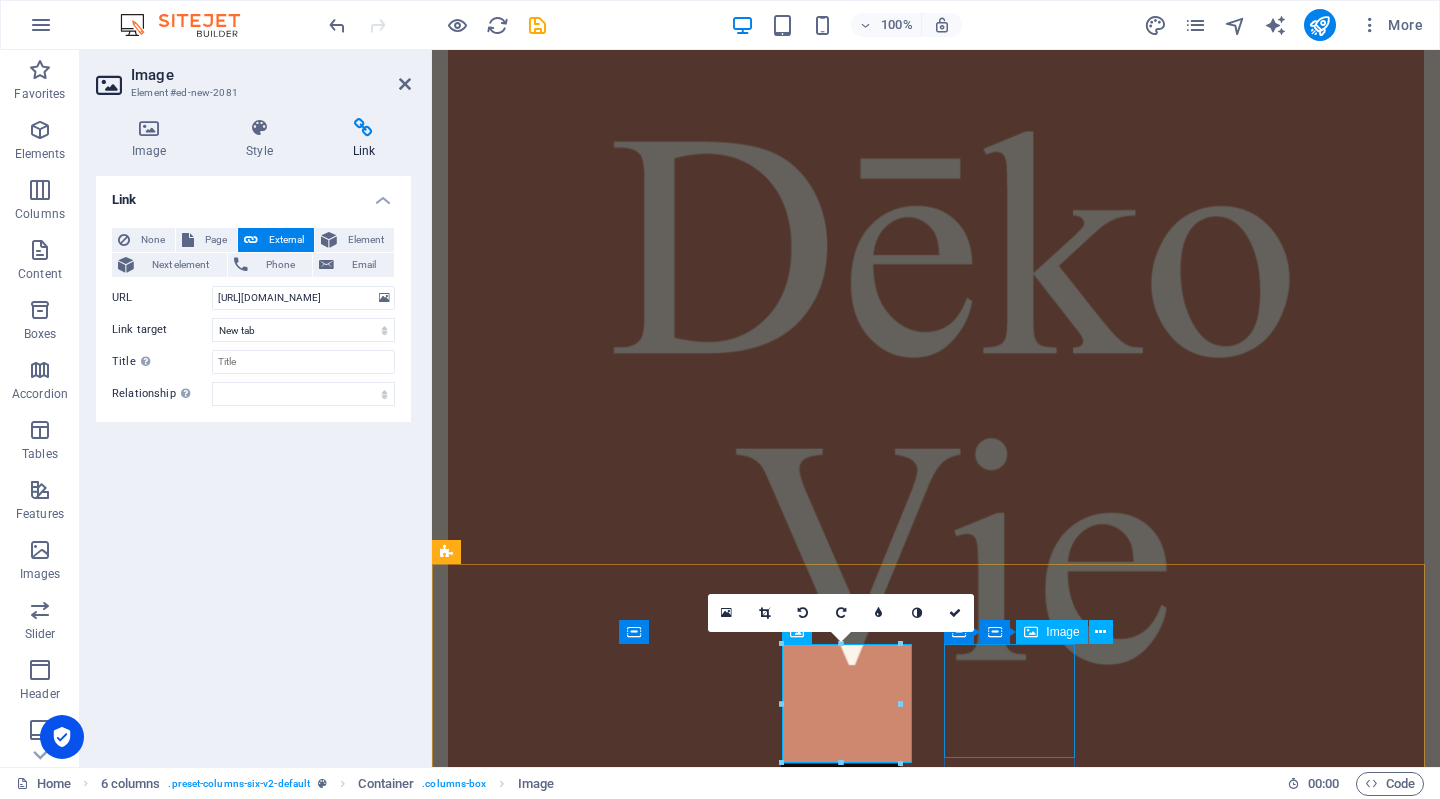click at bounding box center [513, 9063] 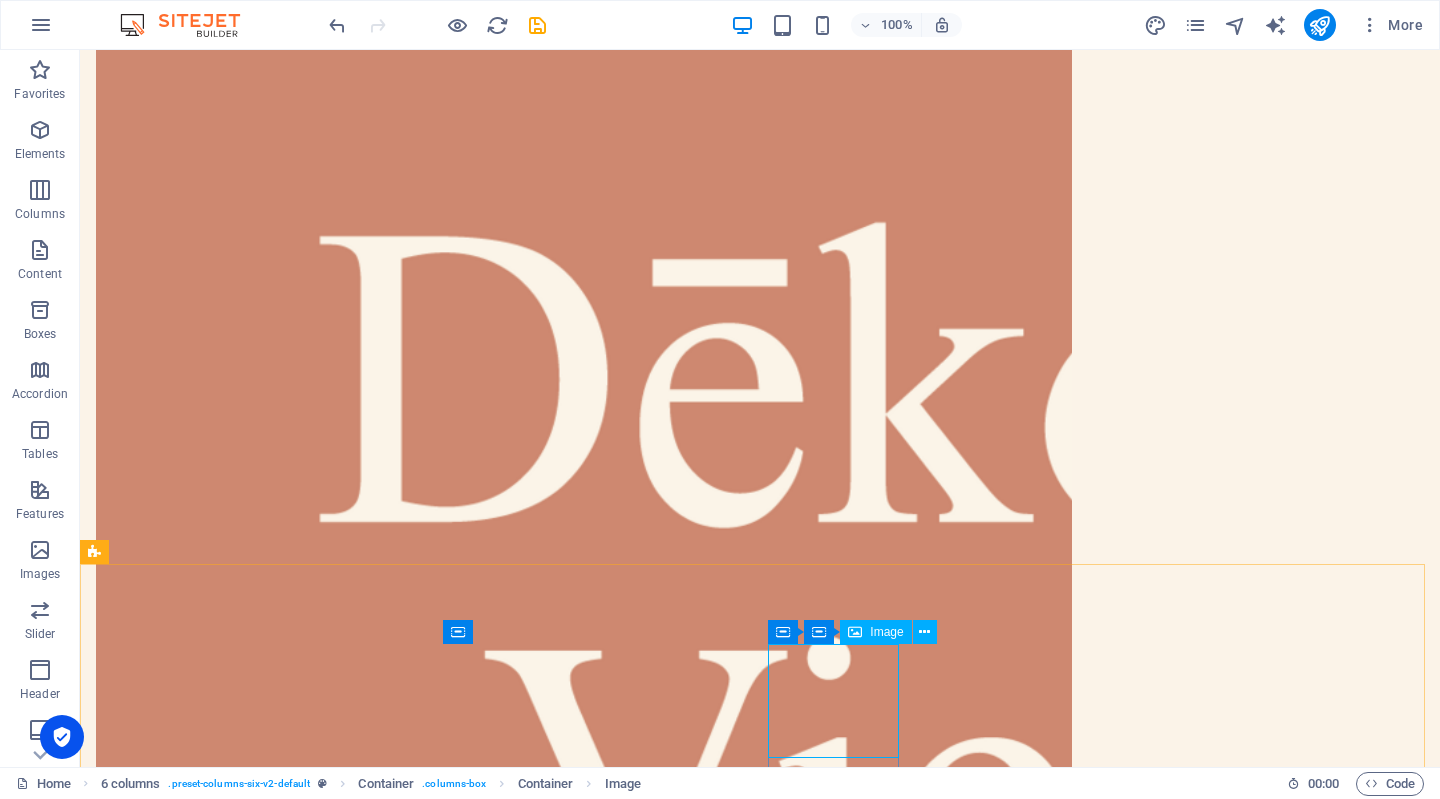click on "Image" at bounding box center [875, 632] 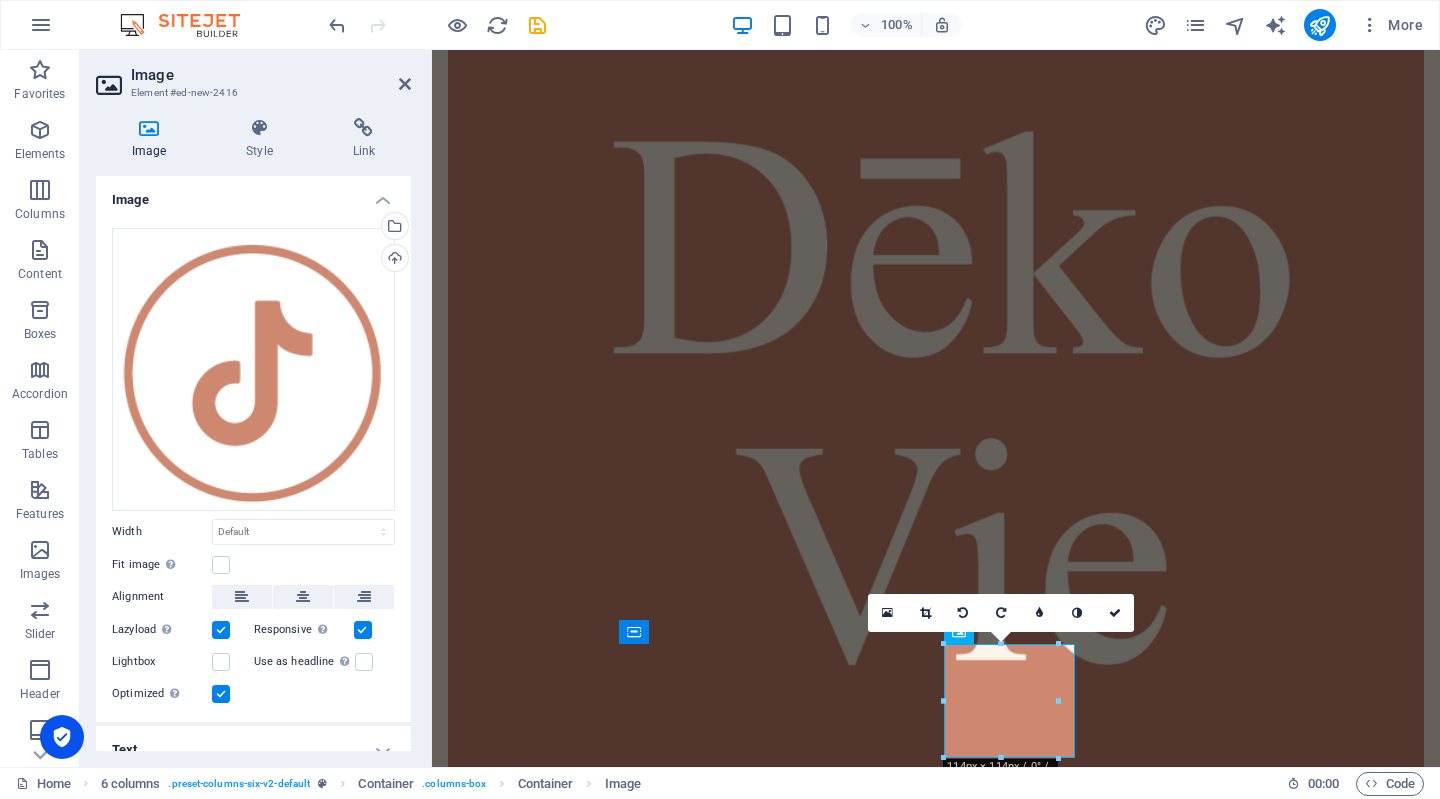 click at bounding box center (887, 613) 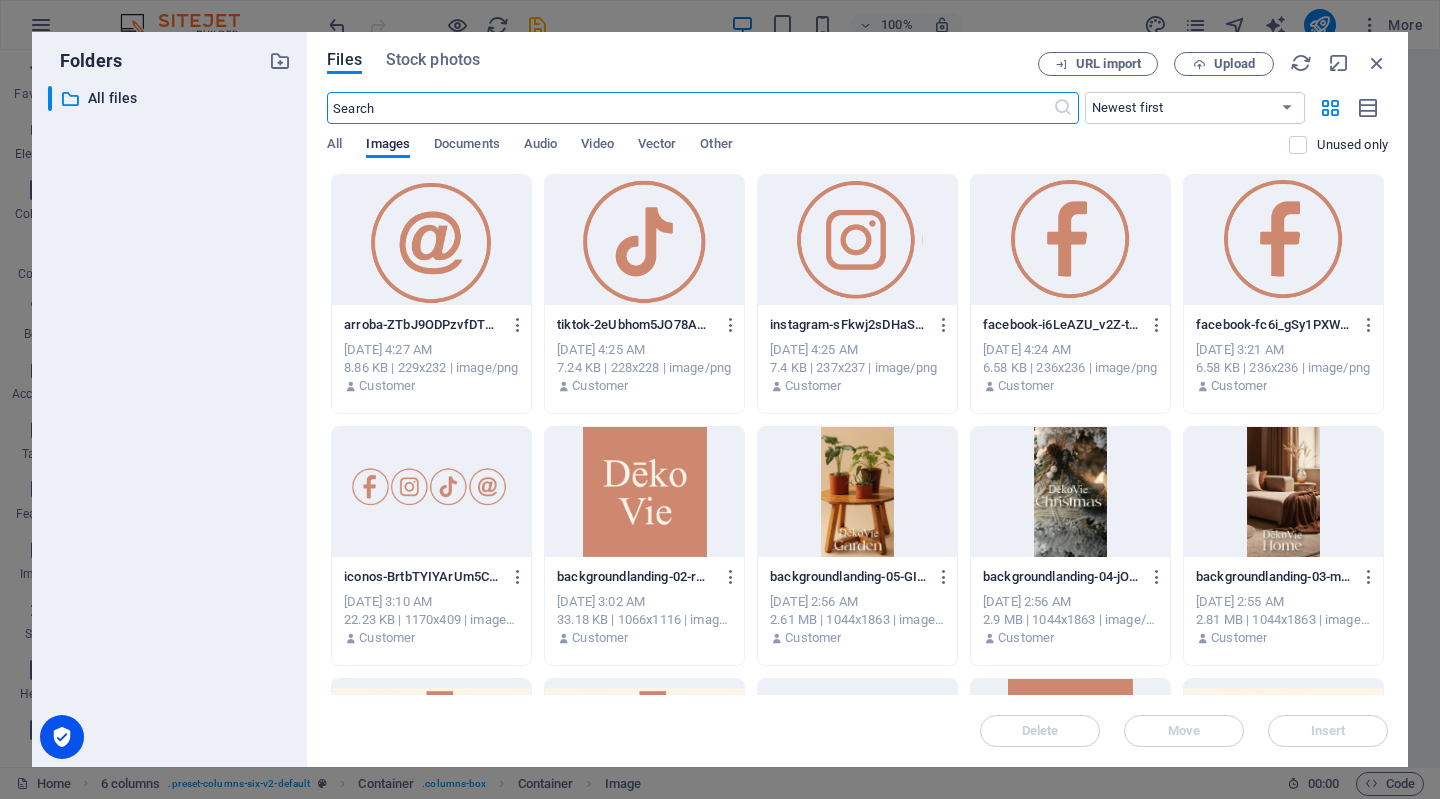 scroll, scrollTop: 0, scrollLeft: 0, axis: both 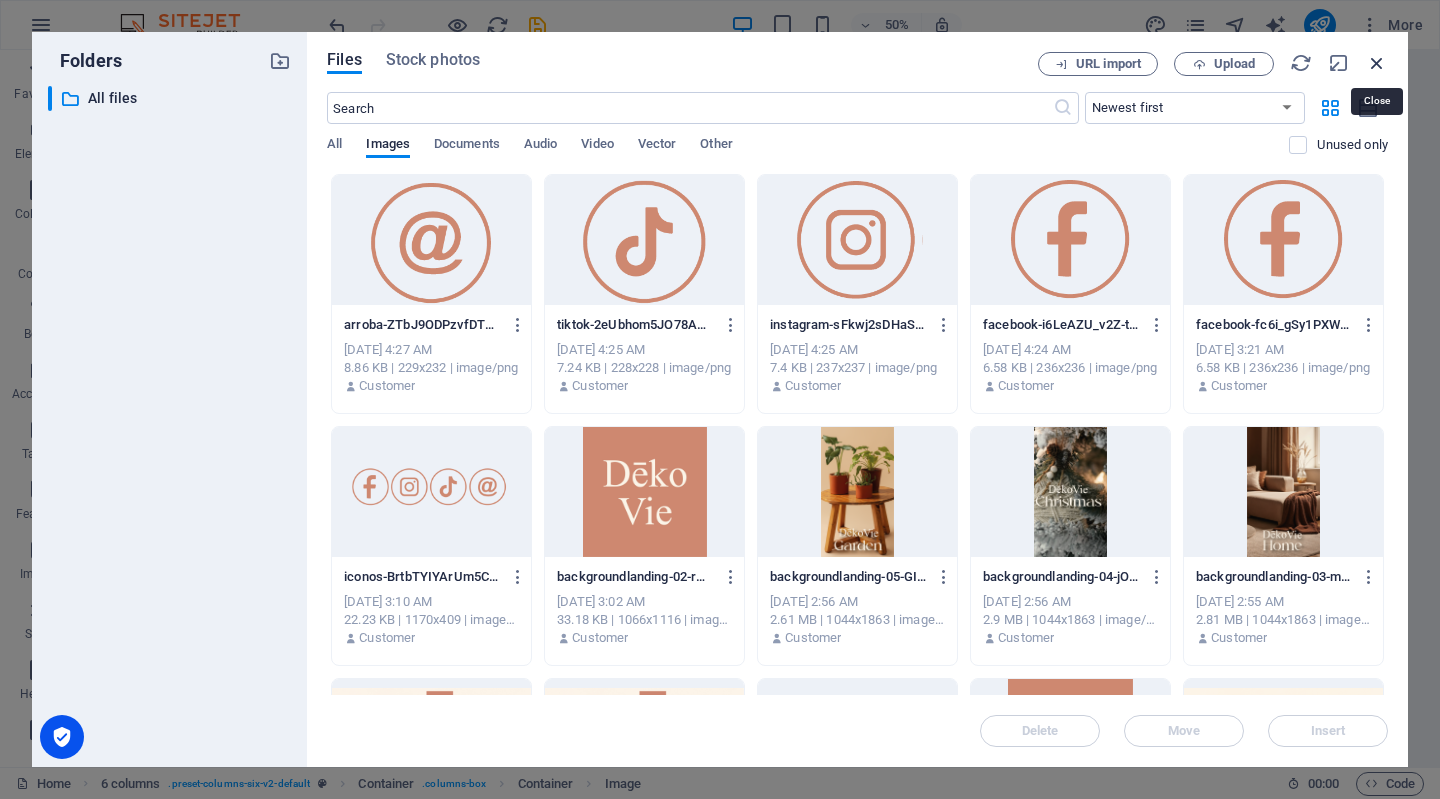 click at bounding box center (1377, 63) 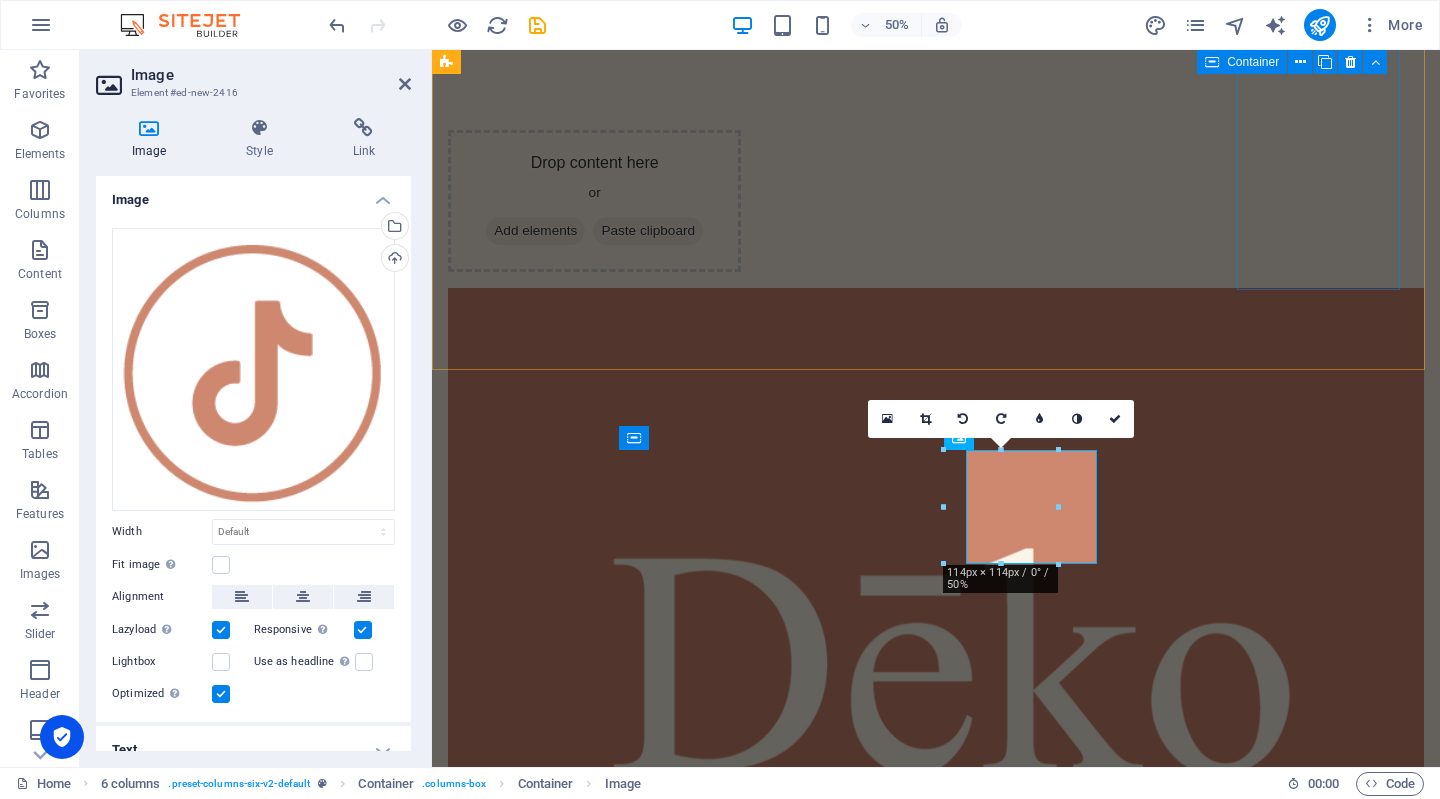scroll, scrollTop: 611, scrollLeft: 0, axis: vertical 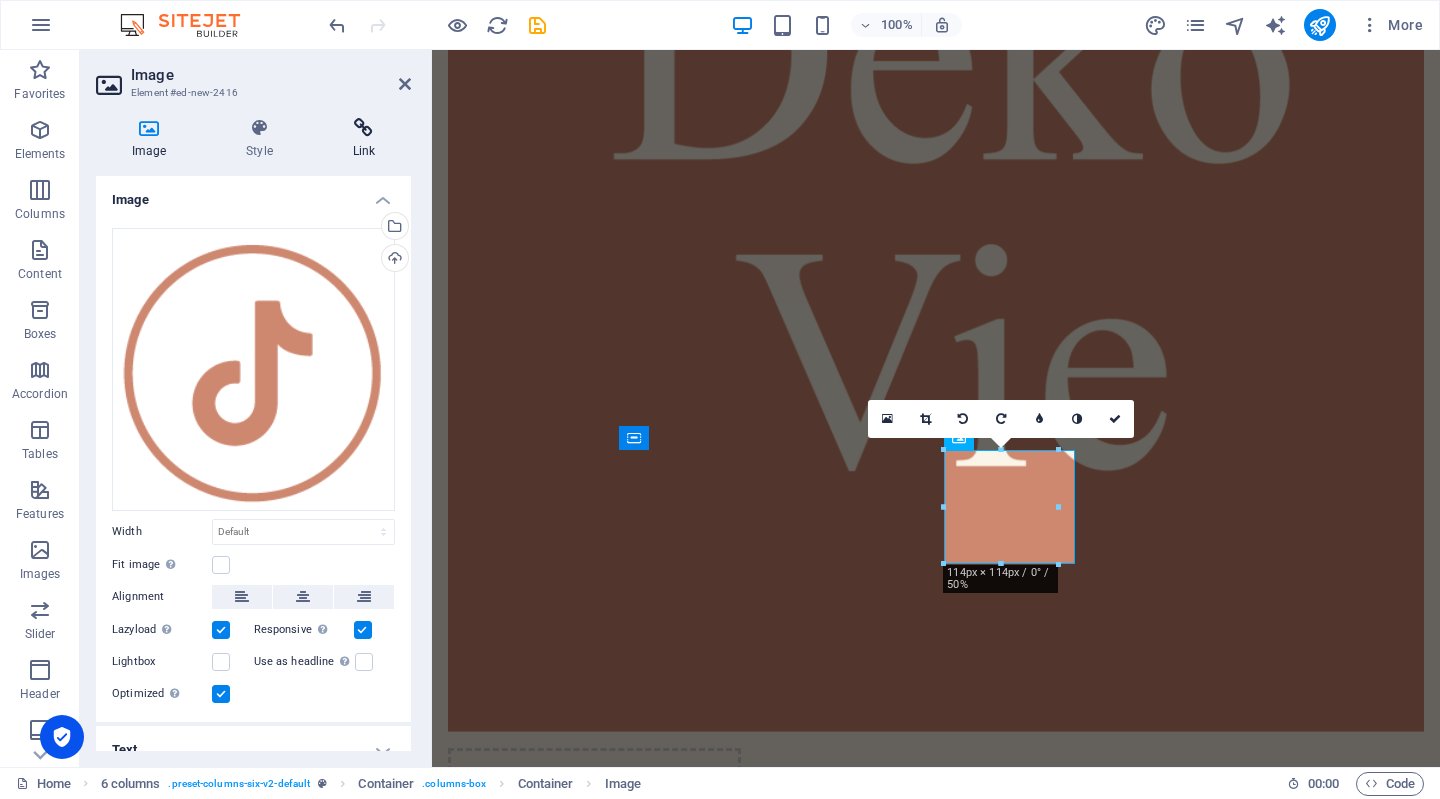 click on "Link" at bounding box center (364, 139) 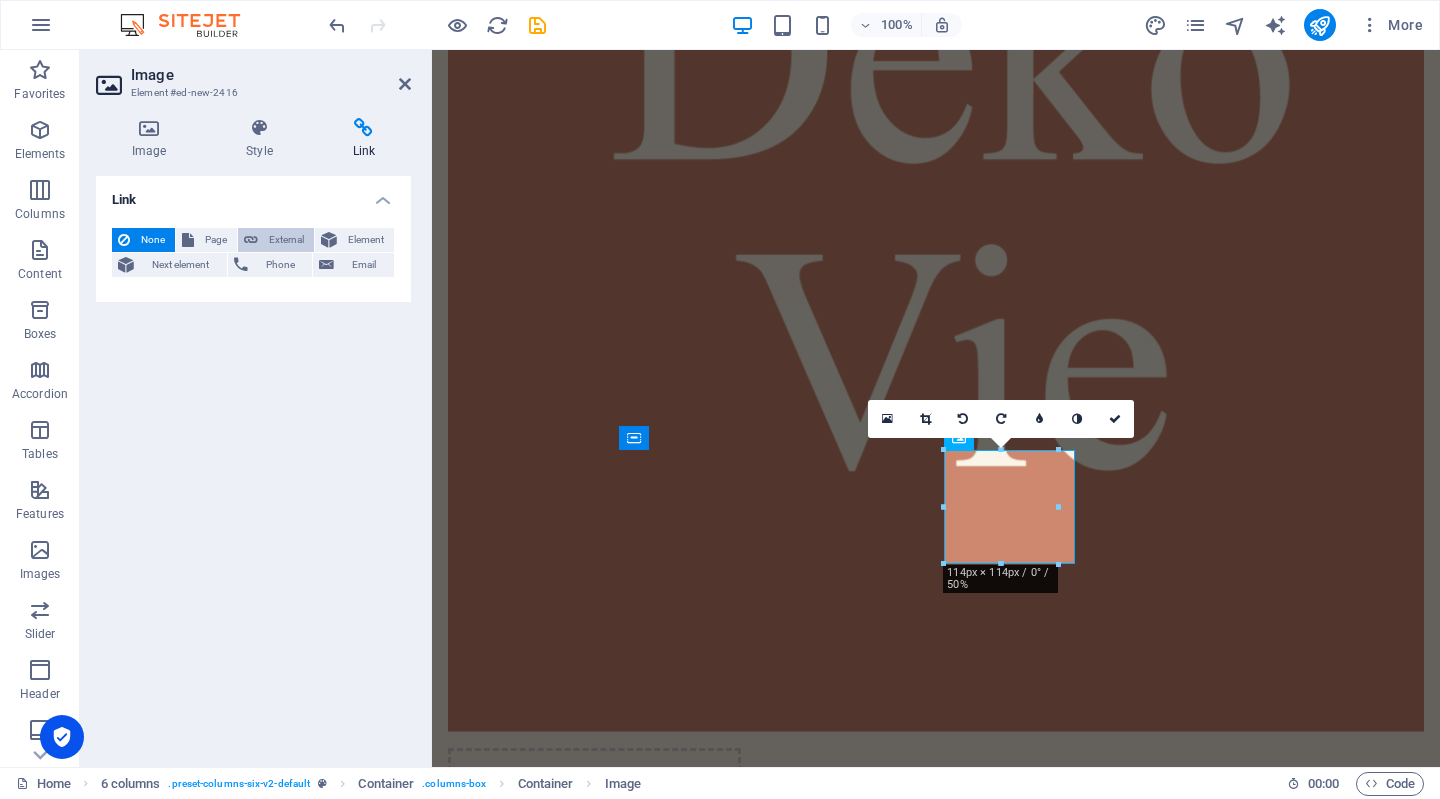 click on "External" at bounding box center (286, 240) 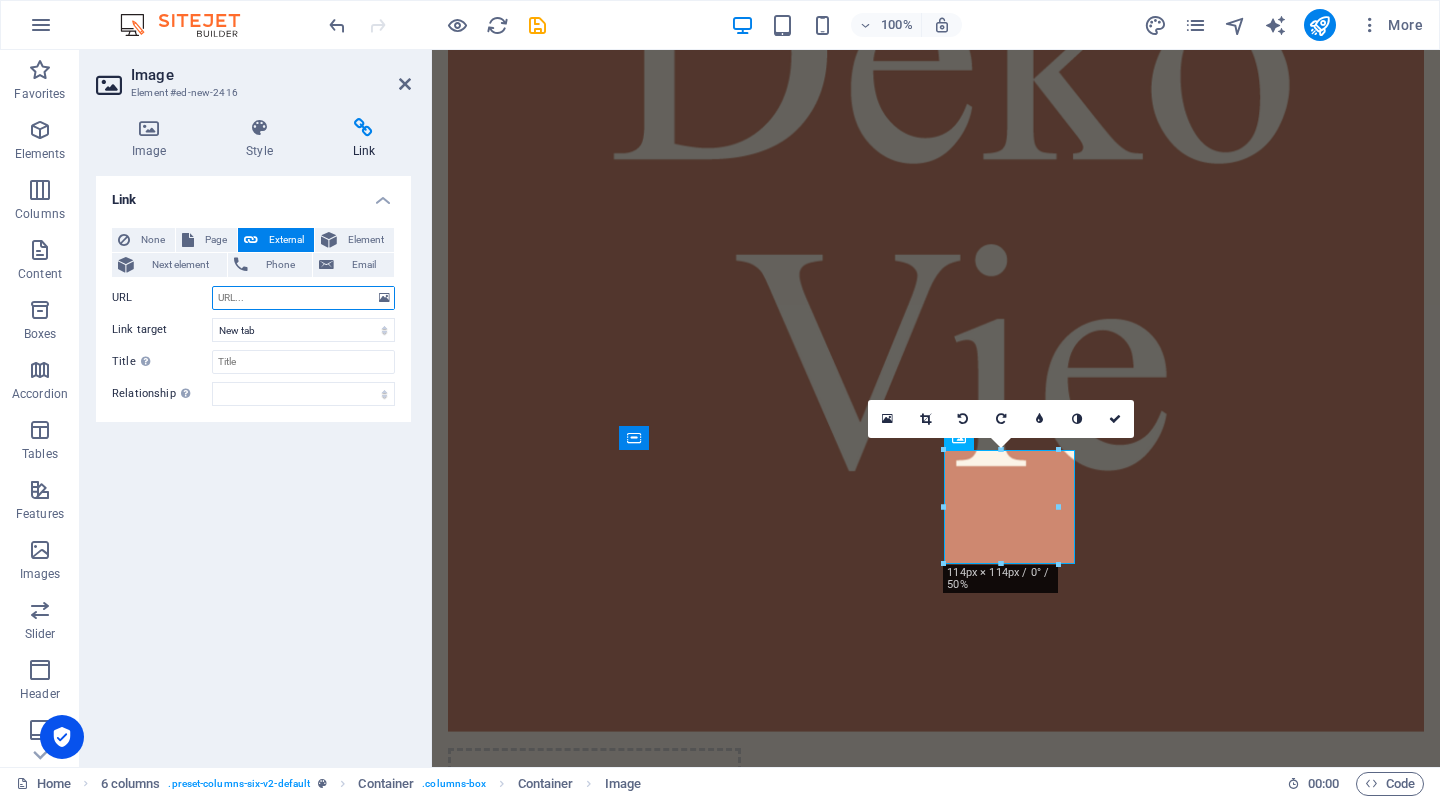 click on "URL" at bounding box center (303, 298) 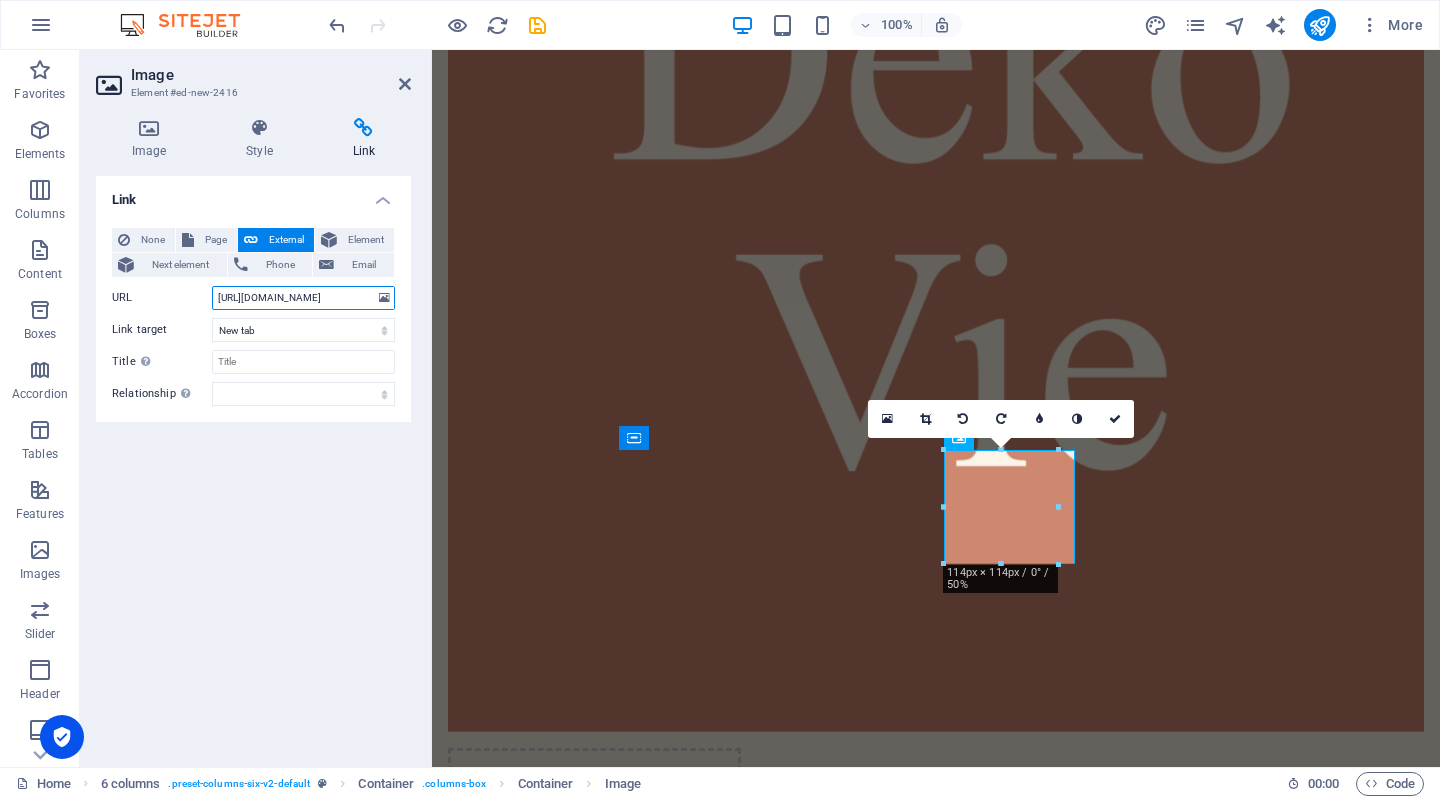 scroll, scrollTop: 0, scrollLeft: 4, axis: horizontal 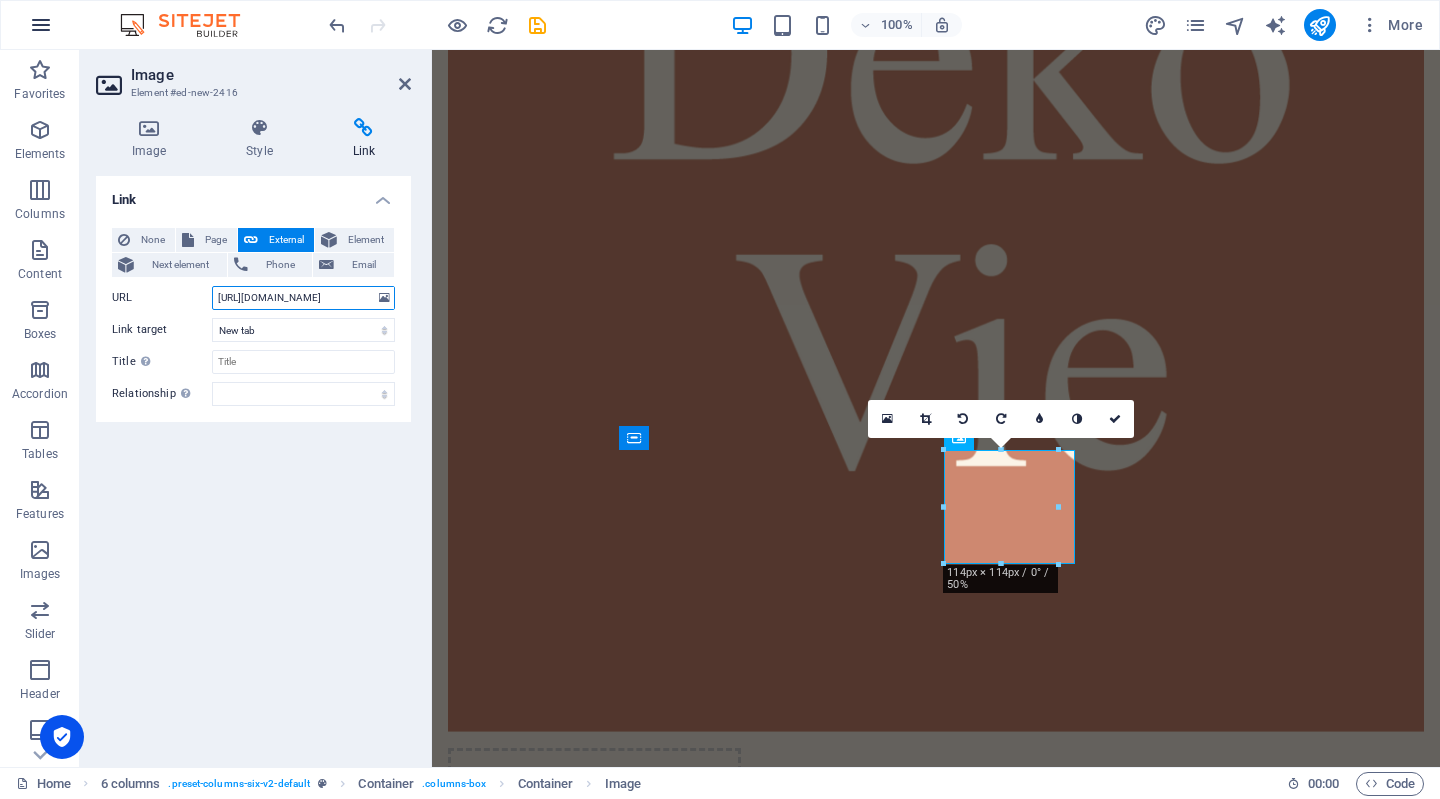 type on "https://www.tiktok.com/@deko_vie" 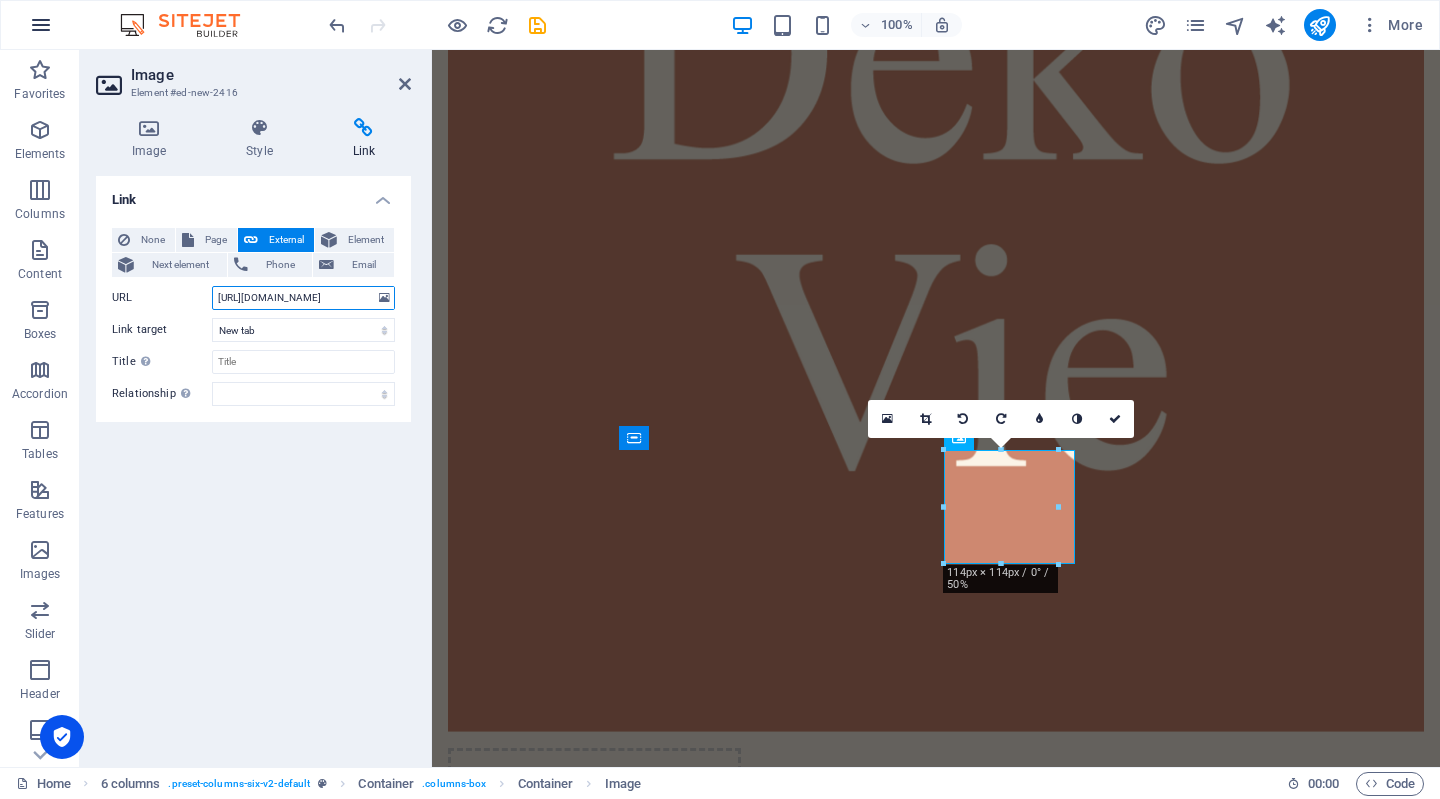 scroll, scrollTop: 0, scrollLeft: 0, axis: both 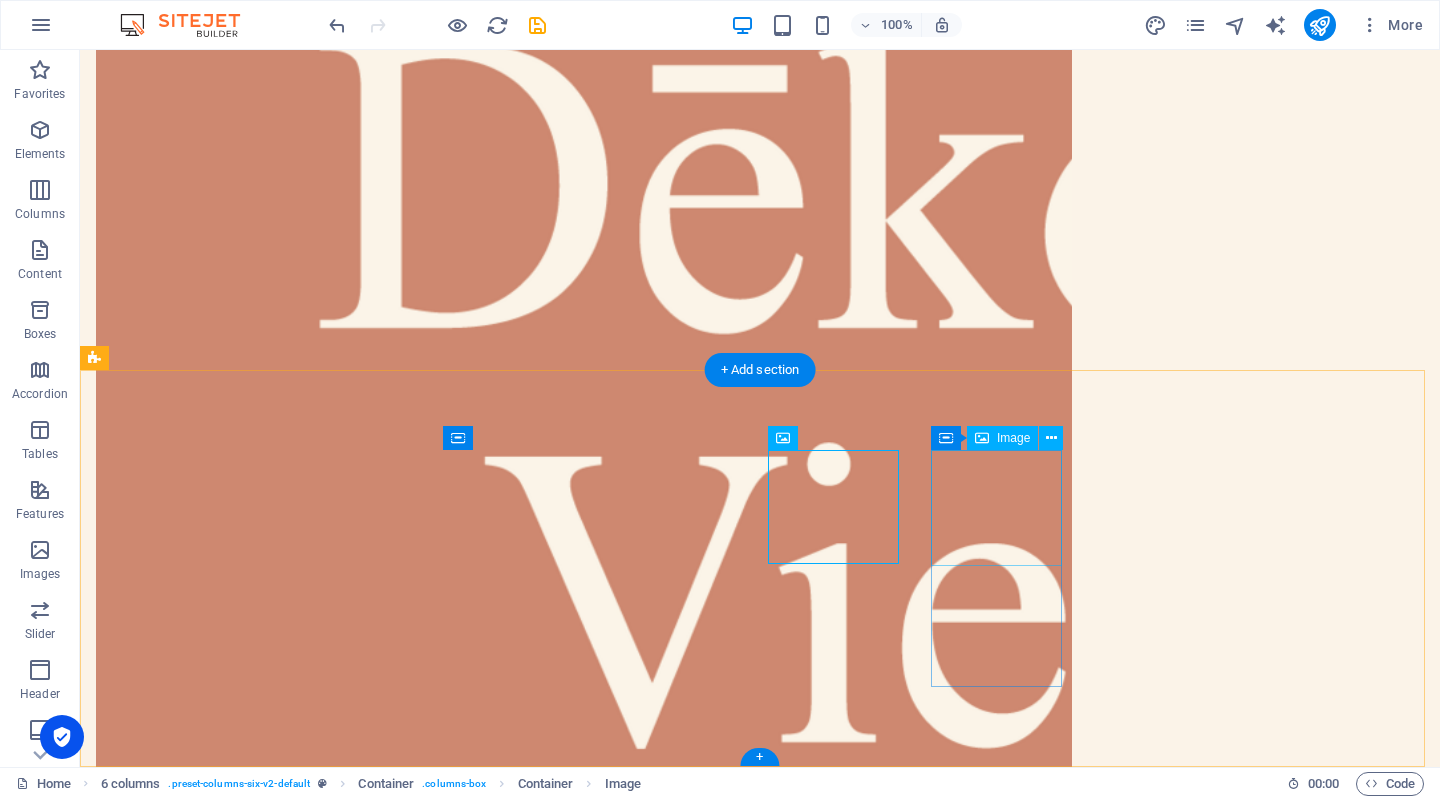 click at bounding box center (161, 11367) 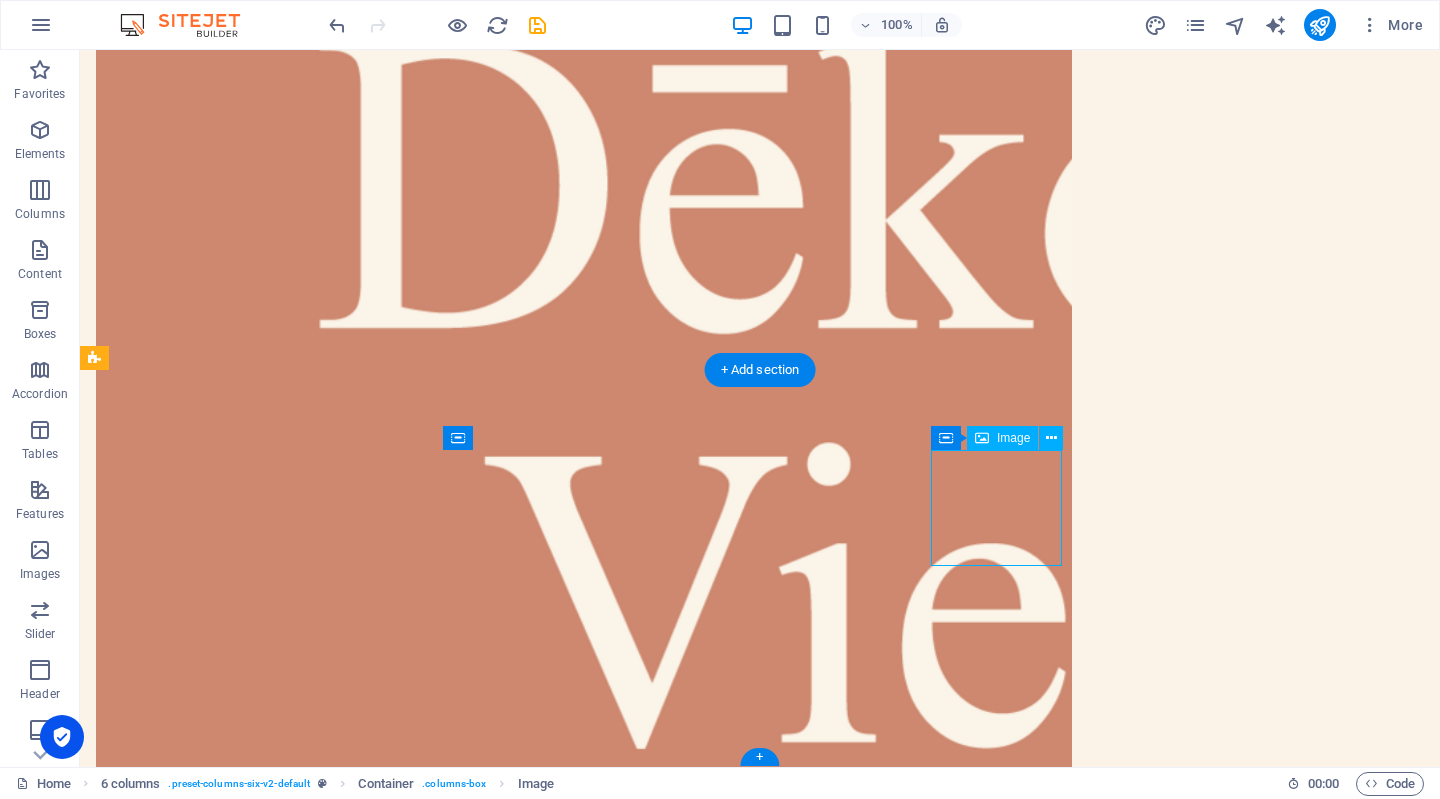 click at bounding box center (161, 11367) 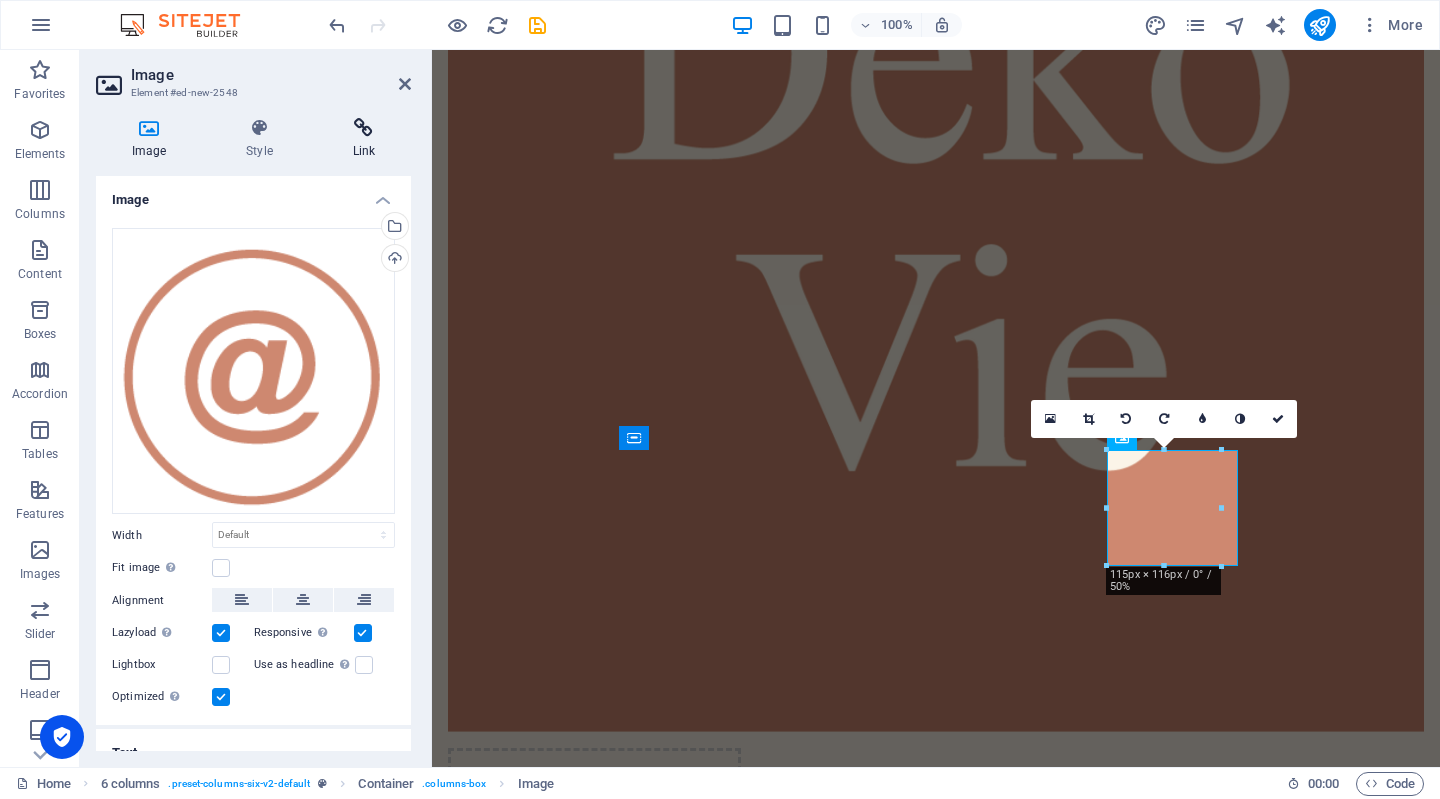 click at bounding box center (364, 128) 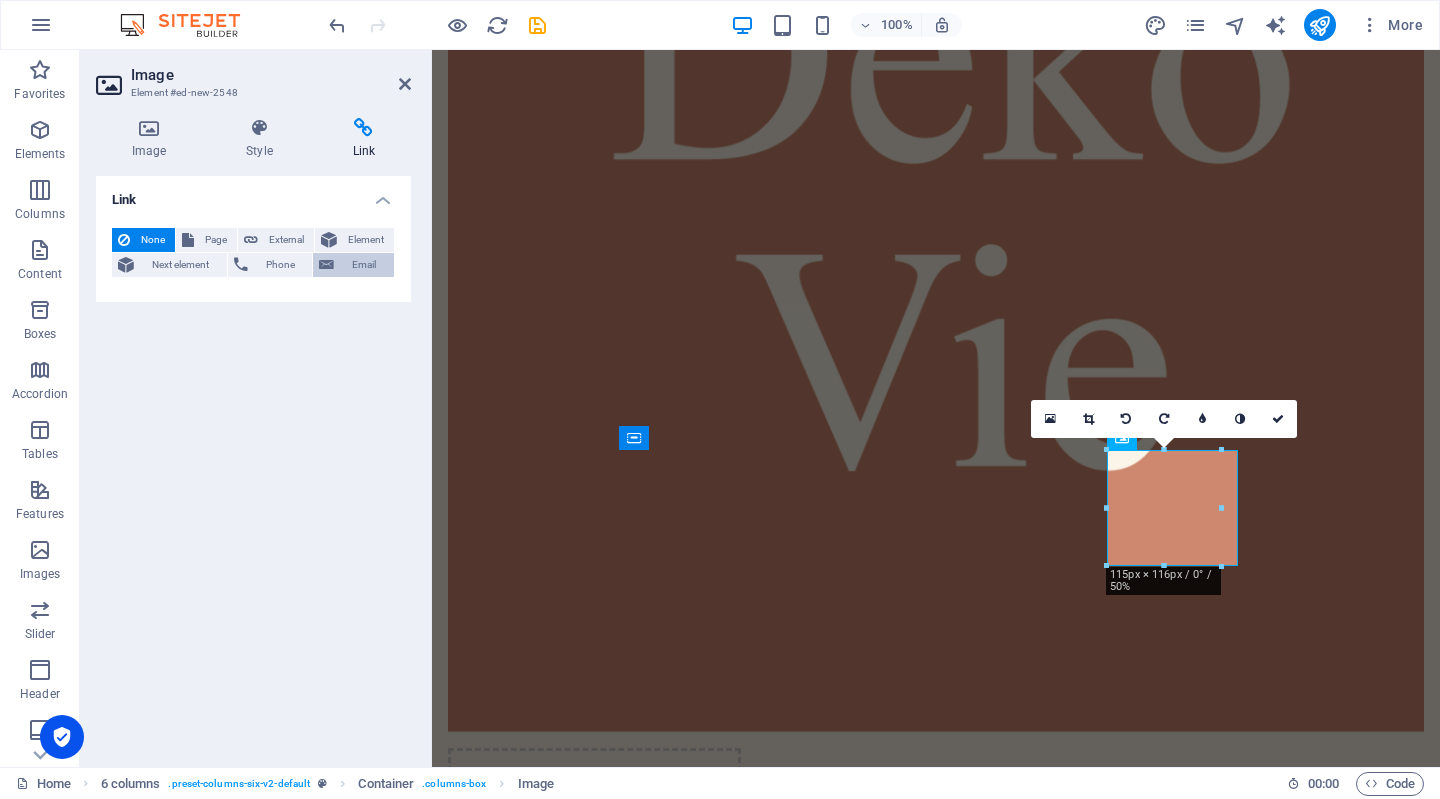 click at bounding box center [326, 265] 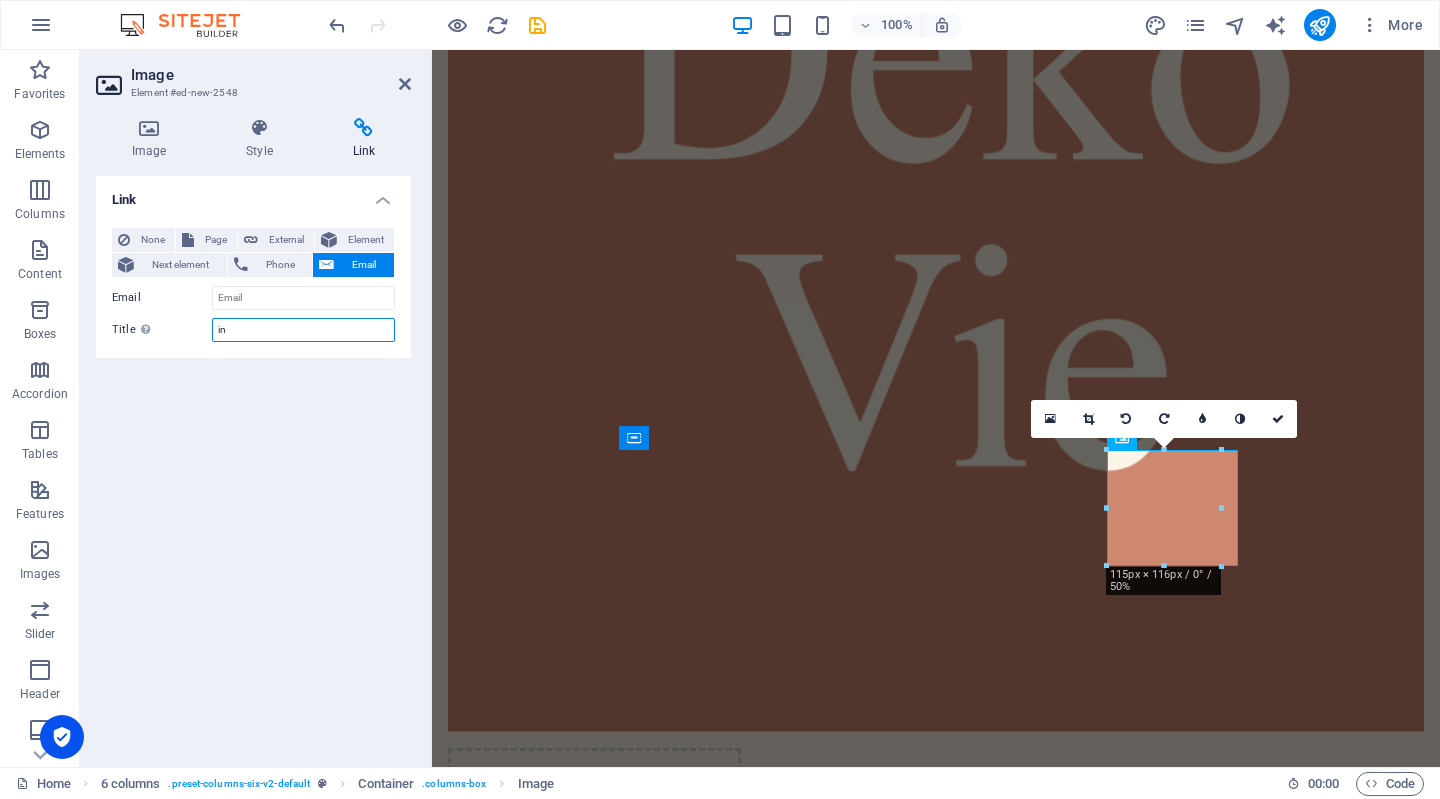 click on "in" at bounding box center [303, 330] 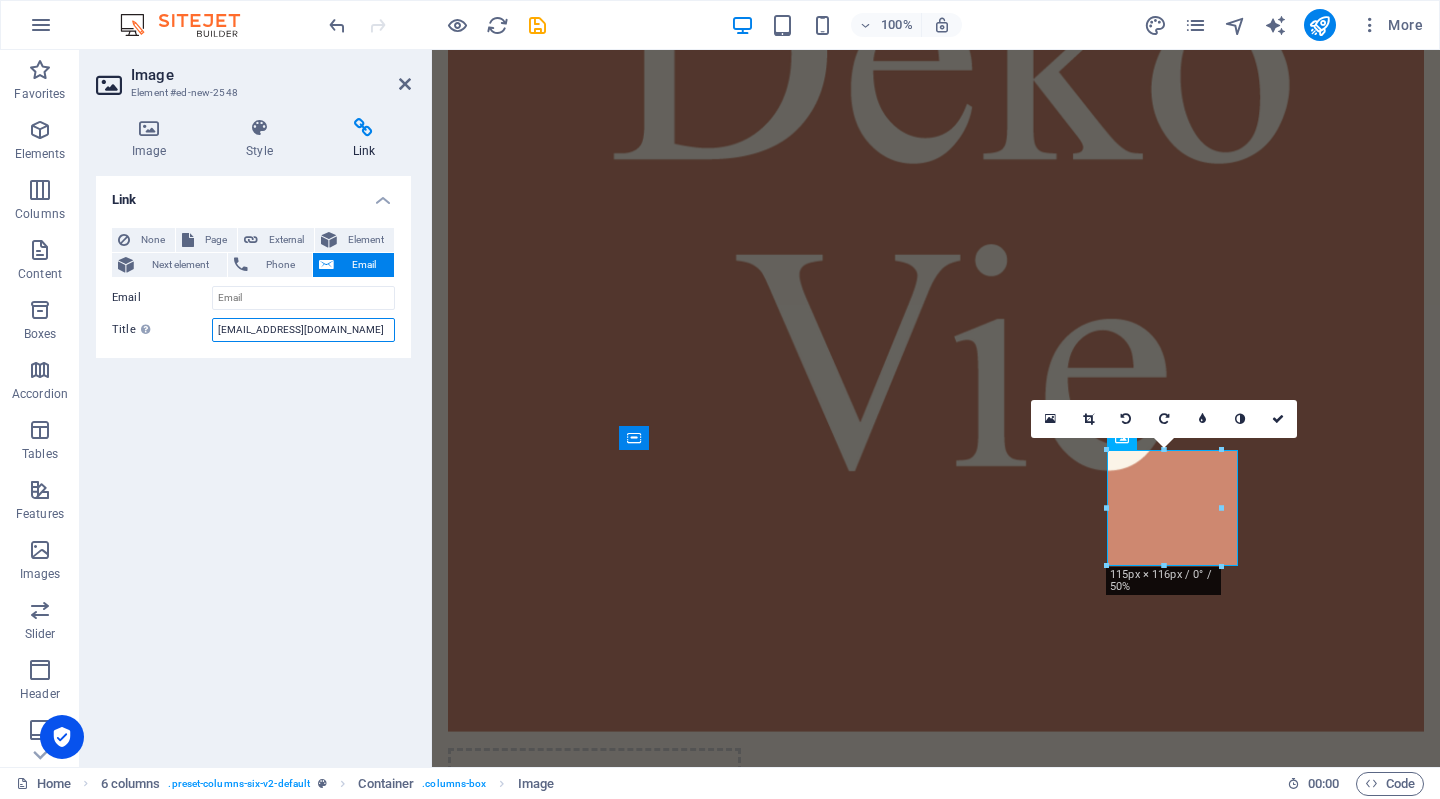 type on "into@dekovie.com" 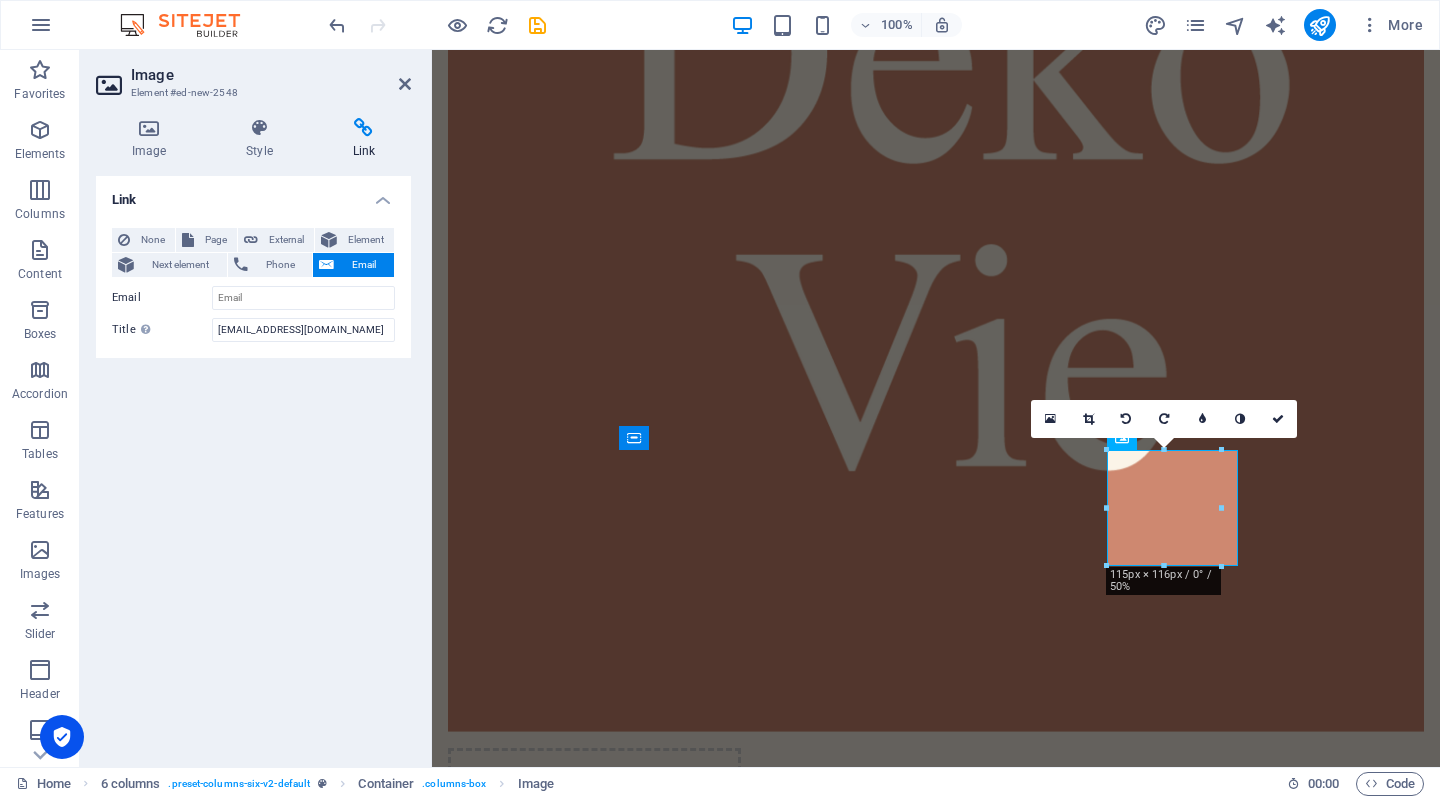 click at bounding box center [1320, 25] 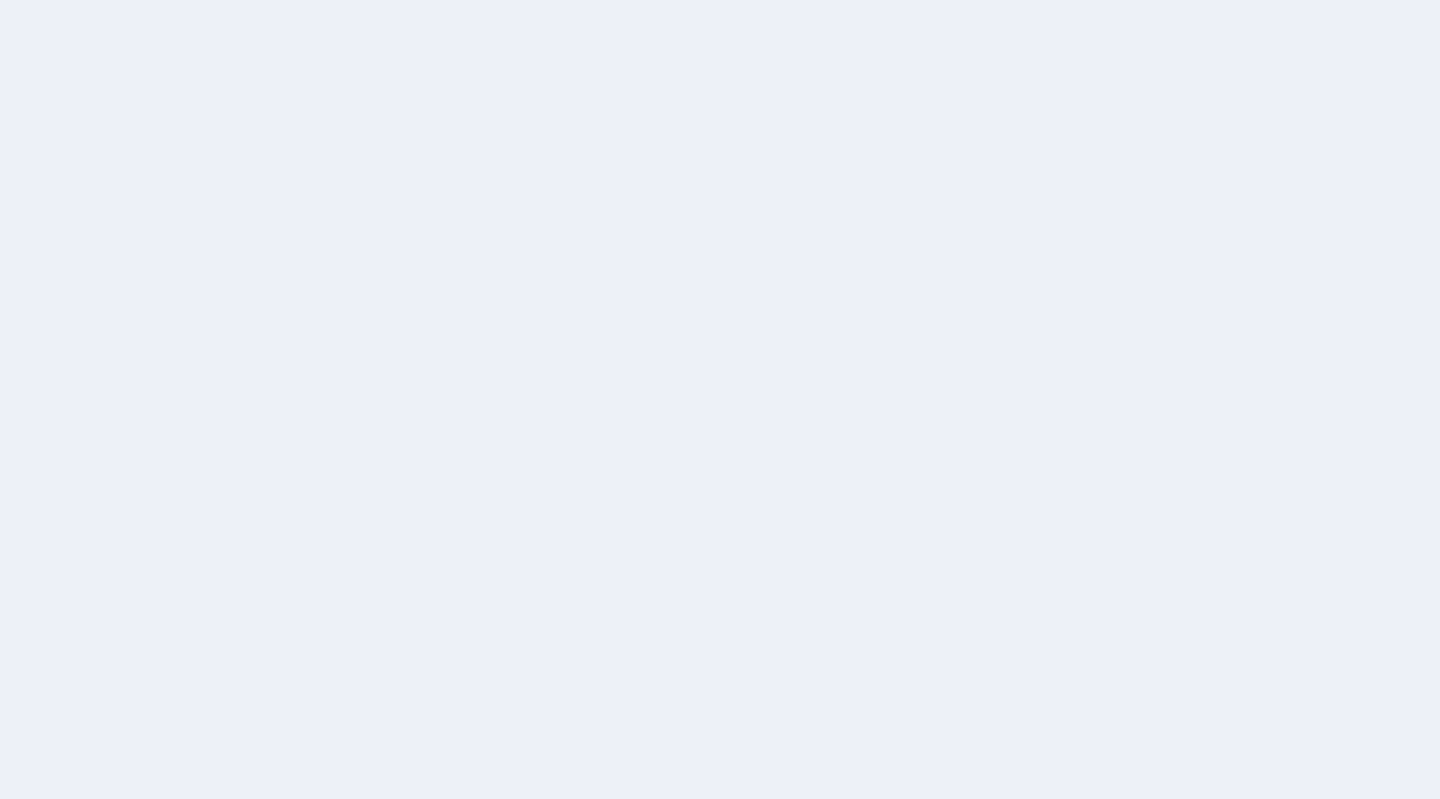 scroll, scrollTop: 0, scrollLeft: 0, axis: both 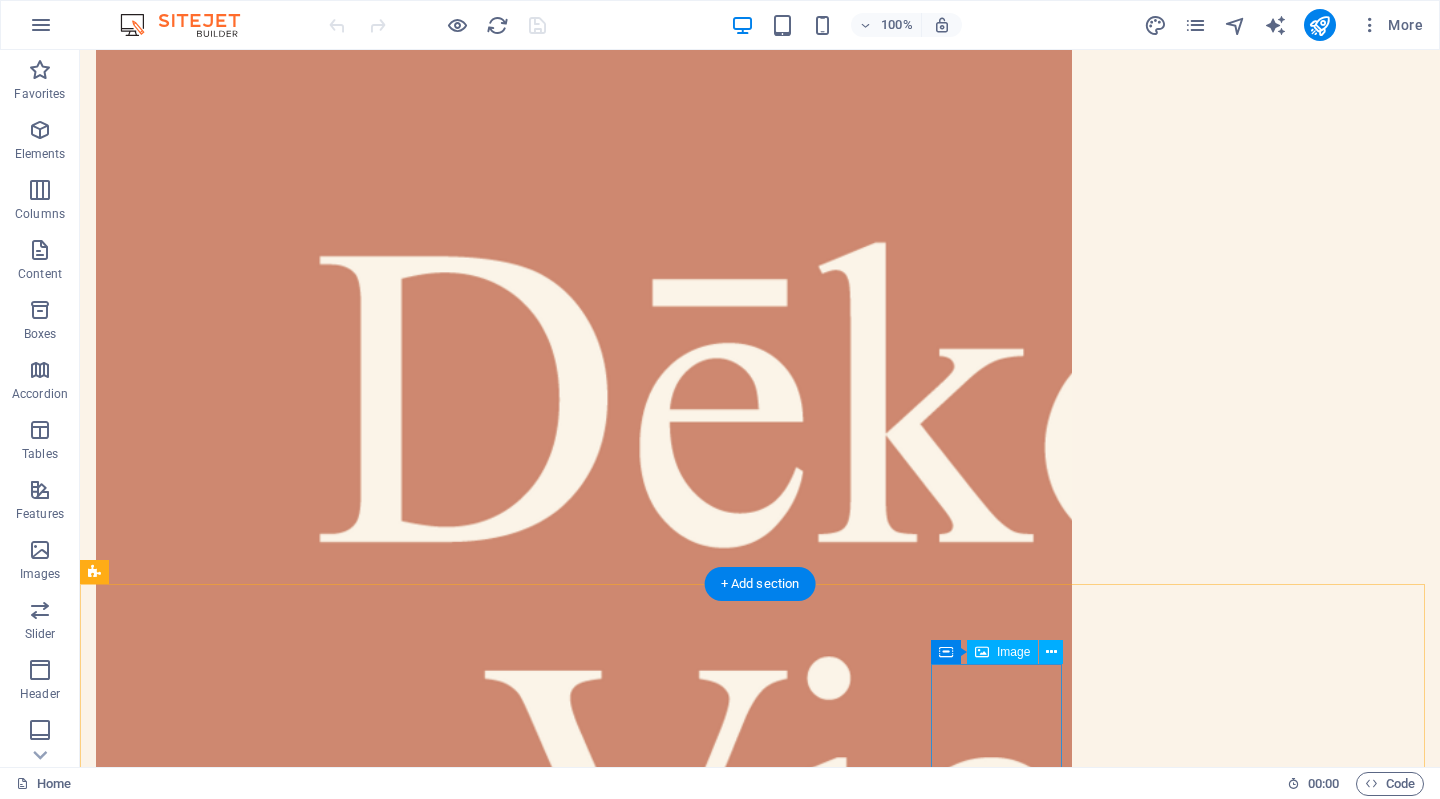 click at bounding box center [161, 11581] 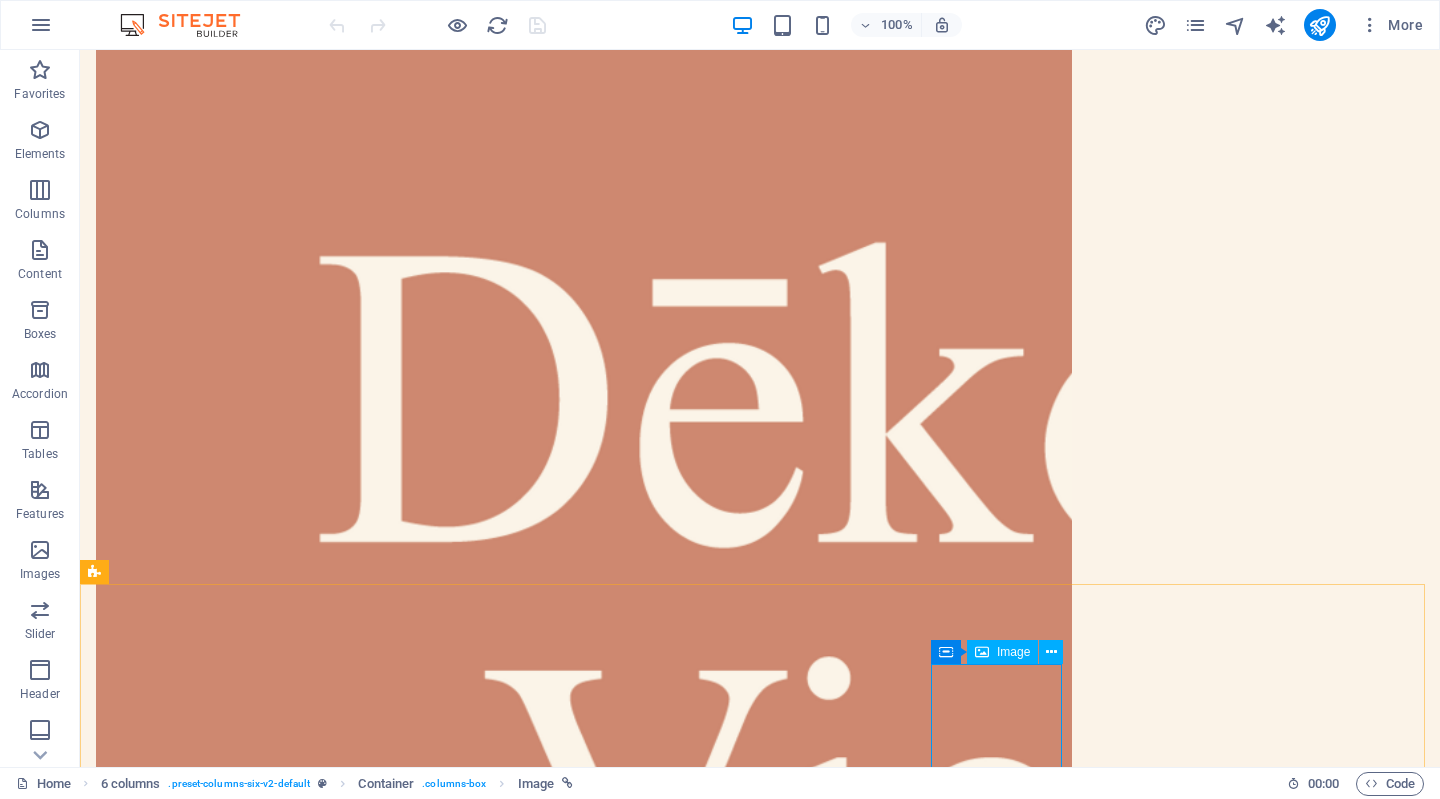 click on "Image" at bounding box center [1013, 652] 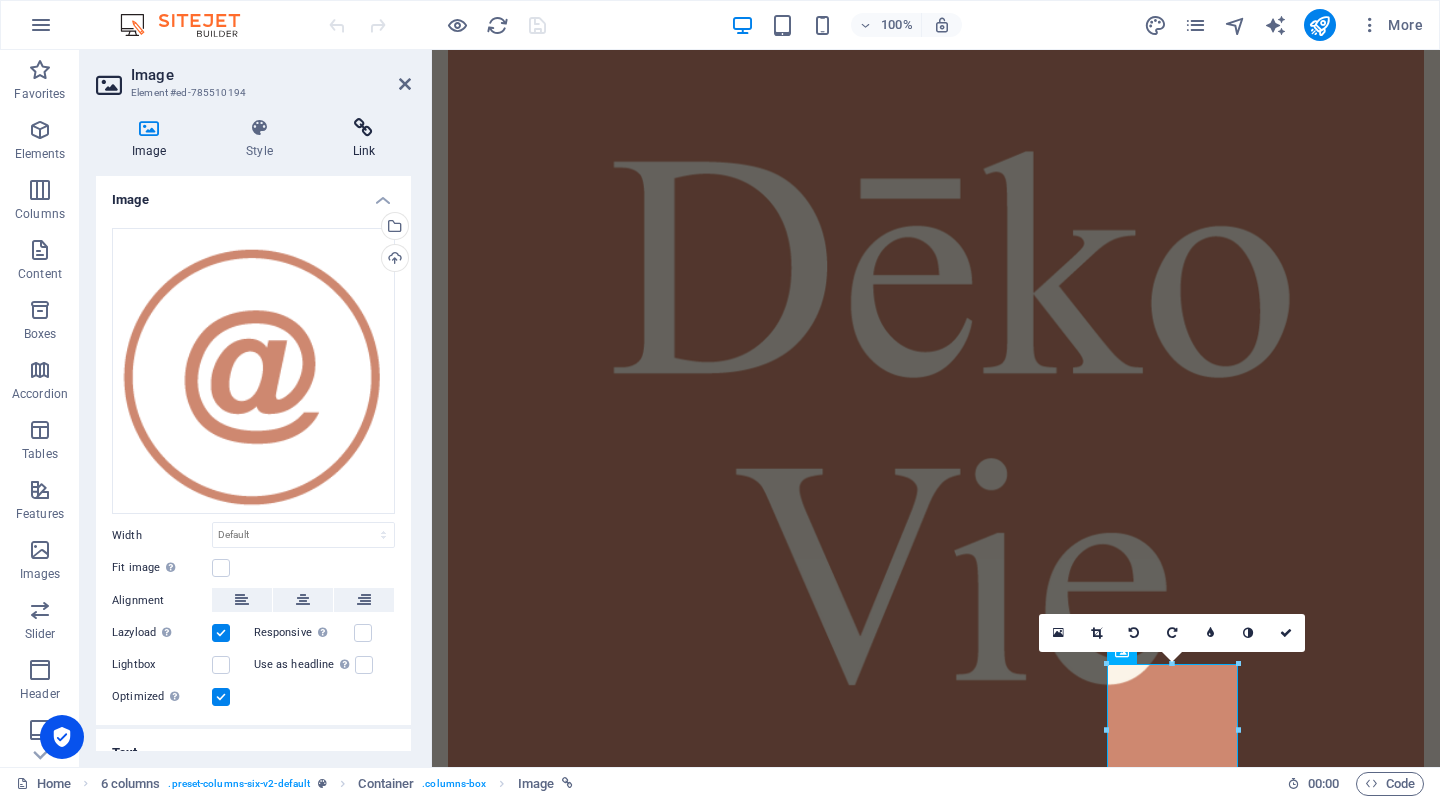 click at bounding box center [364, 128] 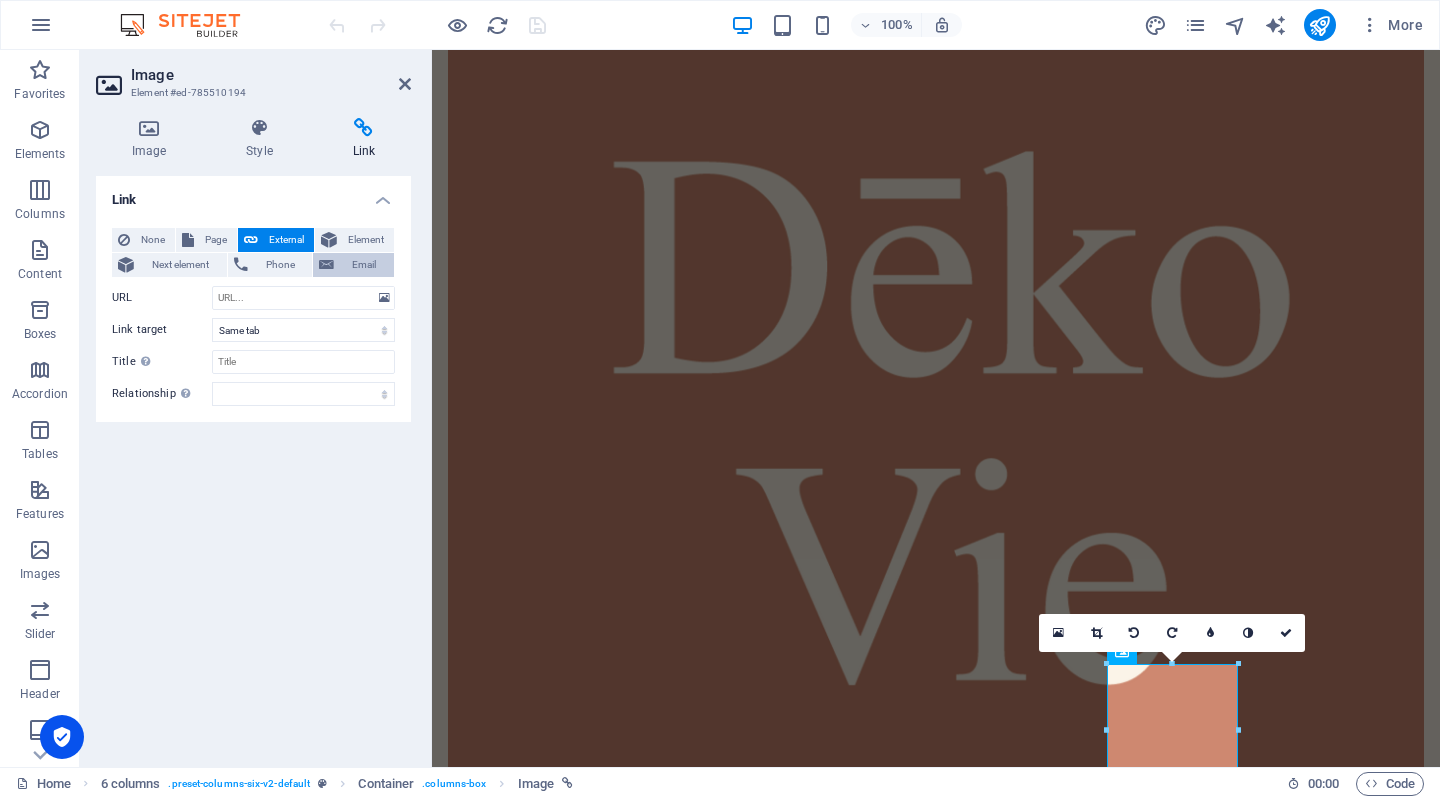 click on "Email" at bounding box center (364, 265) 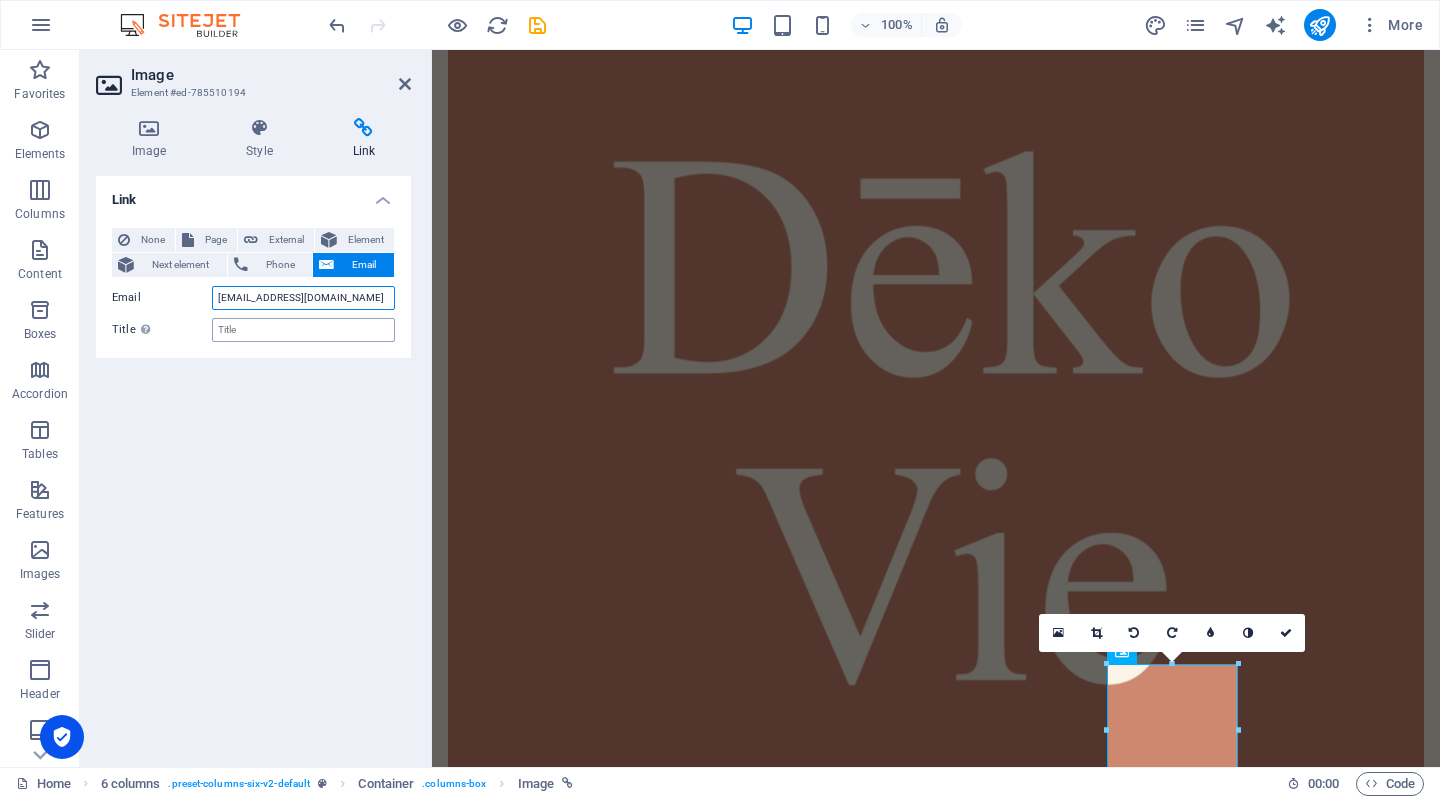 type on "[EMAIL_ADDRESS][DOMAIN_NAME]" 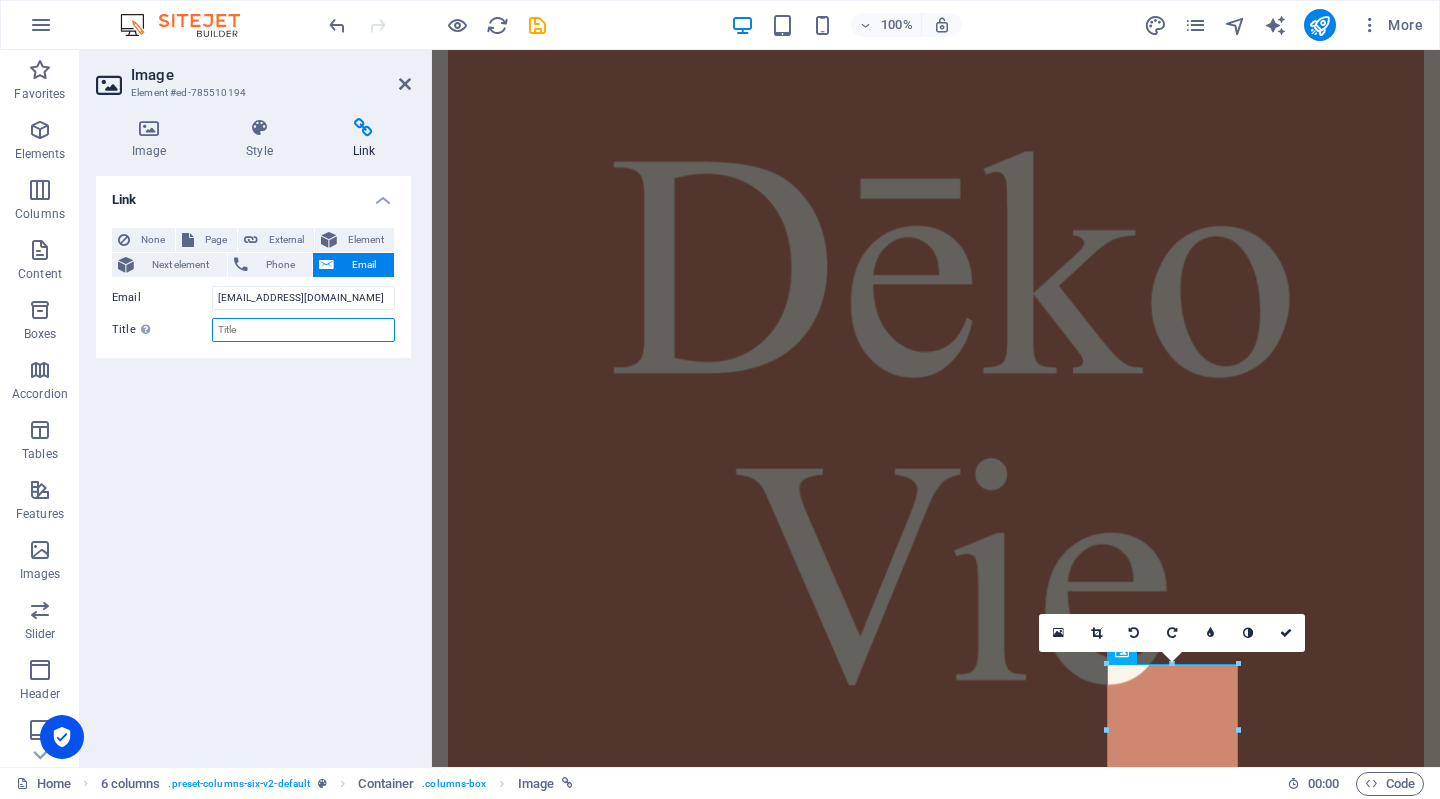 click on "Title Additional link description, should not be the same as the link text. The title is most often shown as a tooltip text when the mouse moves over the element. Leave empty if uncertain." at bounding box center (303, 330) 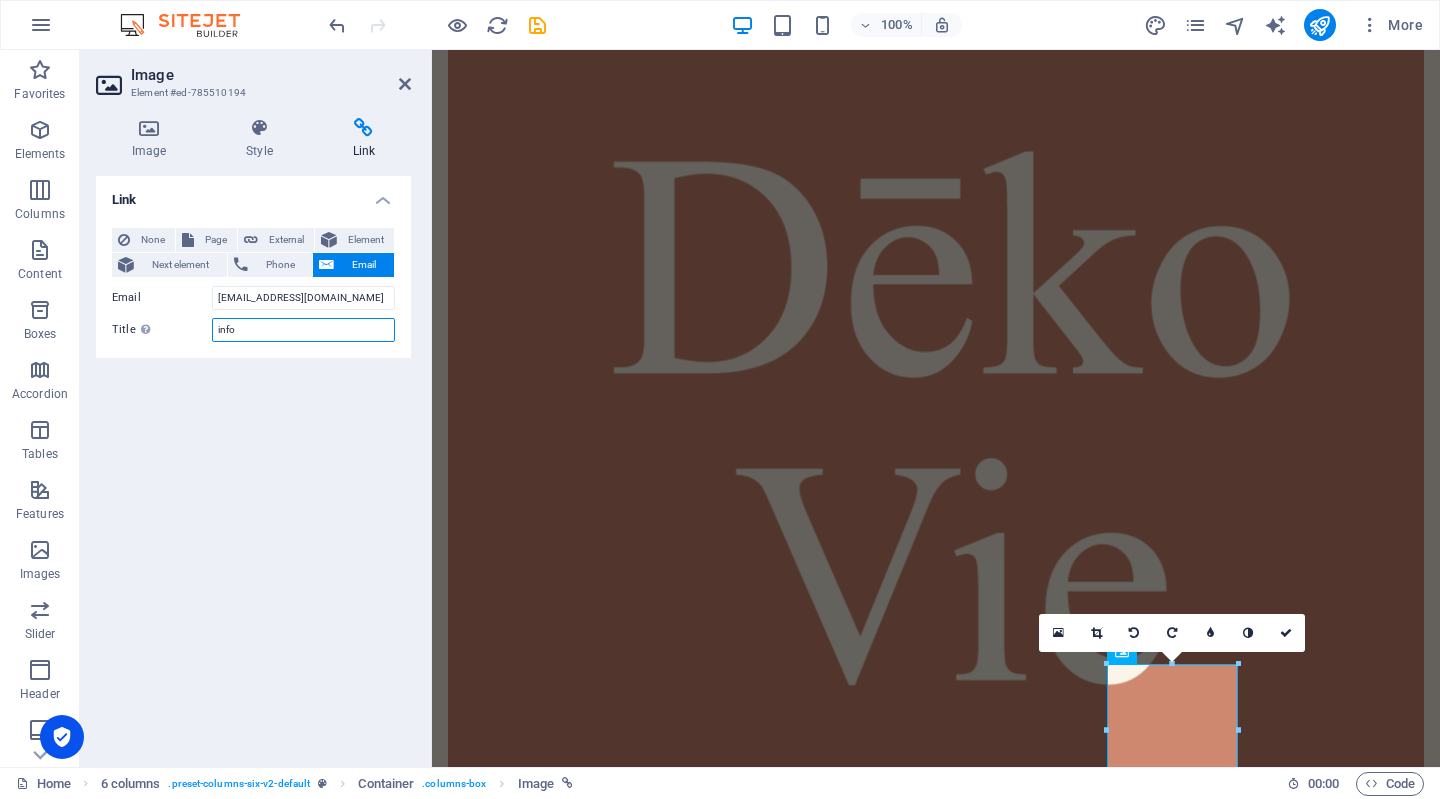 type on "info" 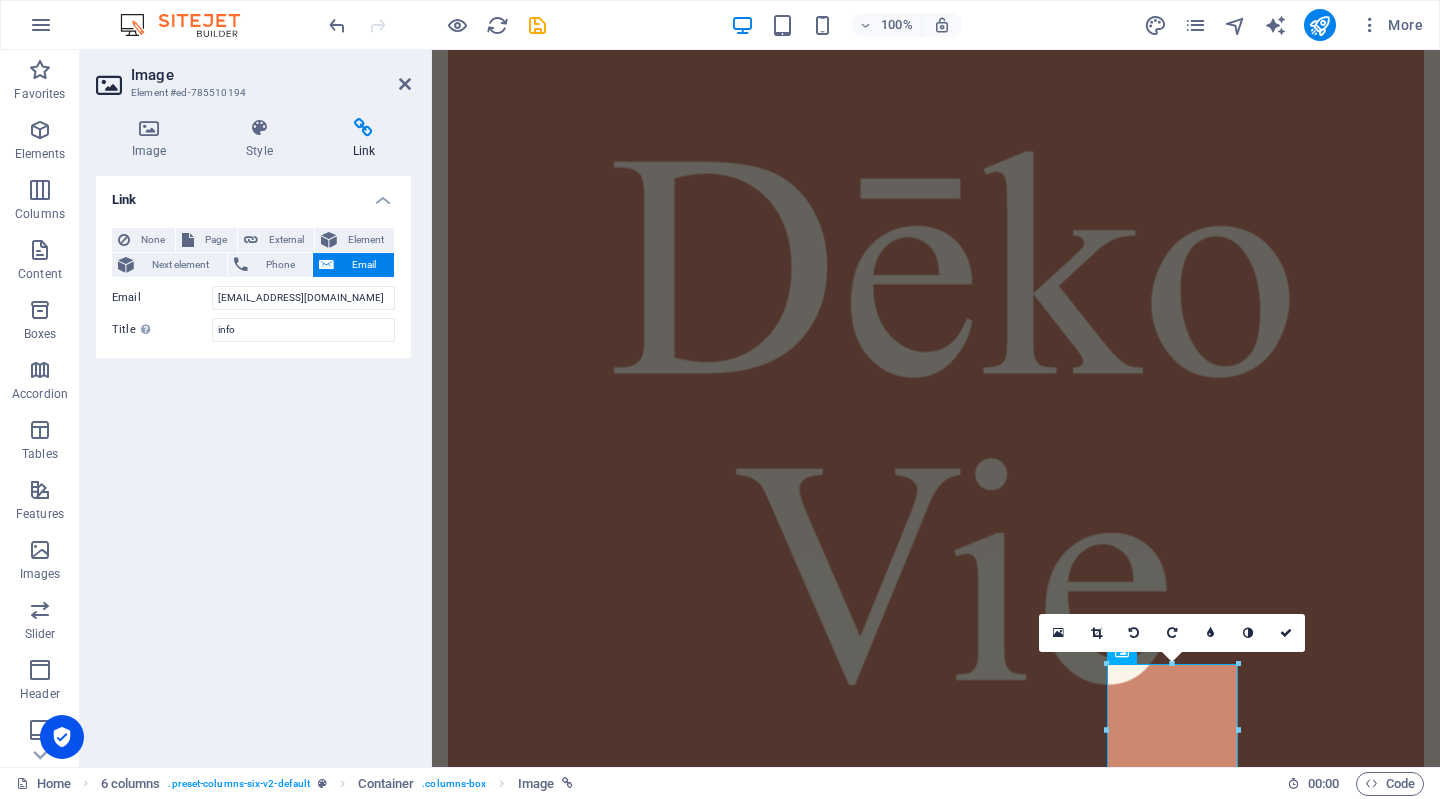 click on "Link None Page External Element Next element Phone Email Page Home Legal Notice Privacy Element
URL Phone Email [EMAIL_ADDRESS][DOMAIN_NAME] Invalid email address. Link target New tab Same tab Overlay Title Additional link description, should not be the same as the link text. The title is most often shown as a tooltip text when the mouse moves over the element. Leave empty if uncertain. info Relationship Sets the  relationship of this link to the link target . For example, the value "nofollow" instructs search engines not to follow the link. Can be left empty. alternate author bookmark external help license next nofollow noreferrer noopener prev search tag" at bounding box center [253, 463] 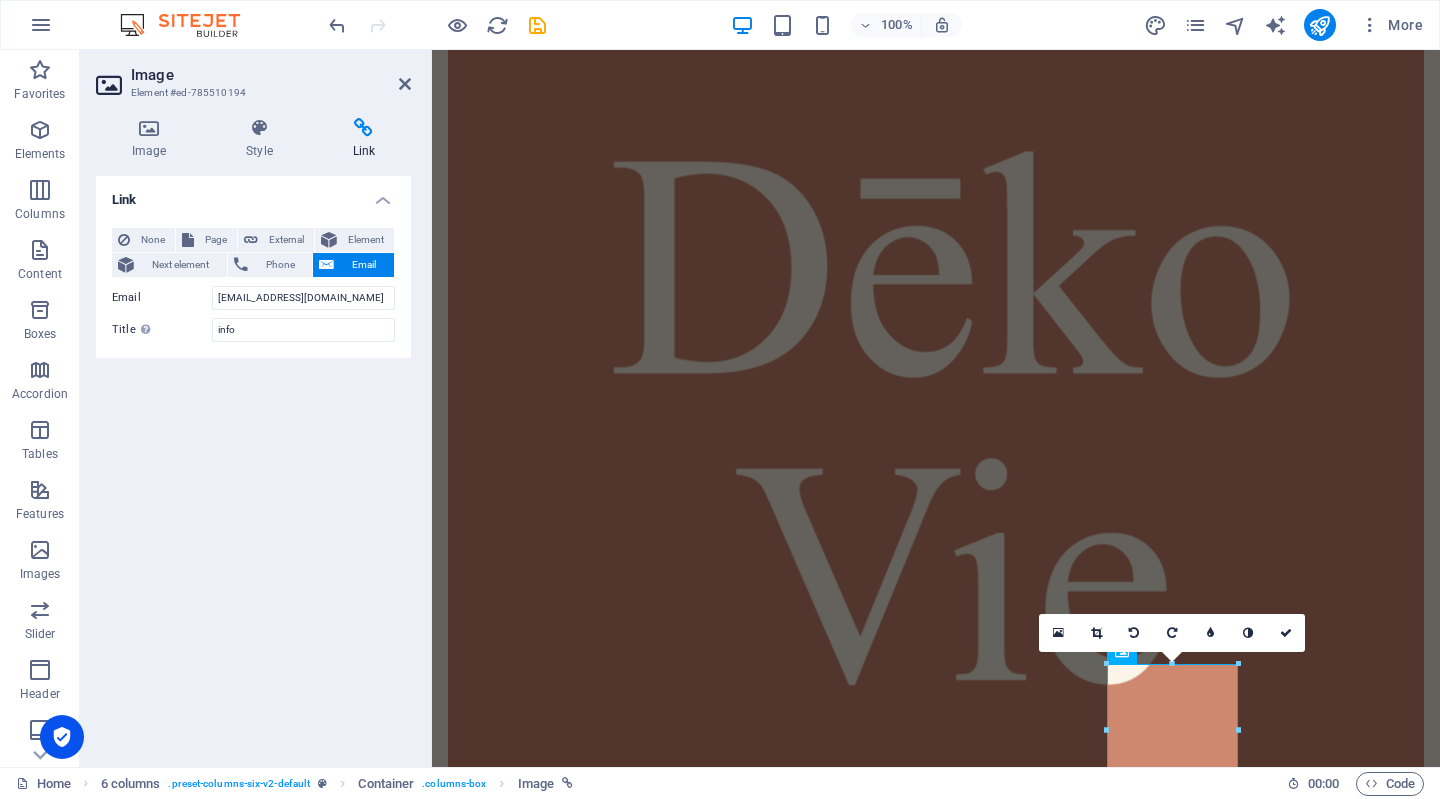 click on "Link None Page External Element Next element Phone Email Page Home Legal Notice Privacy Element
URL Phone Email [EMAIL_ADDRESS][DOMAIN_NAME] Invalid email address. Link target New tab Same tab Overlay Title Additional link description, should not be the same as the link text. The title is most often shown as a tooltip text when the mouse moves over the element. Leave empty if uncertain. info Relationship Sets the  relationship of this link to the link target . For example, the value "nofollow" instructs search engines not to follow the link. Can be left empty. alternate author bookmark external help license next nofollow noreferrer noopener prev search tag" at bounding box center [253, 463] 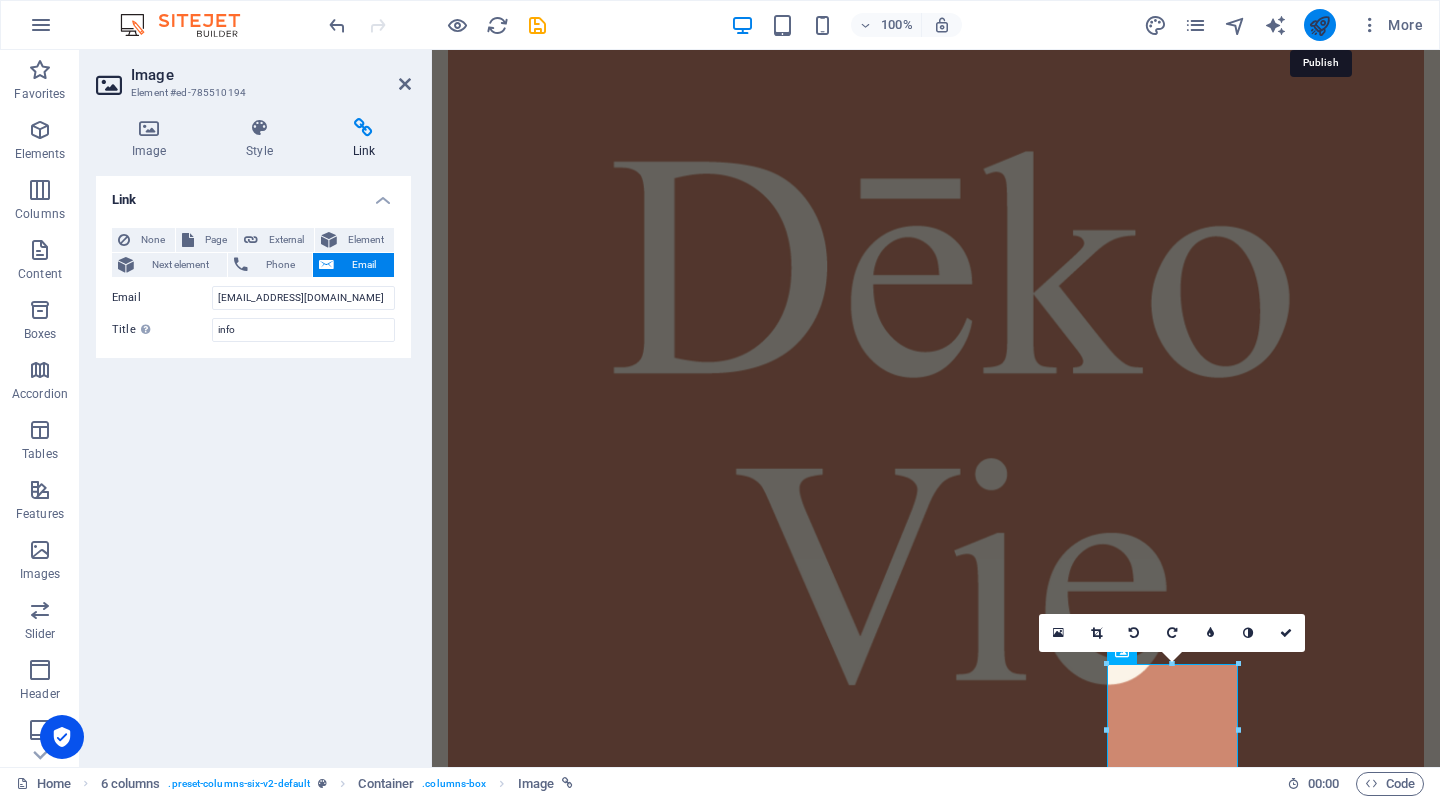click at bounding box center (1319, 25) 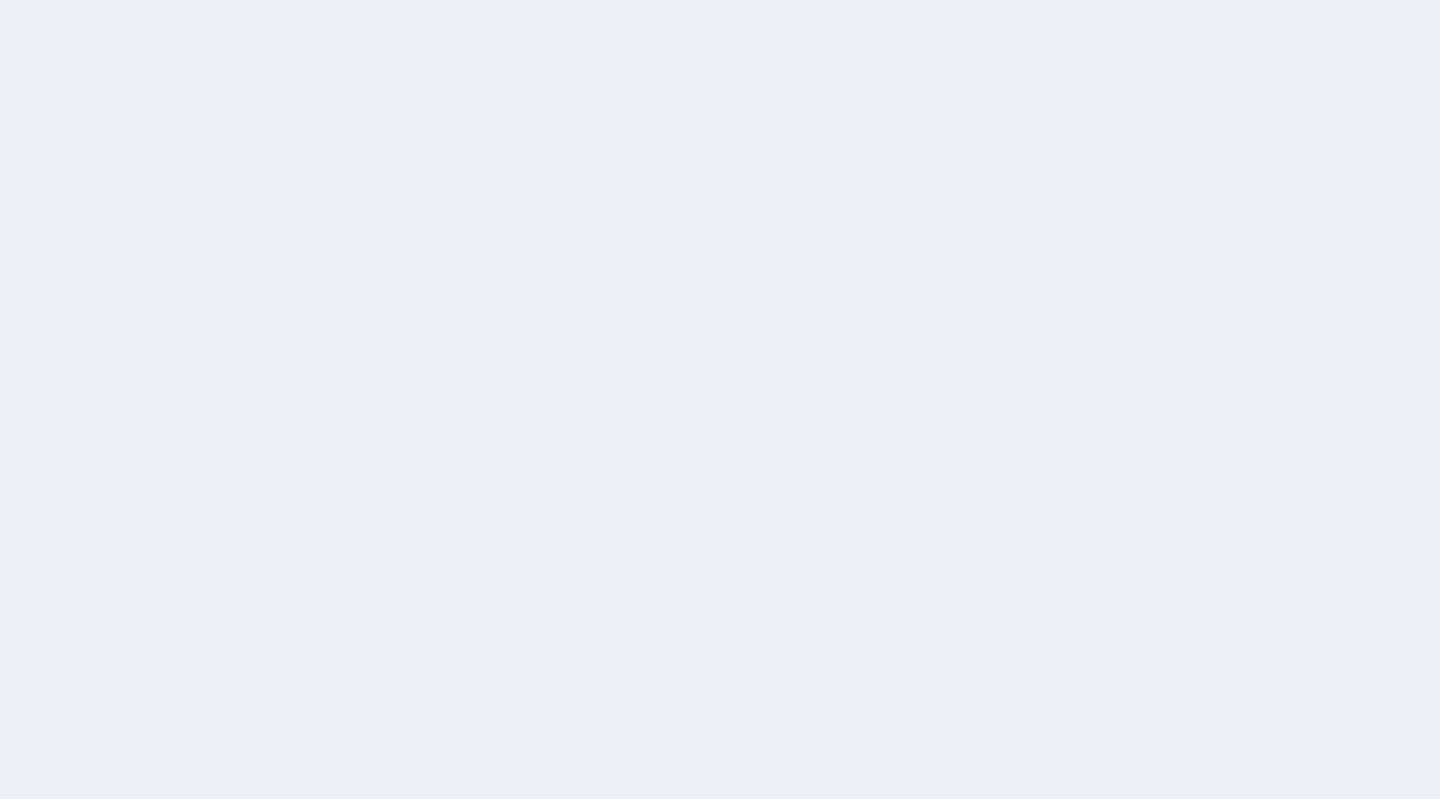 scroll, scrollTop: 0, scrollLeft: 0, axis: both 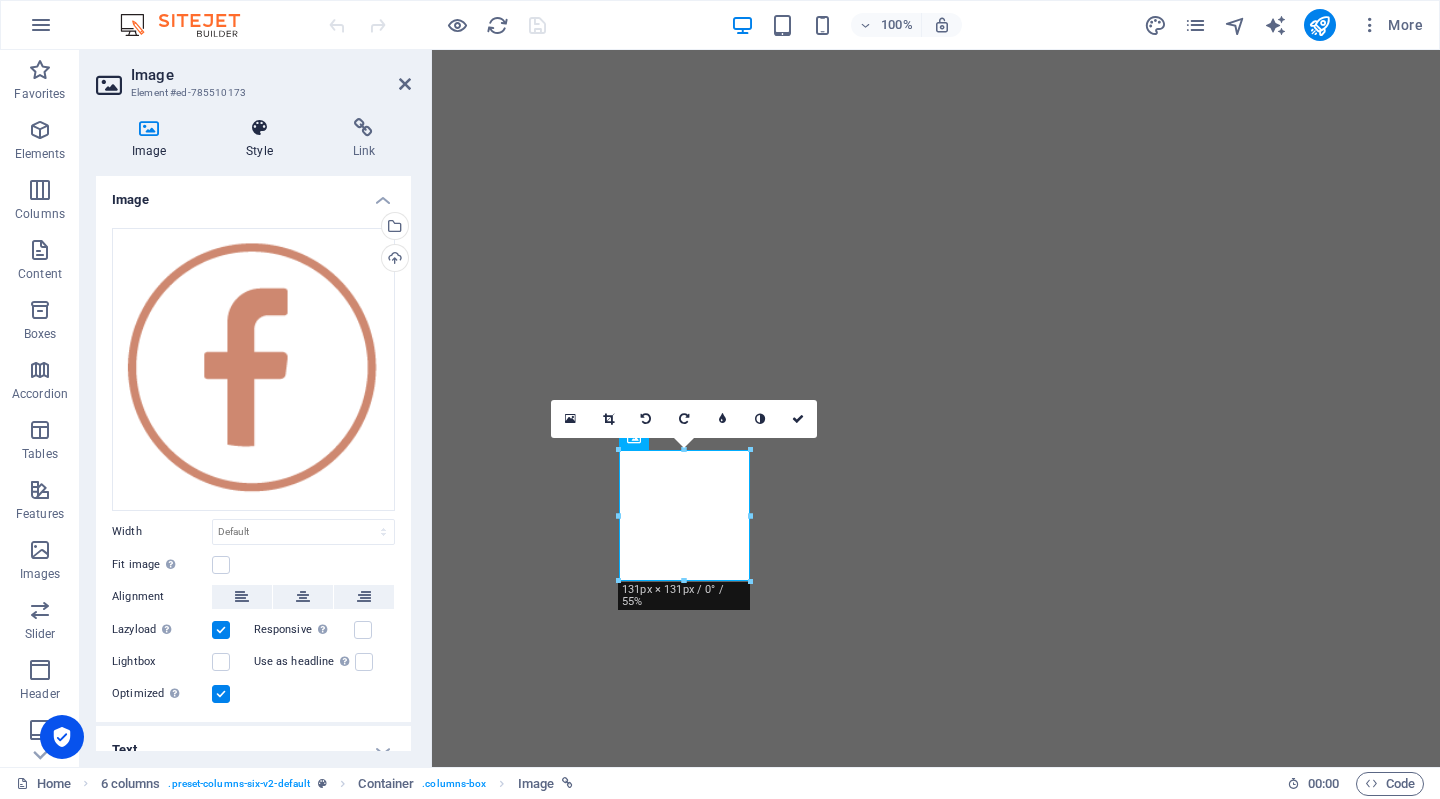 click on "Style" at bounding box center [263, 139] 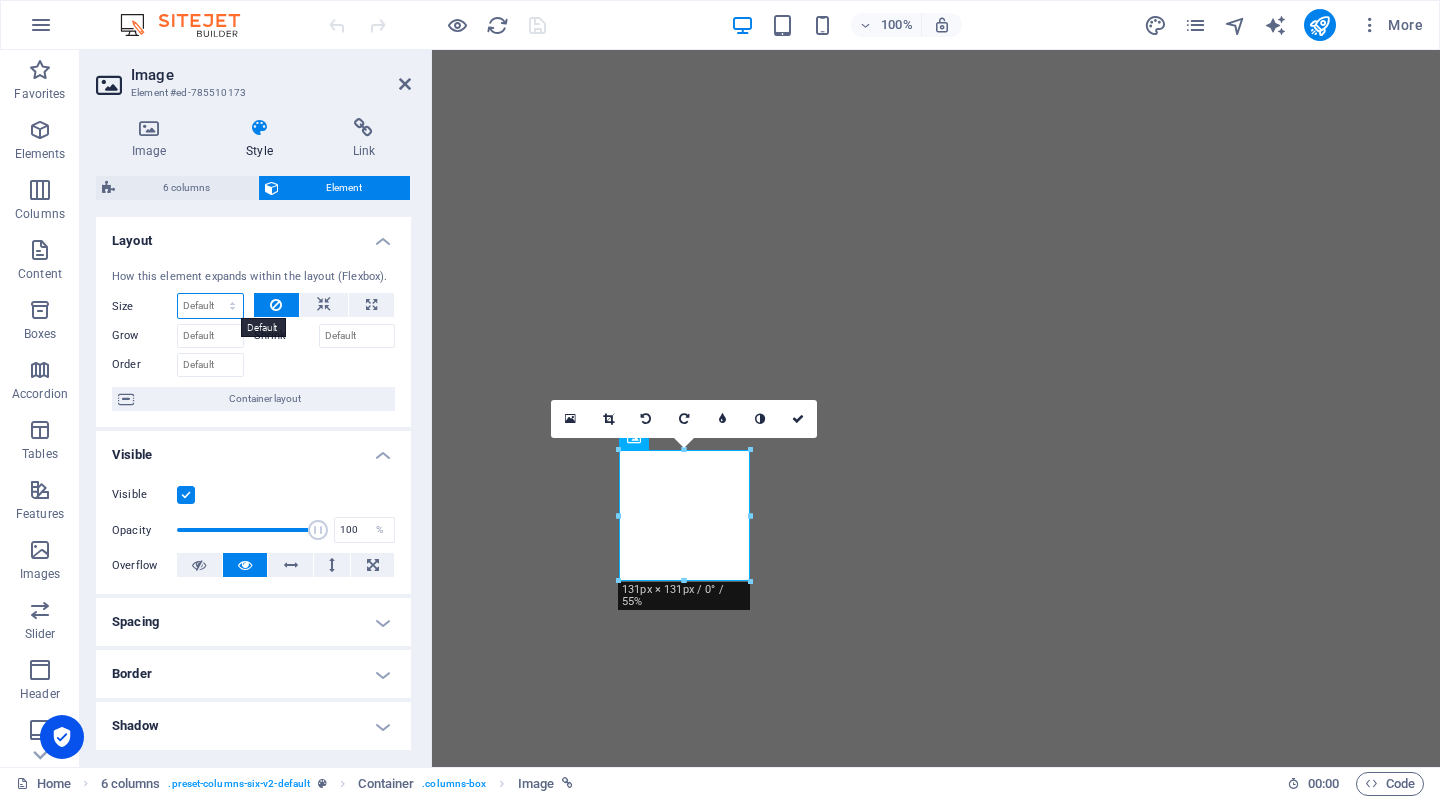 click on "Default auto px % 1/1 1/2 1/3 1/4 1/5 1/6 1/7 1/8 1/9 1/10" at bounding box center [210, 306] 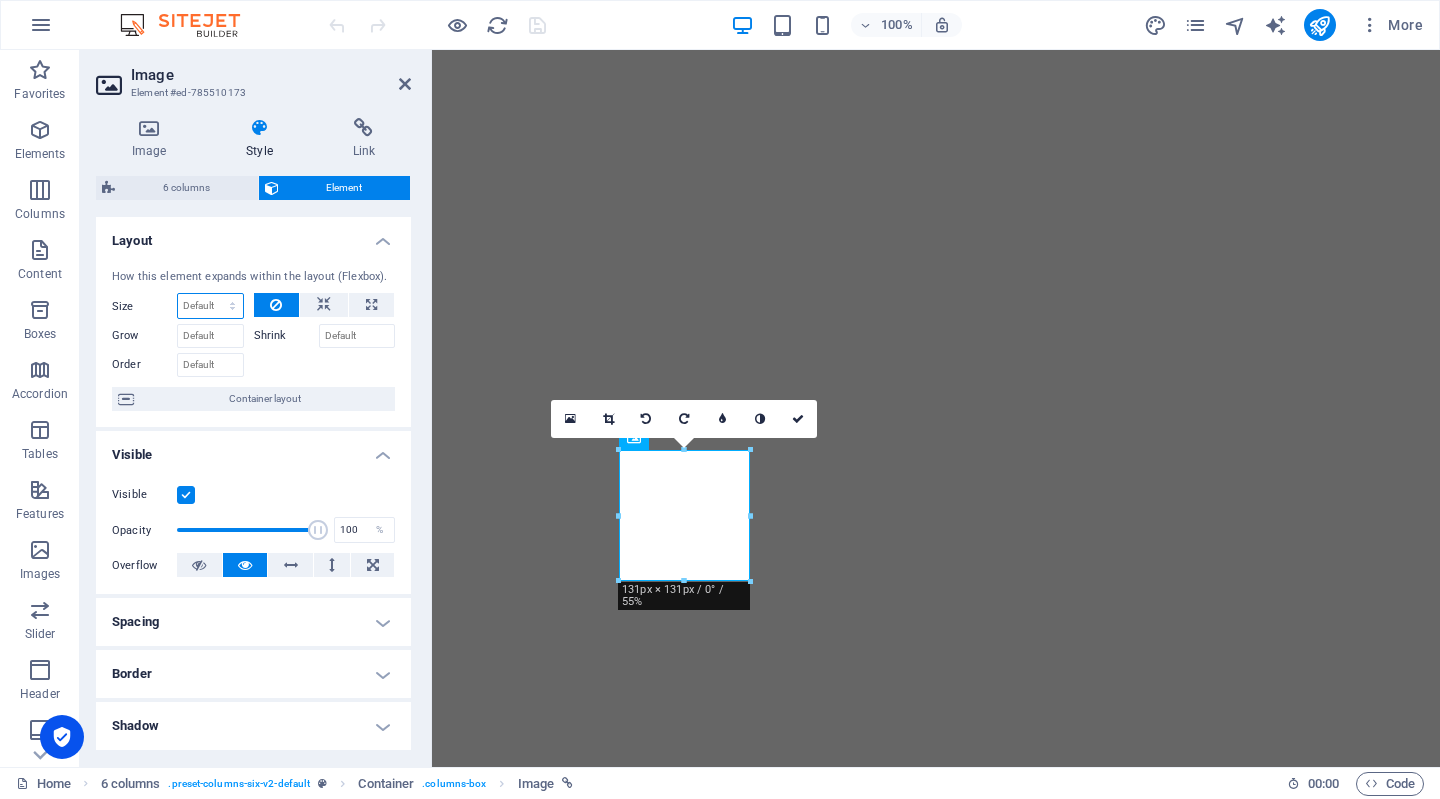 select on "1/2" 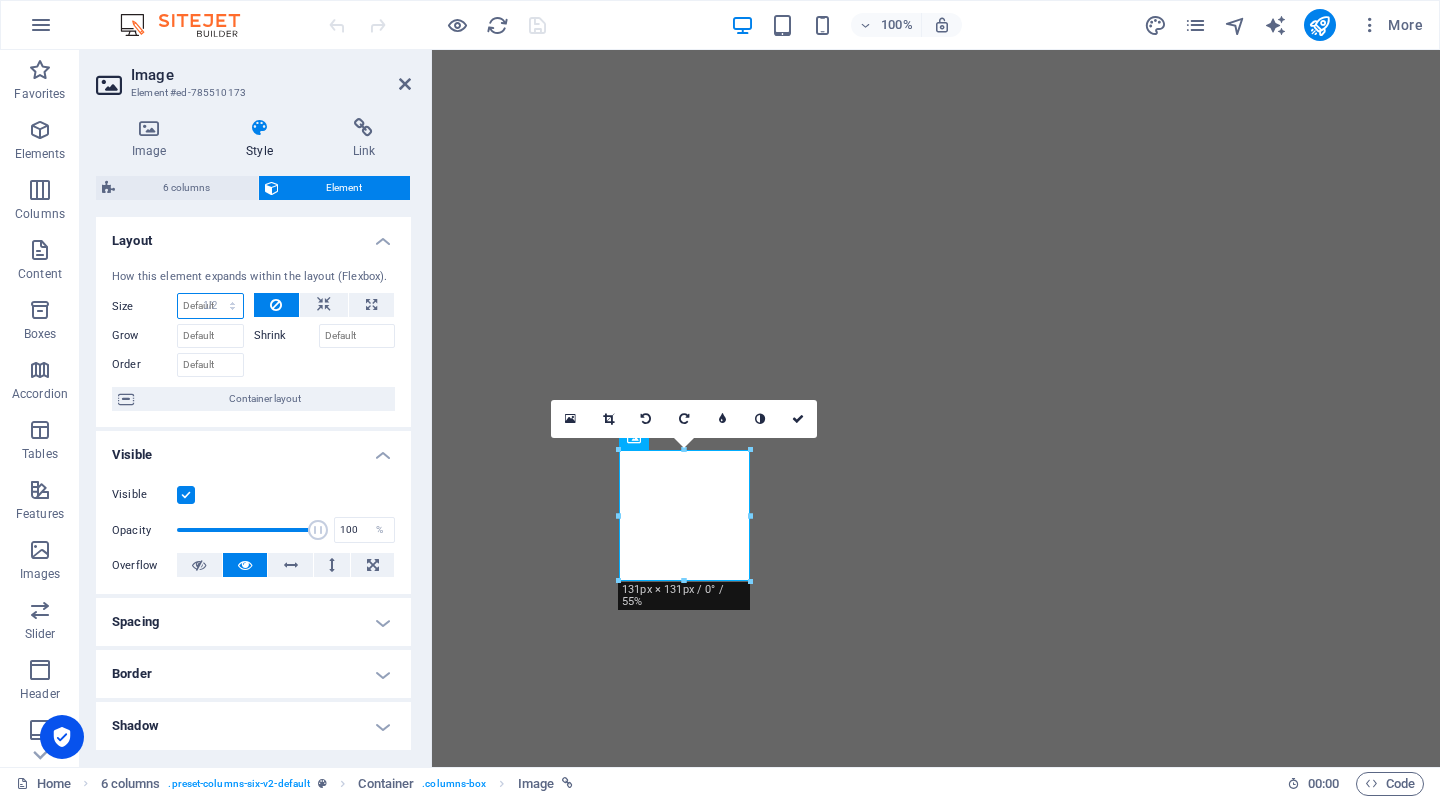 click on "Default auto px % 1/1 1/2 1/3 1/4 1/5 1/6 1/7 1/8 1/9 1/10" at bounding box center [210, 306] 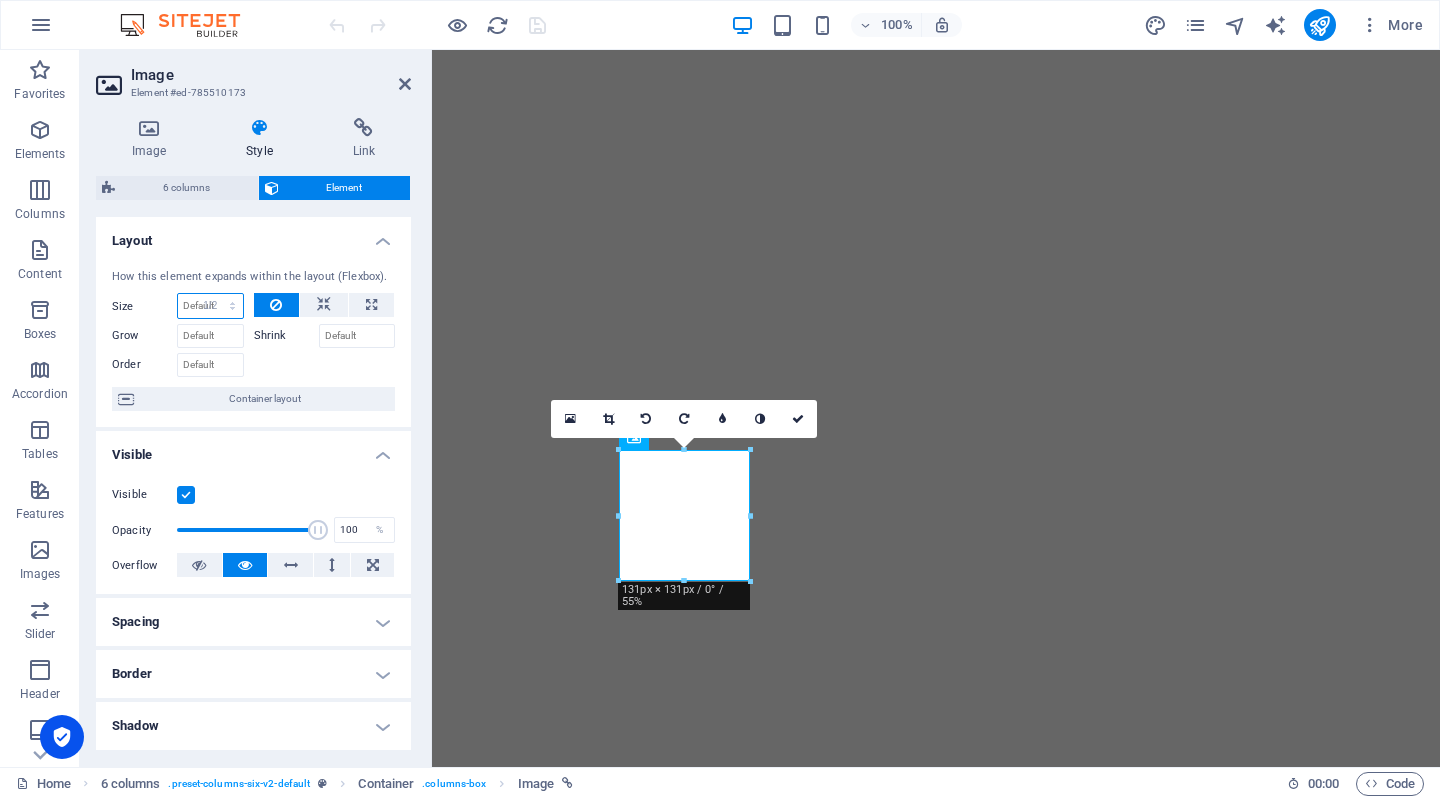 select on "%" 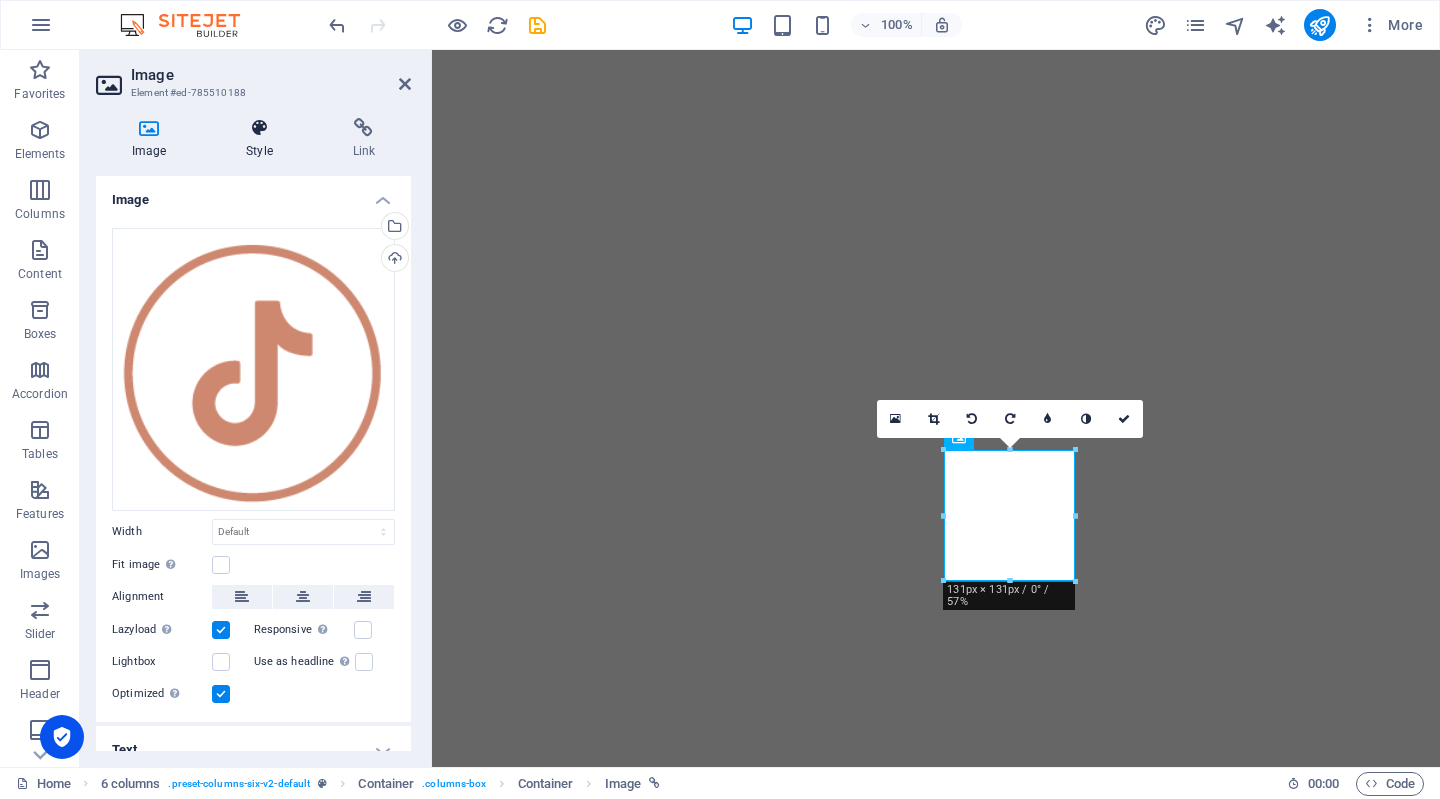 click on "Style" at bounding box center [263, 139] 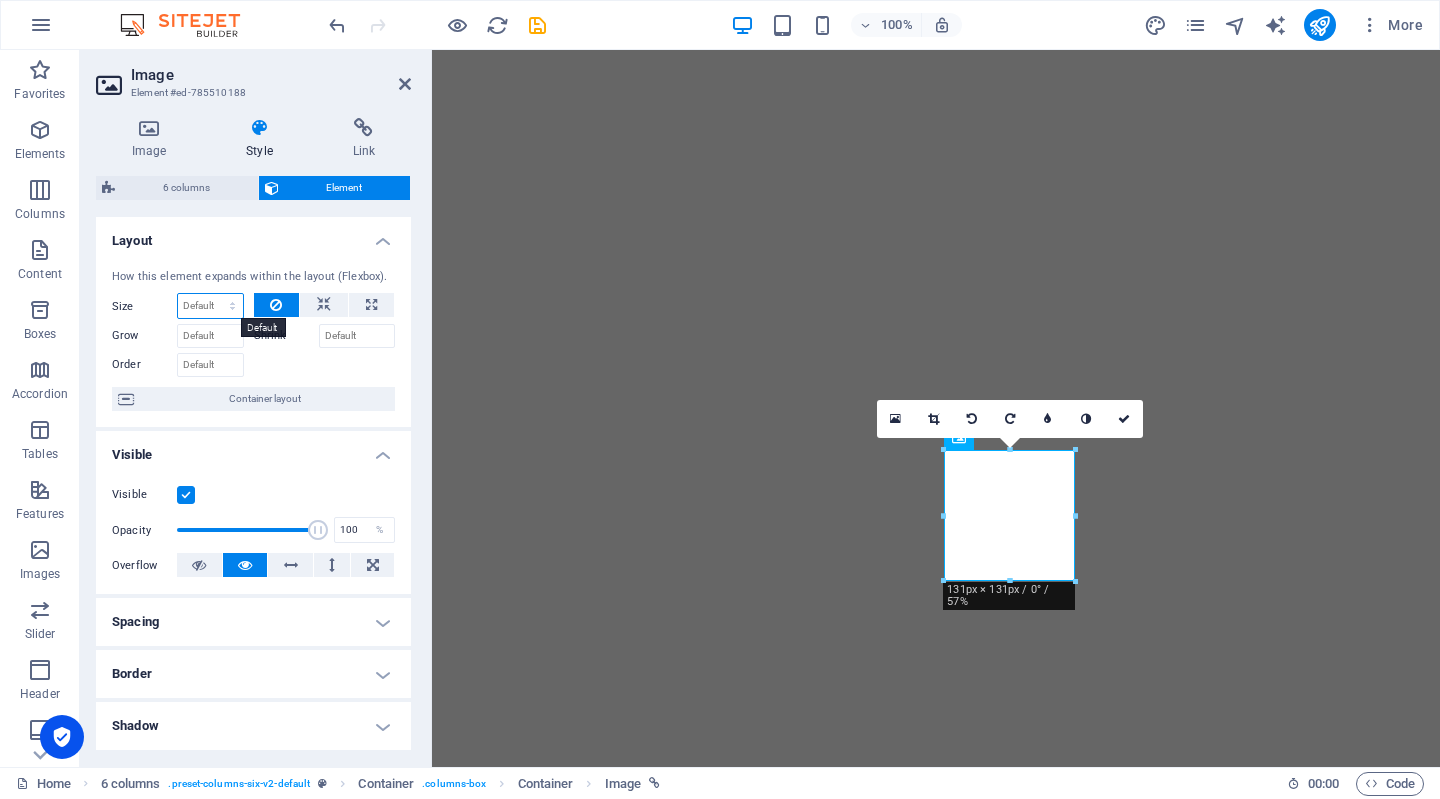 click on "Default auto px % 1/1 1/2 1/3 1/4 1/5 1/6 1/7 1/8 1/9 1/10" at bounding box center [210, 306] 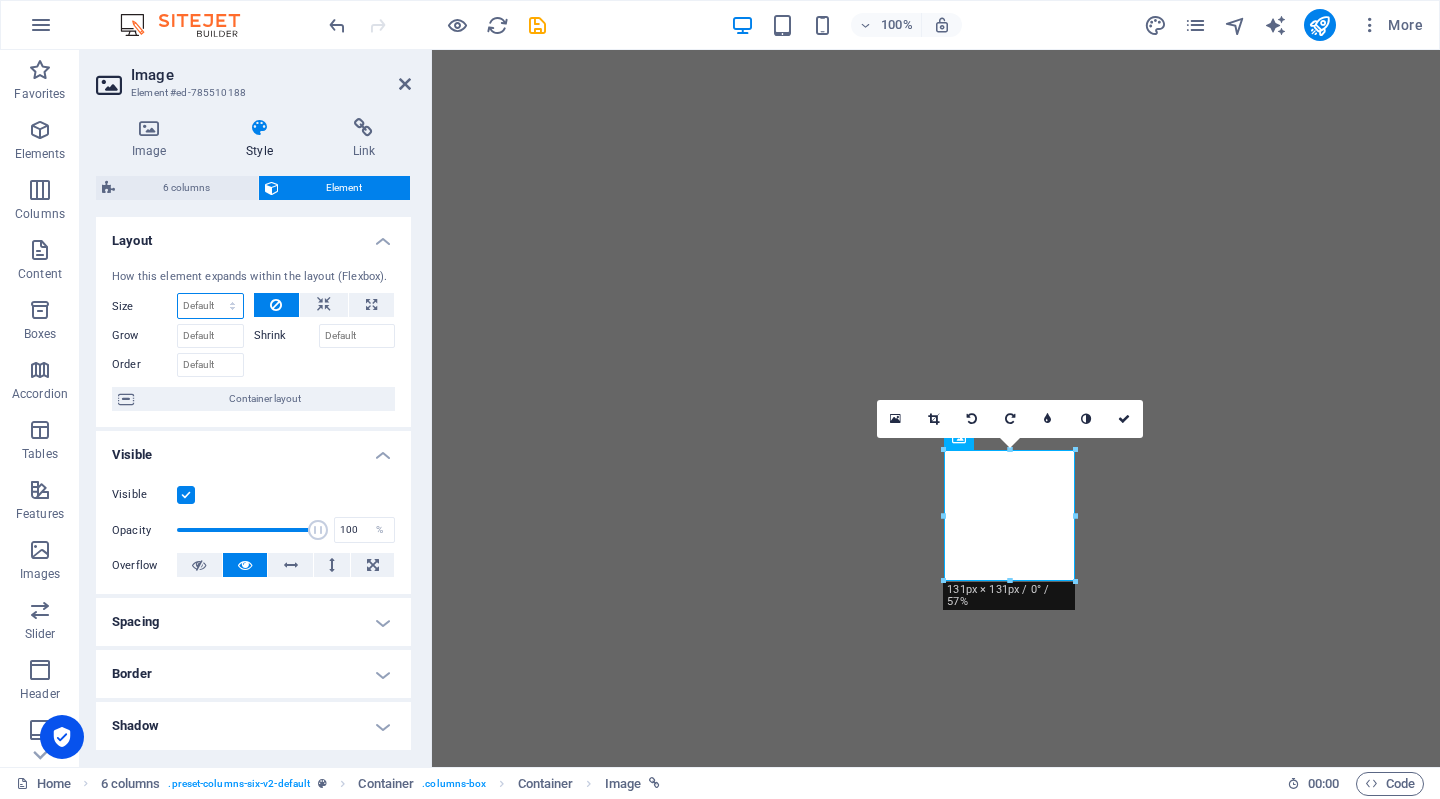 select on "1/2" 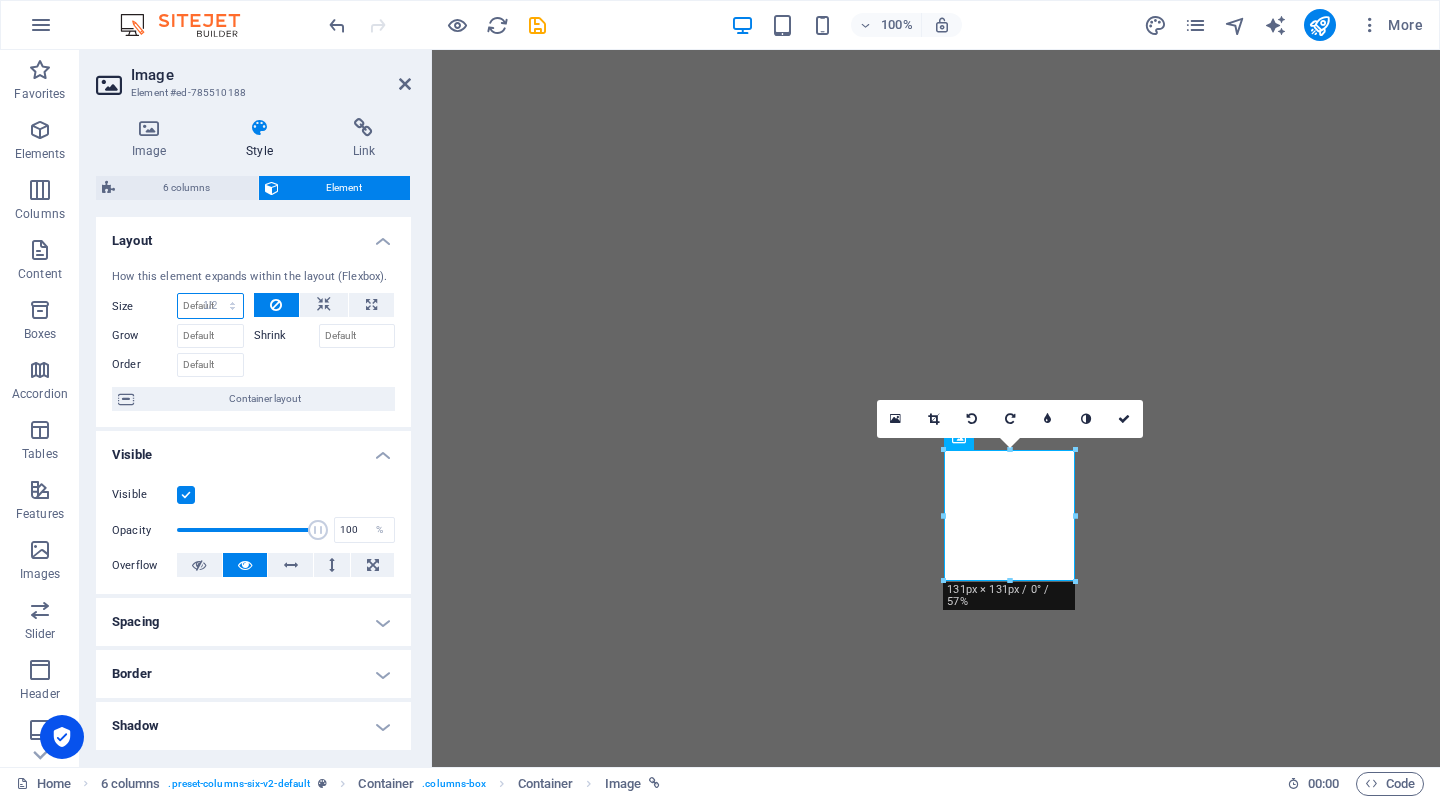 click on "Default auto px % 1/1 1/2 1/3 1/4 1/5 1/6 1/7 1/8 1/9 1/10" at bounding box center (210, 306) 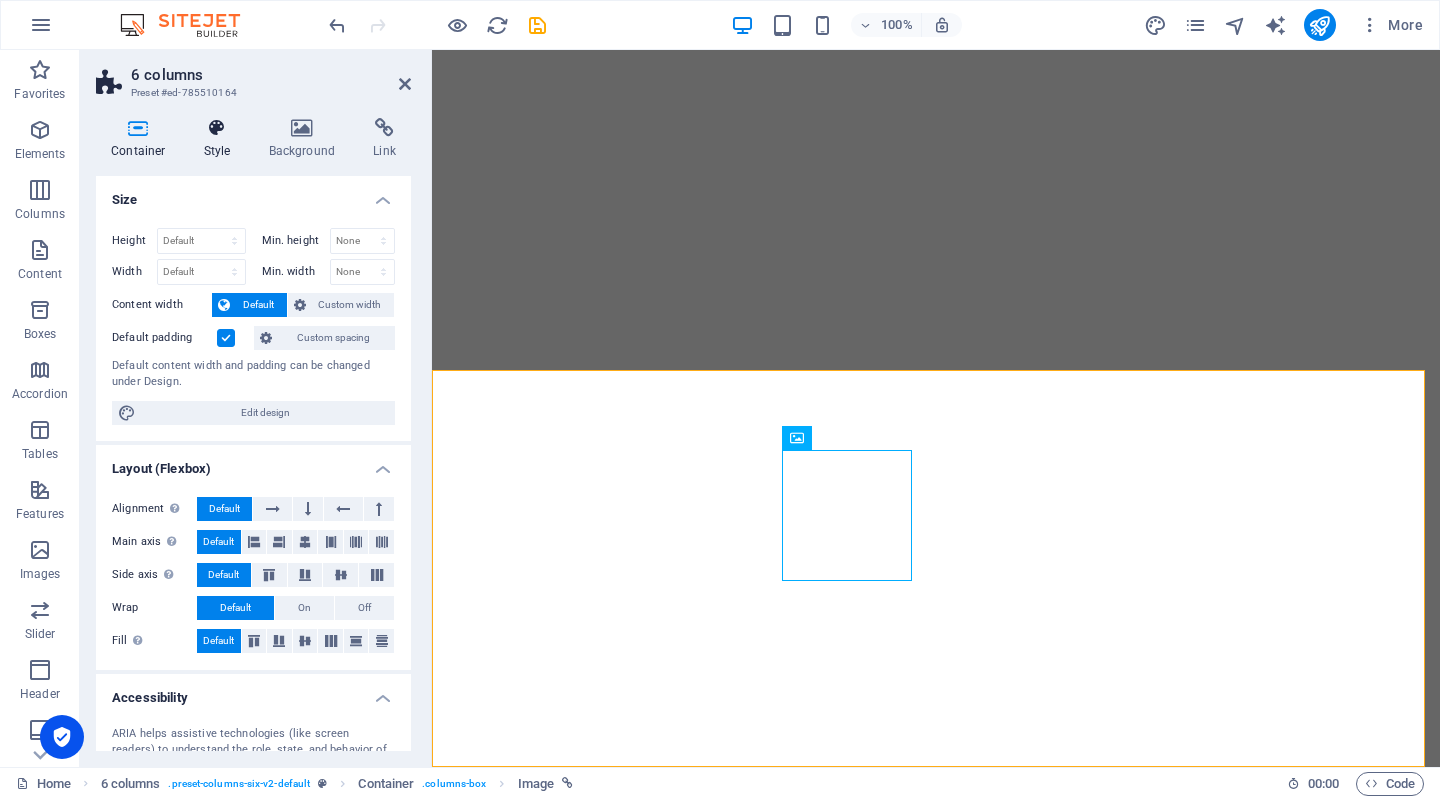 click on "Style" at bounding box center [221, 139] 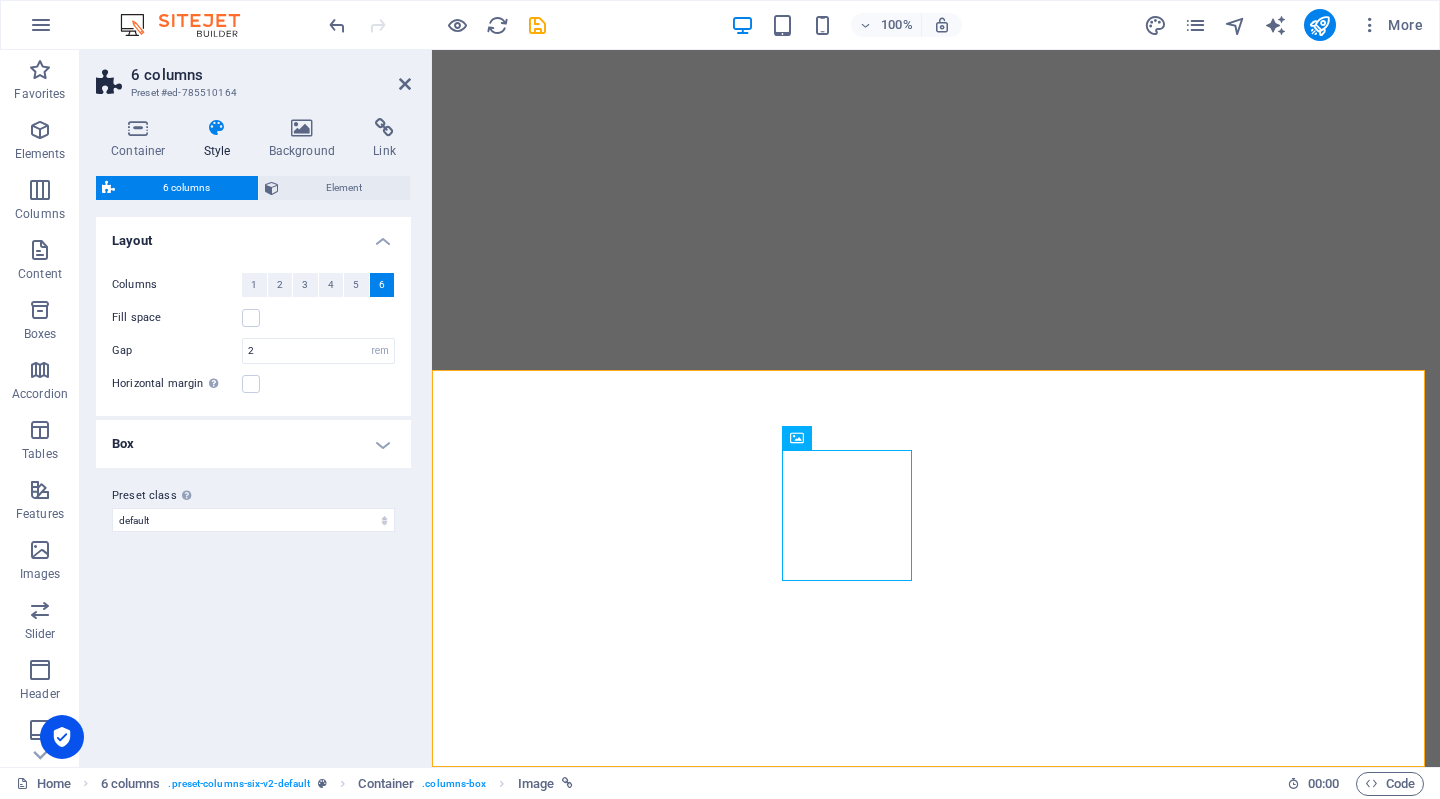 click on "Style" at bounding box center (221, 139) 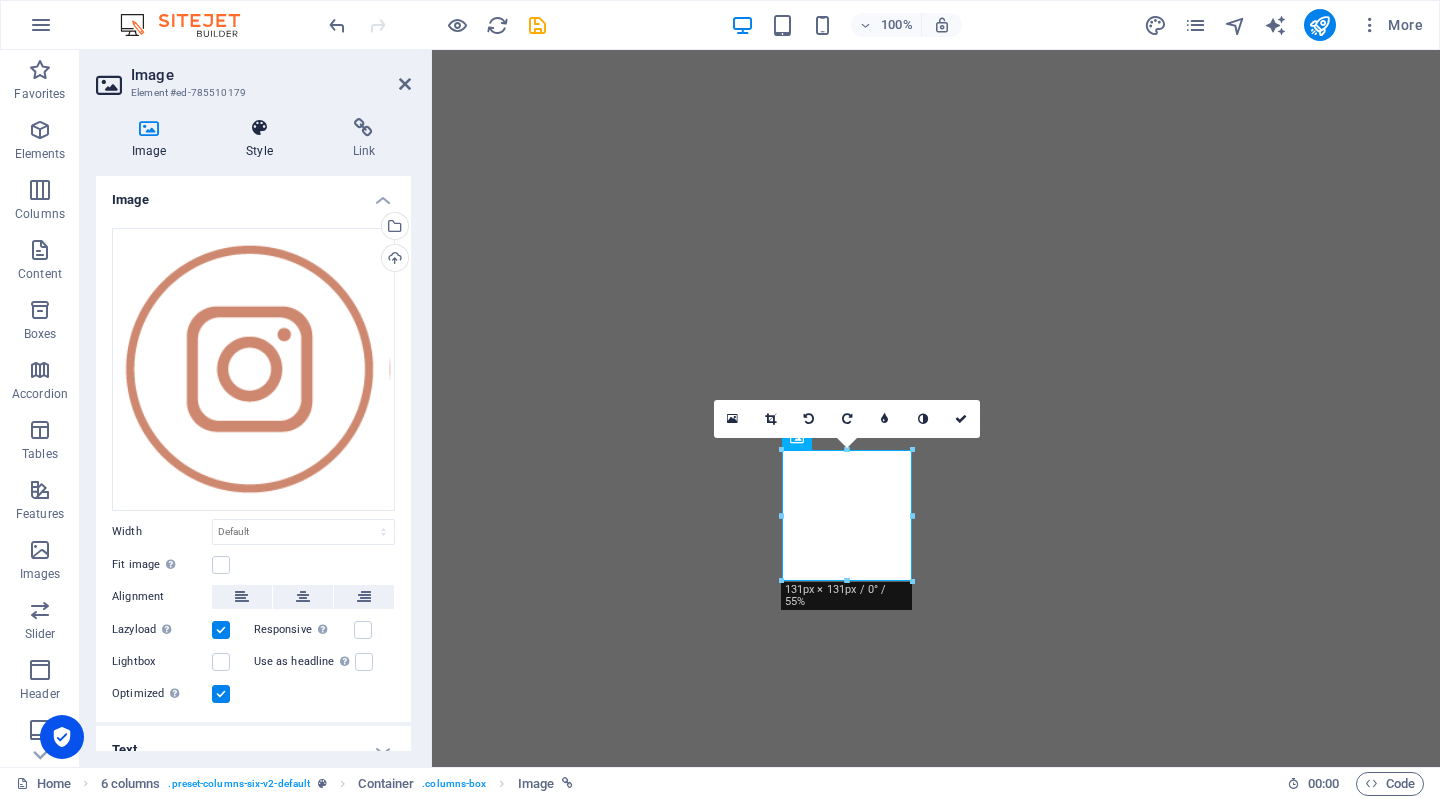 click at bounding box center [259, 128] 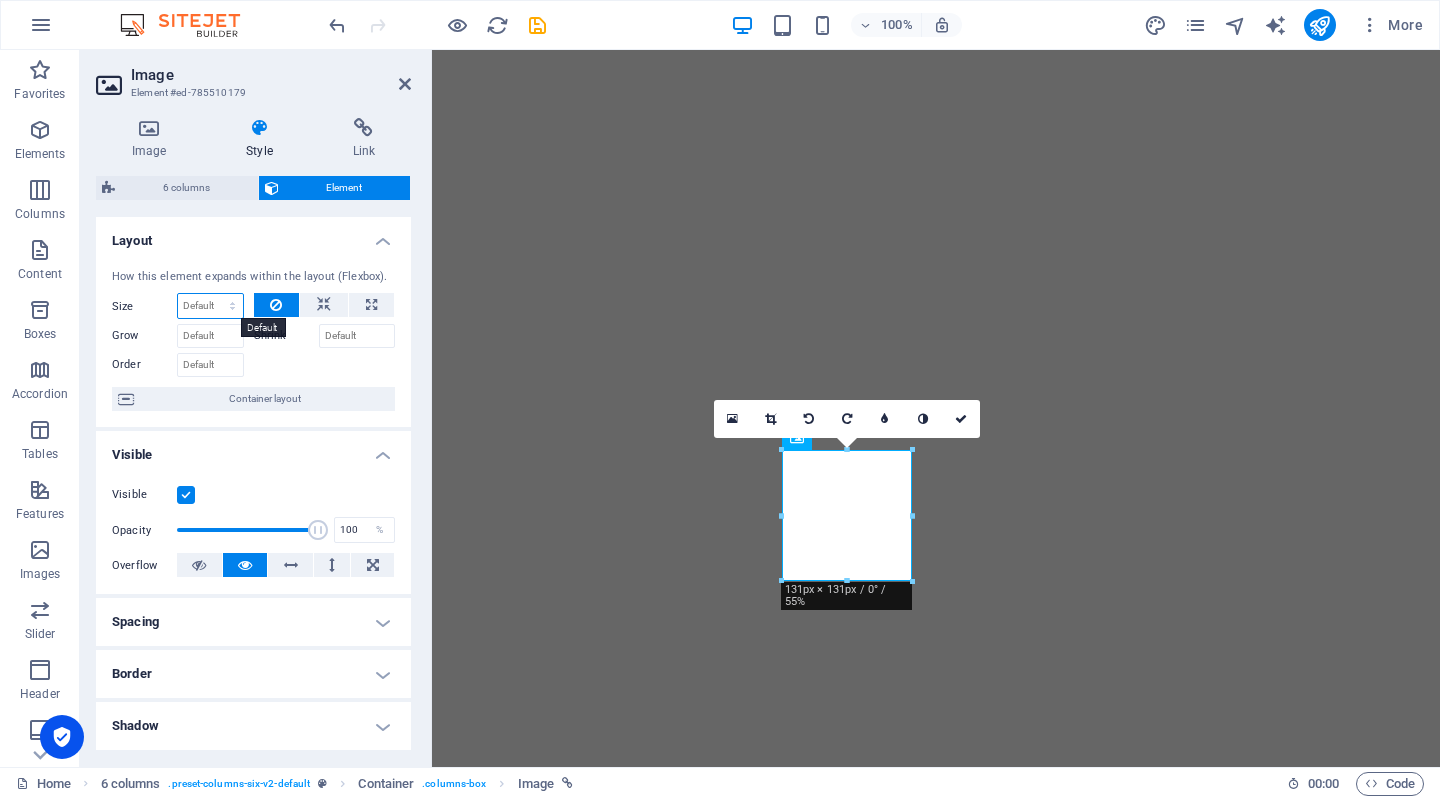 click on "Default auto px % 1/1 1/2 1/3 1/4 1/5 1/6 1/7 1/8 1/9 1/10" at bounding box center [210, 306] 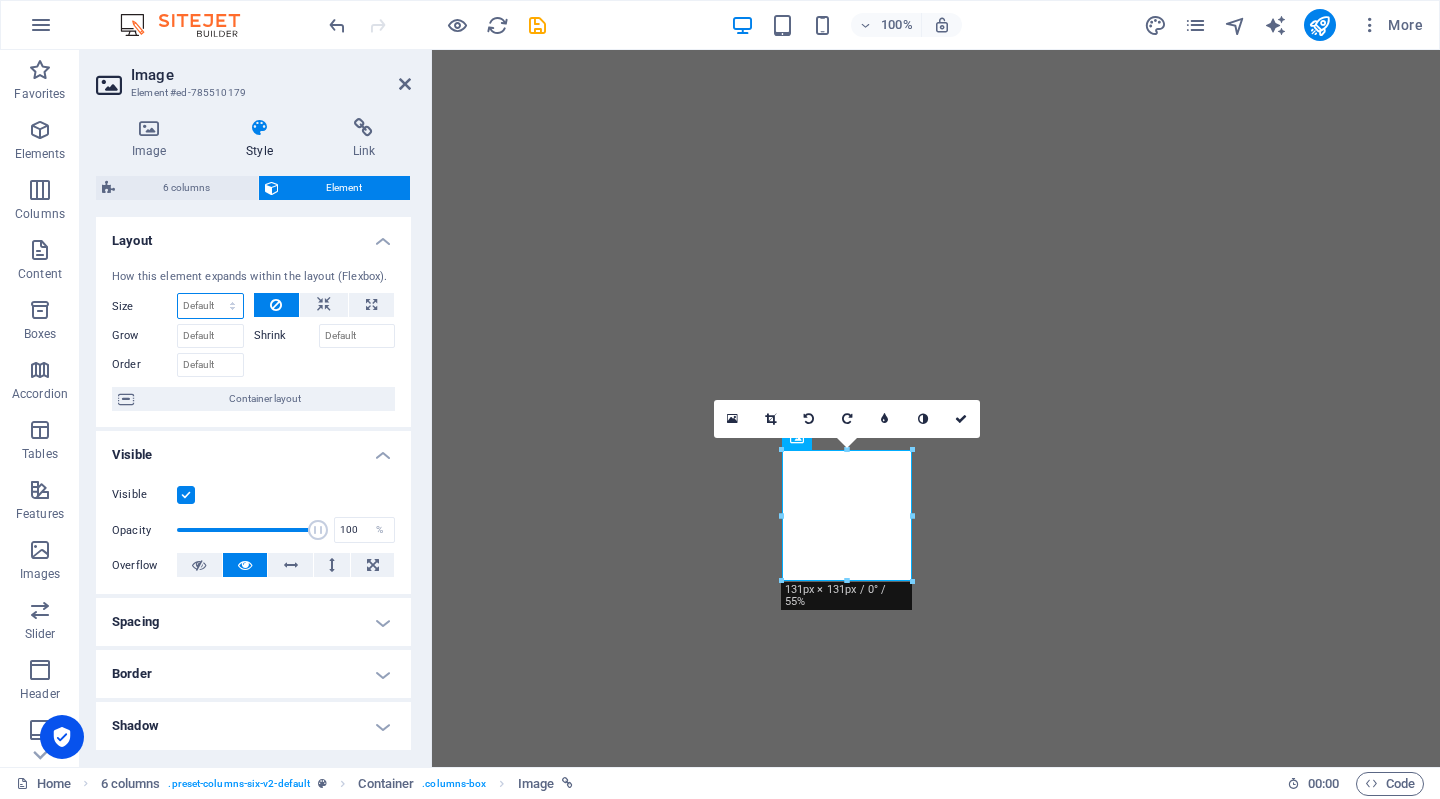 select on "1/2" 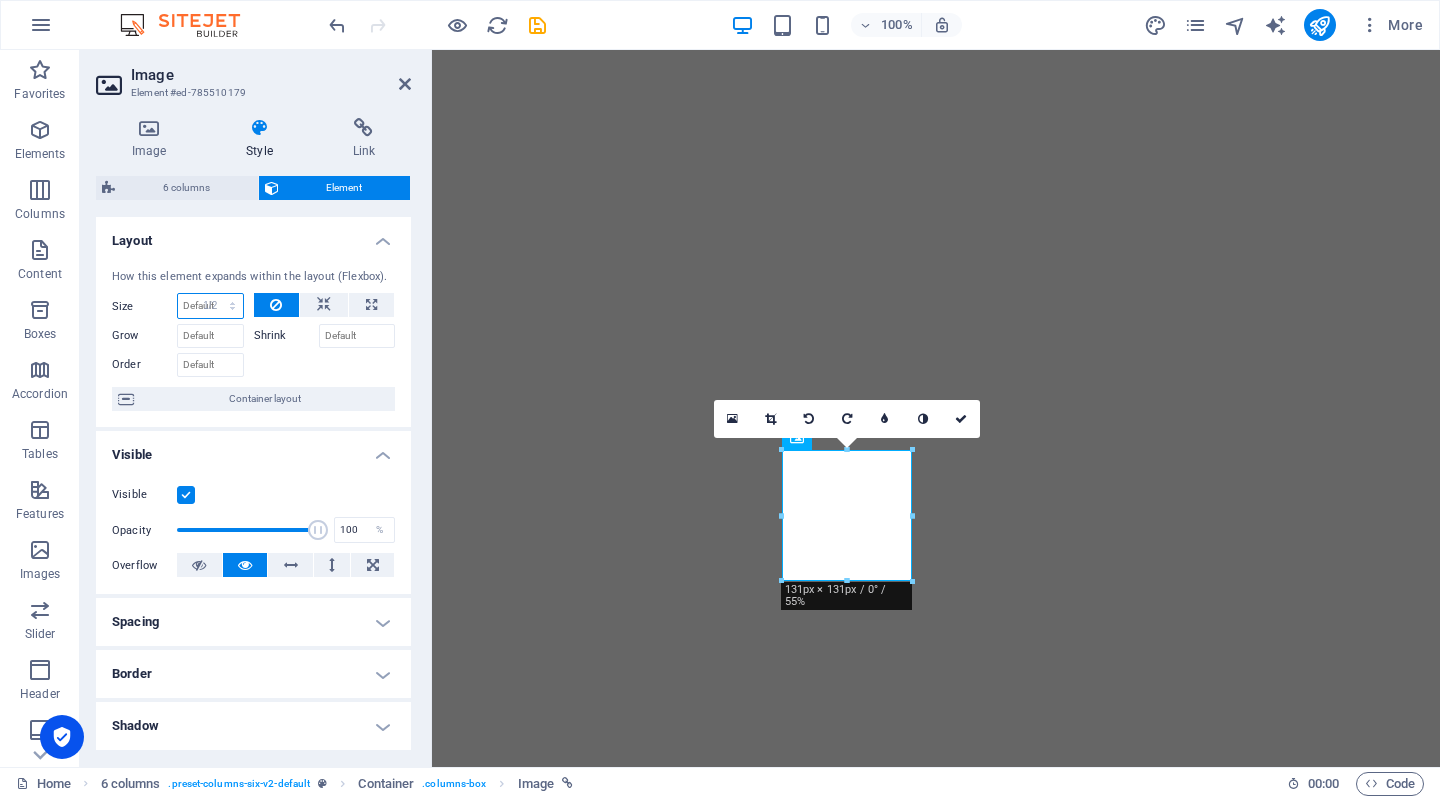 click on "Default auto px % 1/1 1/2 1/3 1/4 1/5 1/6 1/7 1/8 1/9 1/10" at bounding box center [210, 306] 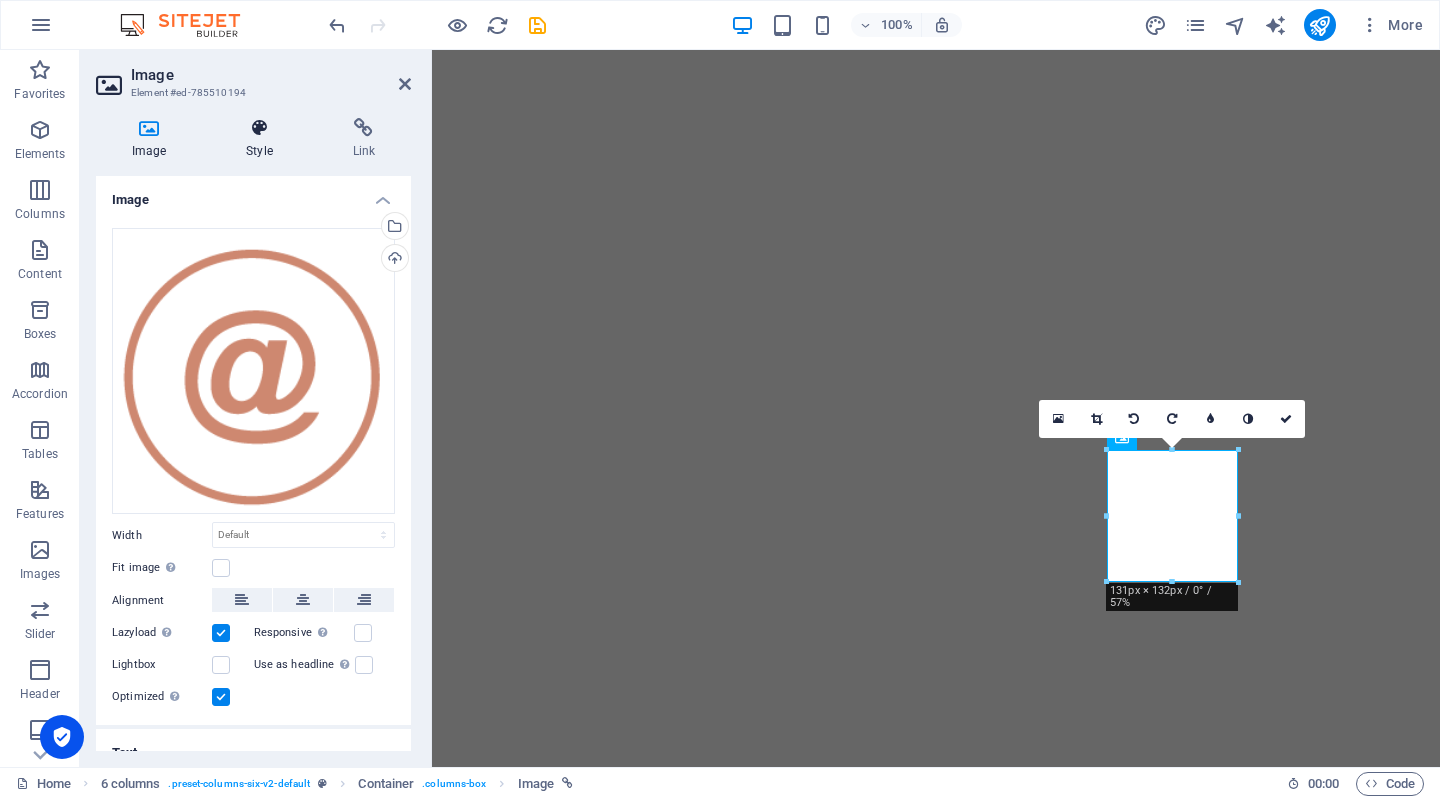 click at bounding box center (259, 128) 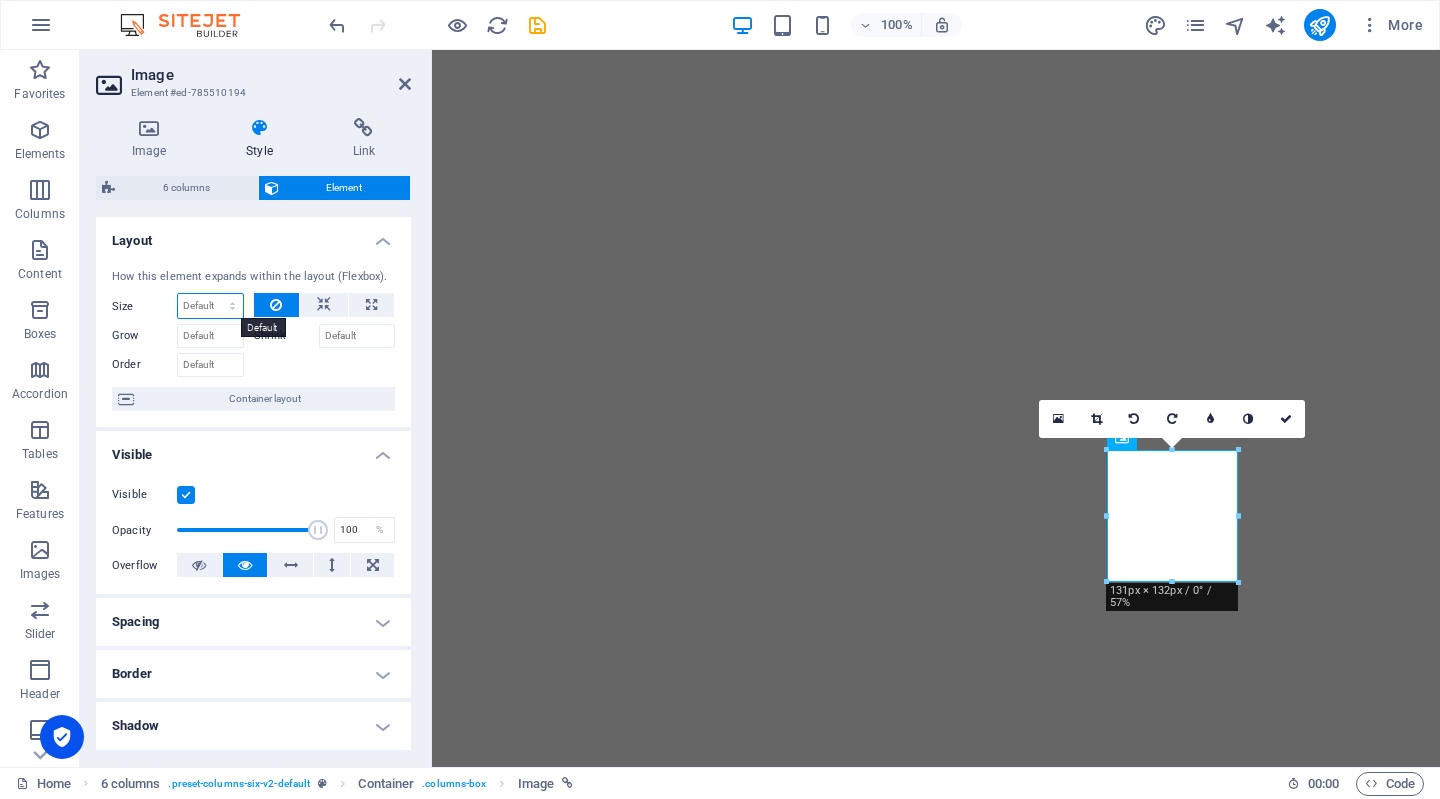 click on "Default auto px % 1/1 1/2 1/3 1/4 1/5 1/6 1/7 1/8 1/9 1/10" at bounding box center (210, 306) 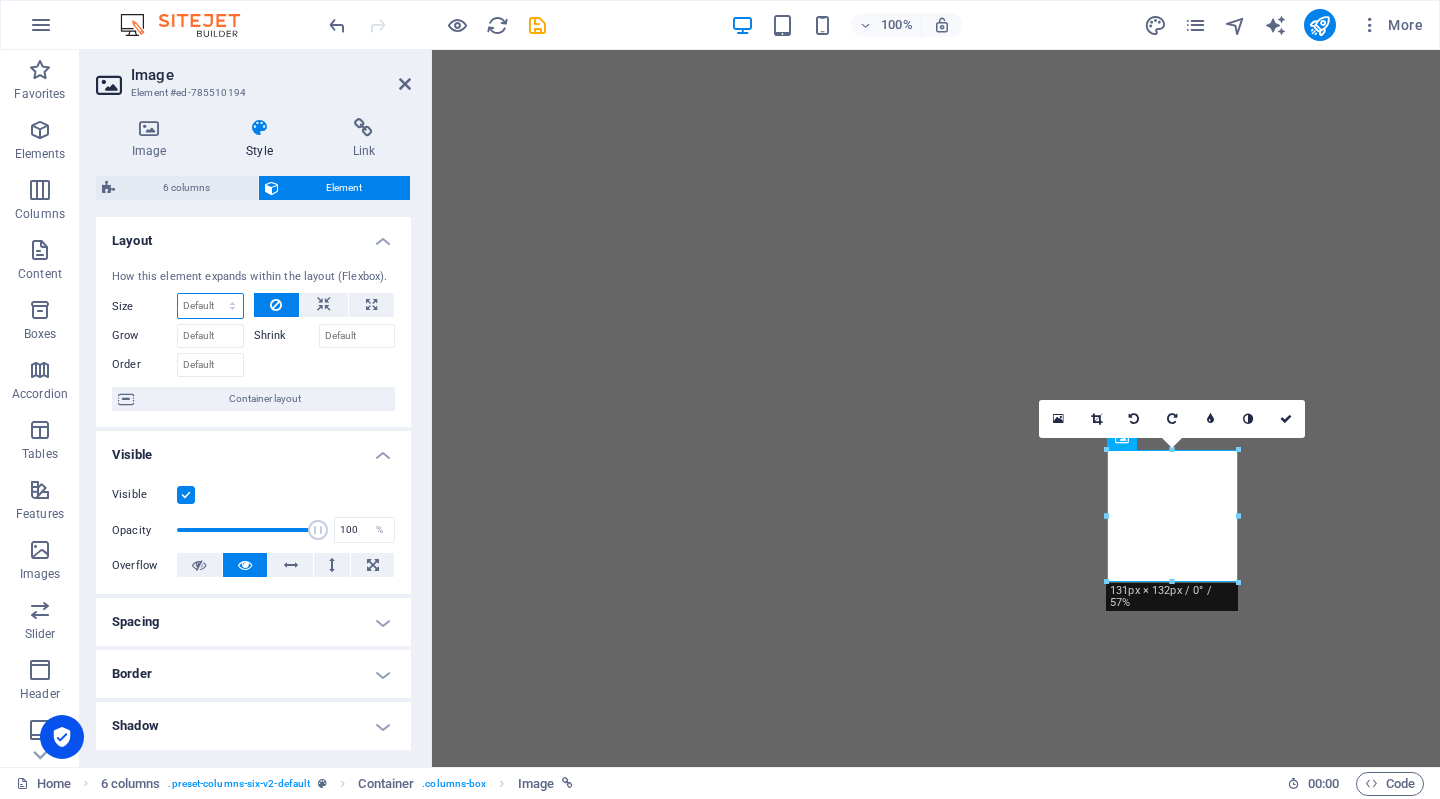 select on "1/2" 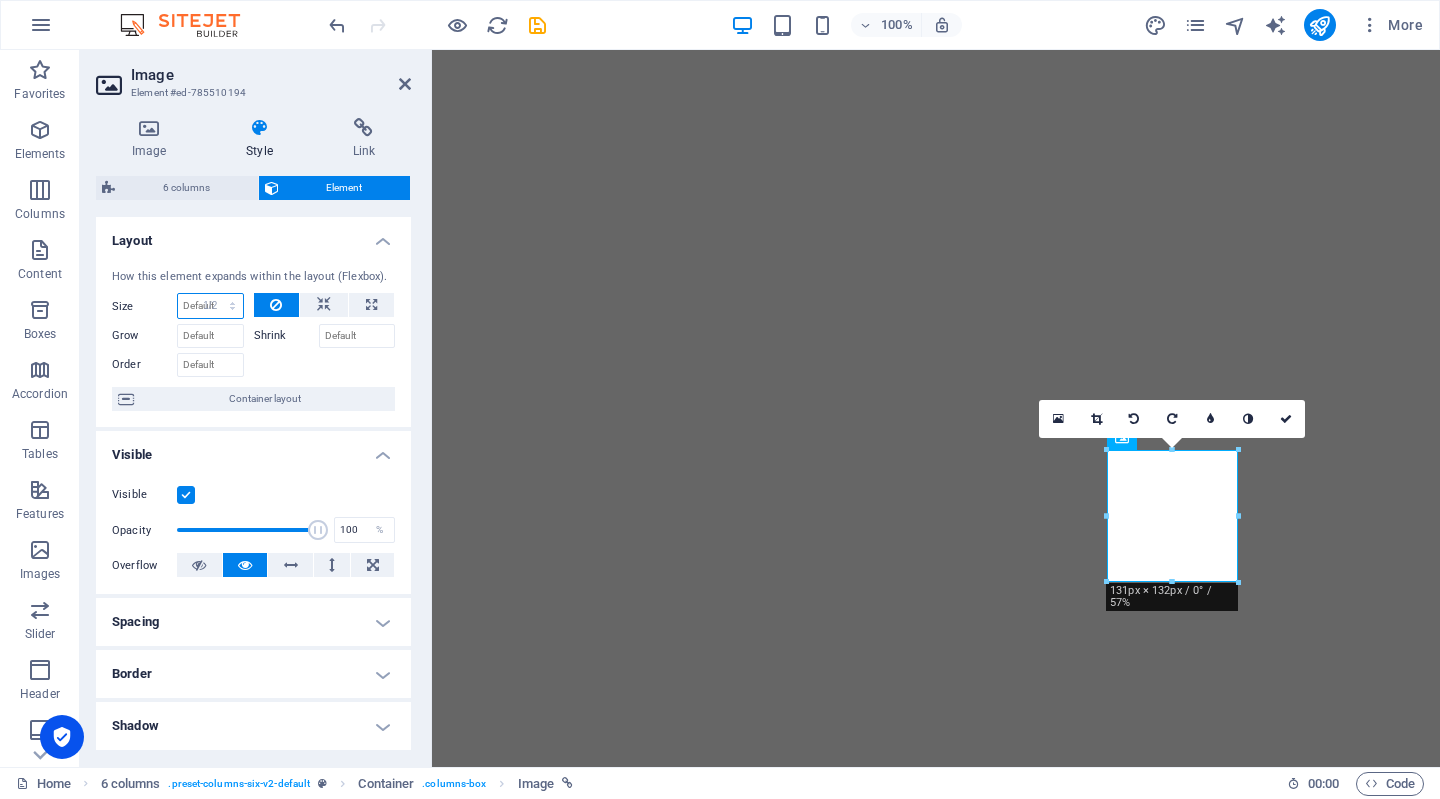 click on "Default auto px % 1/1 1/2 1/3 1/4 1/5 1/6 1/7 1/8 1/9 1/10" at bounding box center (210, 306) 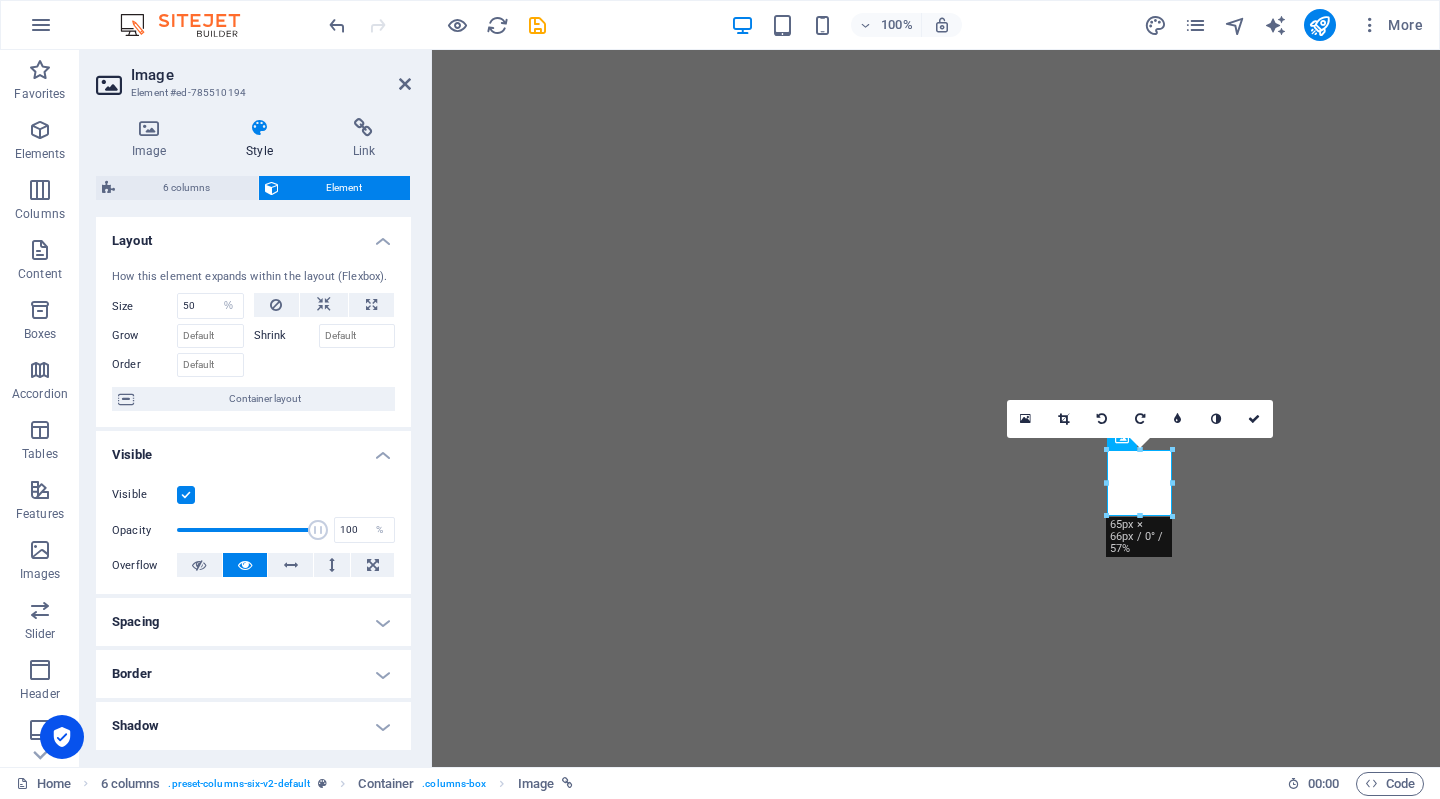 click on "100% More" at bounding box center (720, 25) 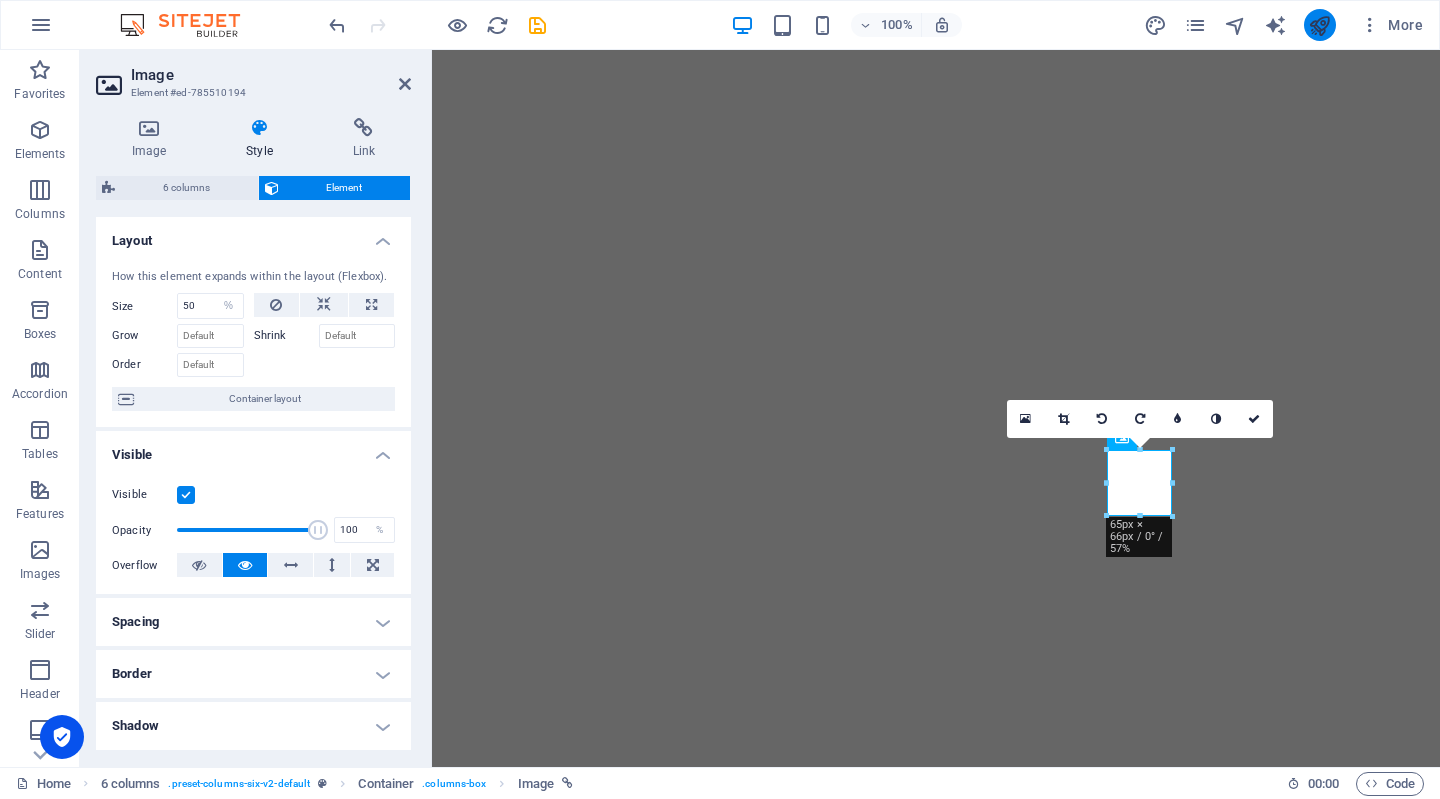 click at bounding box center [1320, 25] 